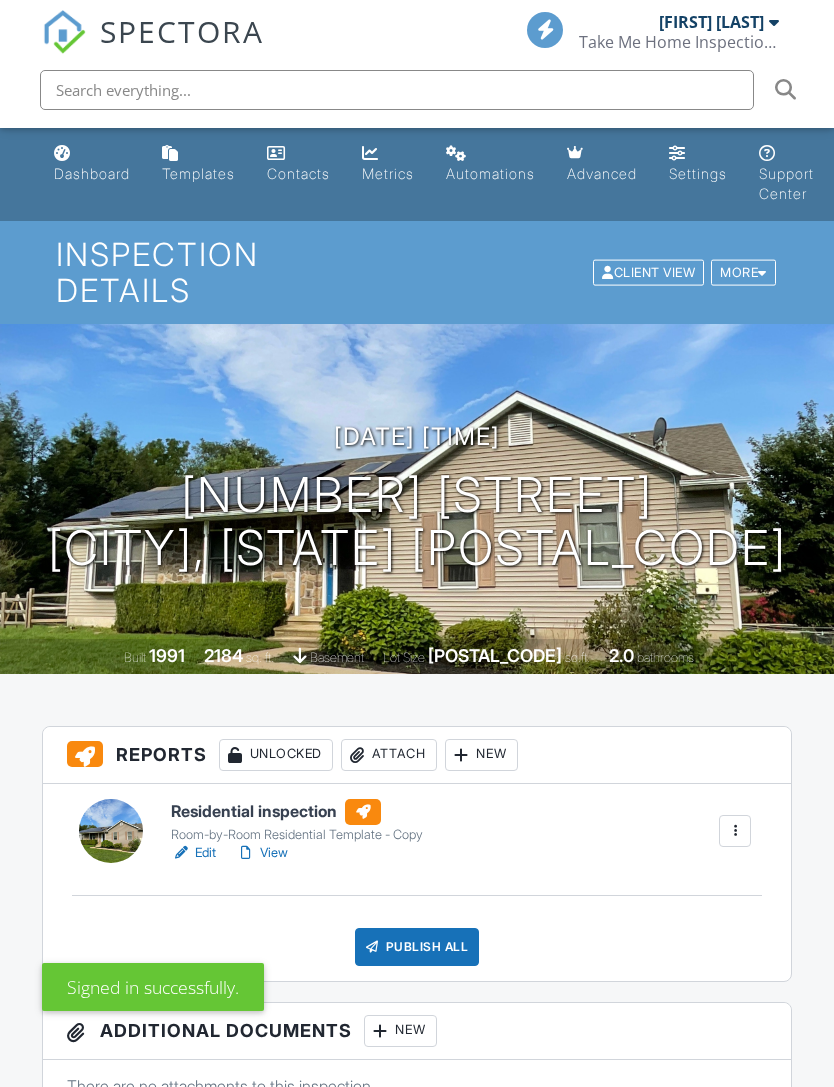 scroll, scrollTop: 0, scrollLeft: 0, axis: both 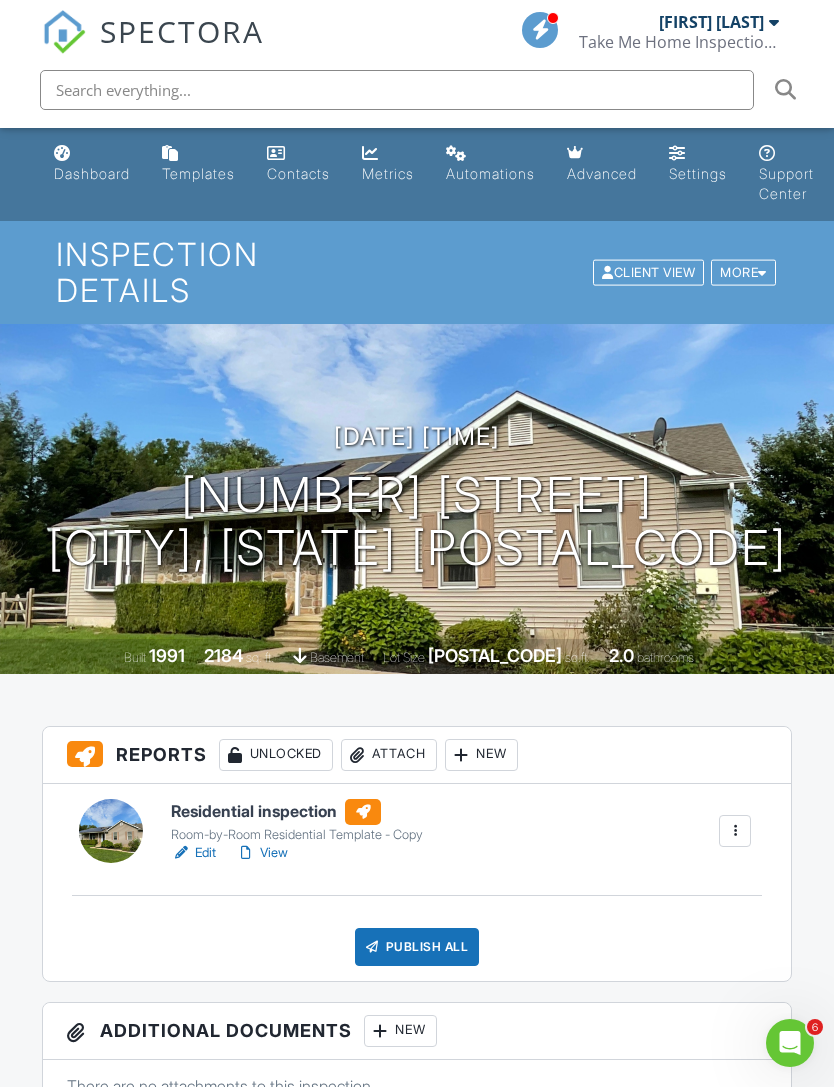 click on "Settings" at bounding box center (698, 173) 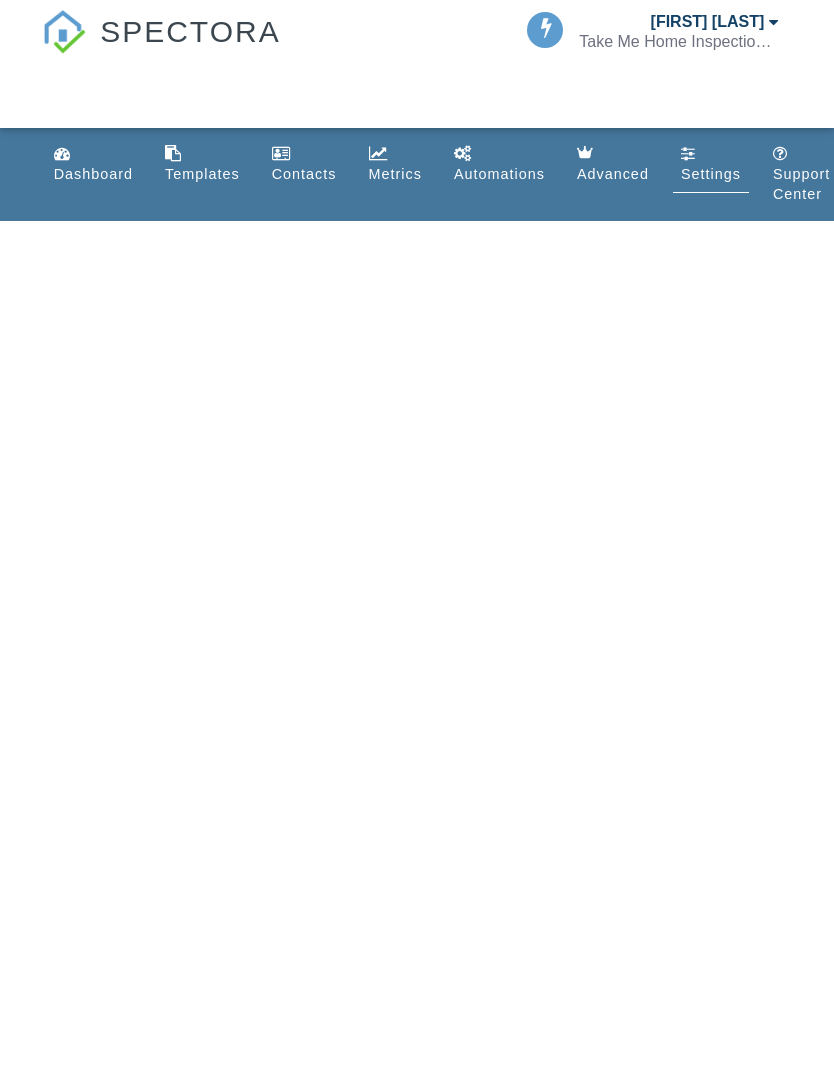 scroll, scrollTop: 0, scrollLeft: 0, axis: both 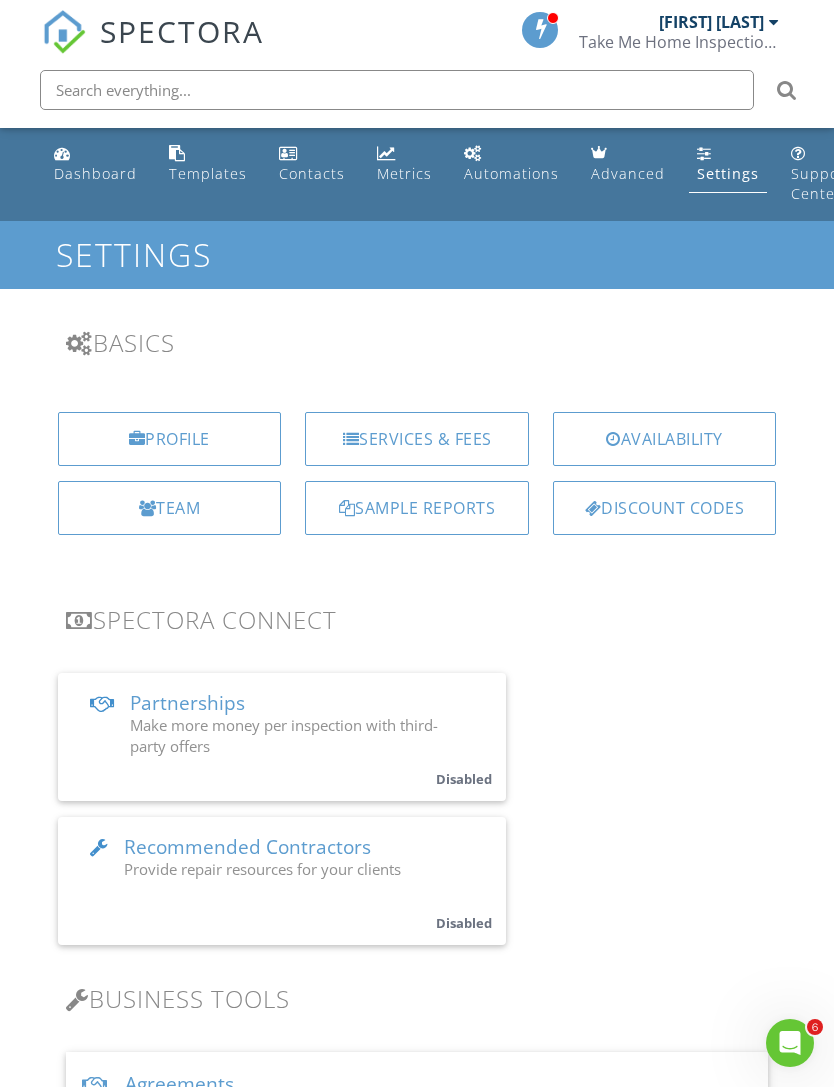 click on "Services & Fees" at bounding box center [417, 439] 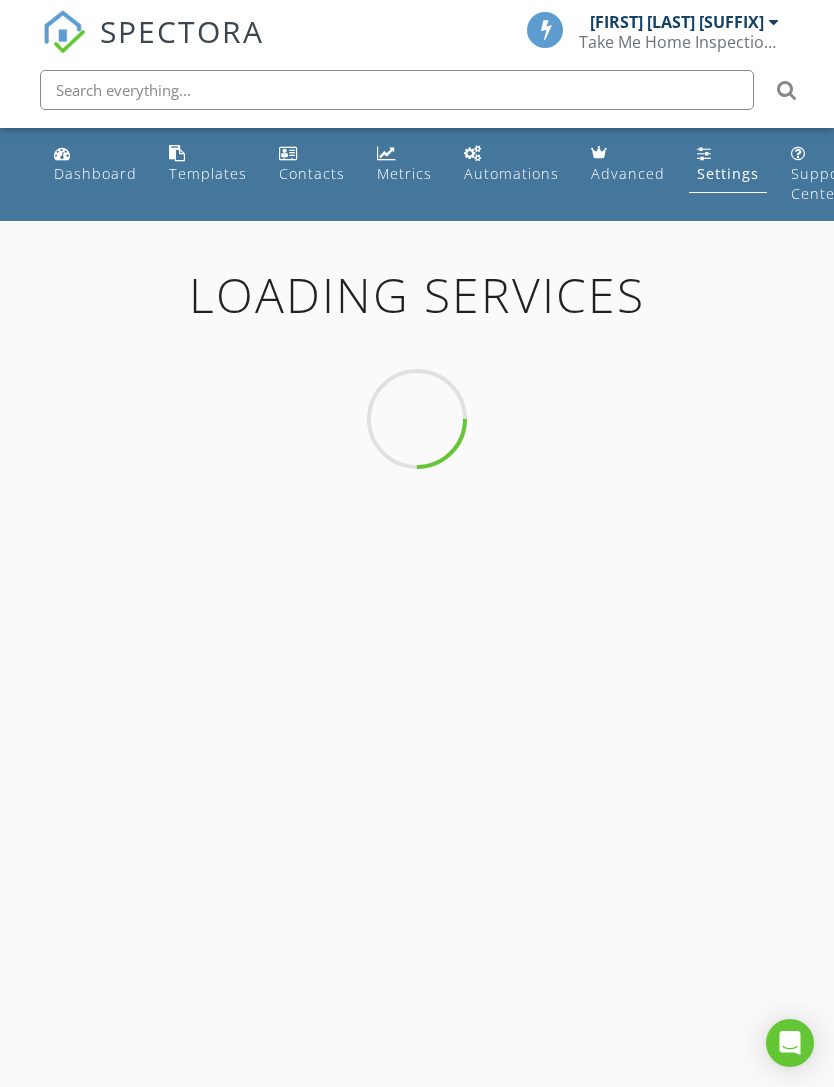 scroll, scrollTop: 0, scrollLeft: 0, axis: both 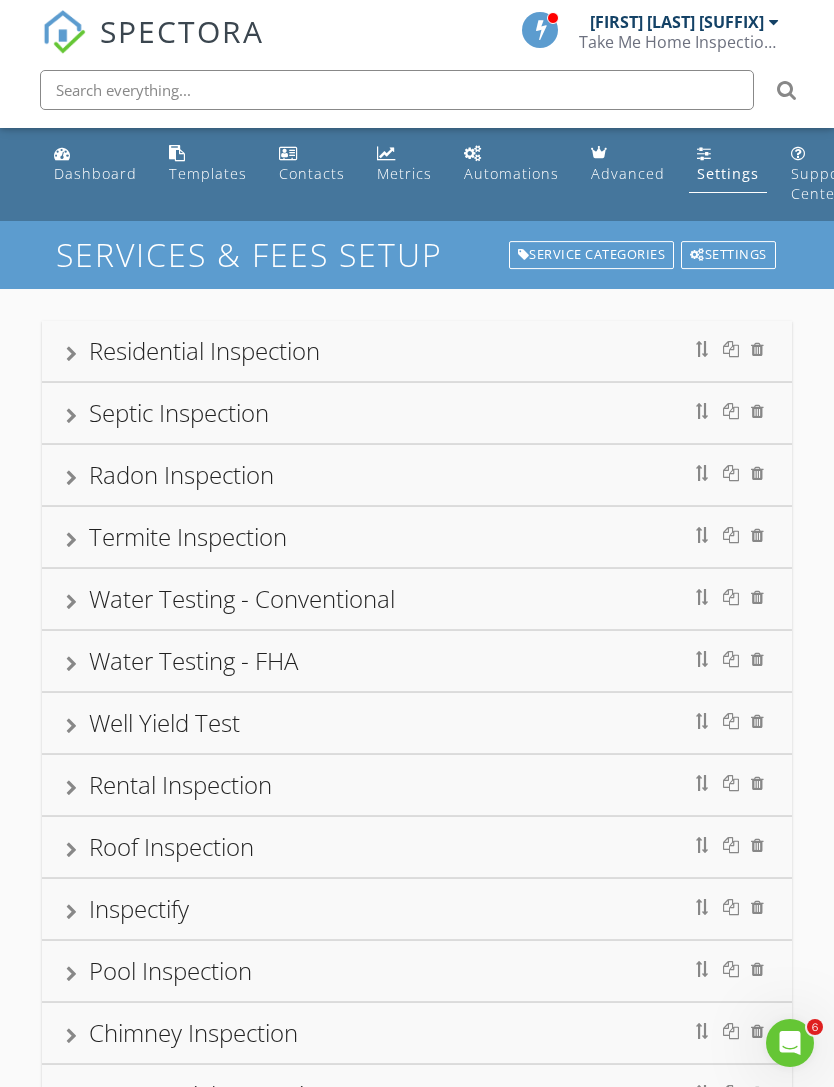 click on "Settings" at bounding box center (728, 173) 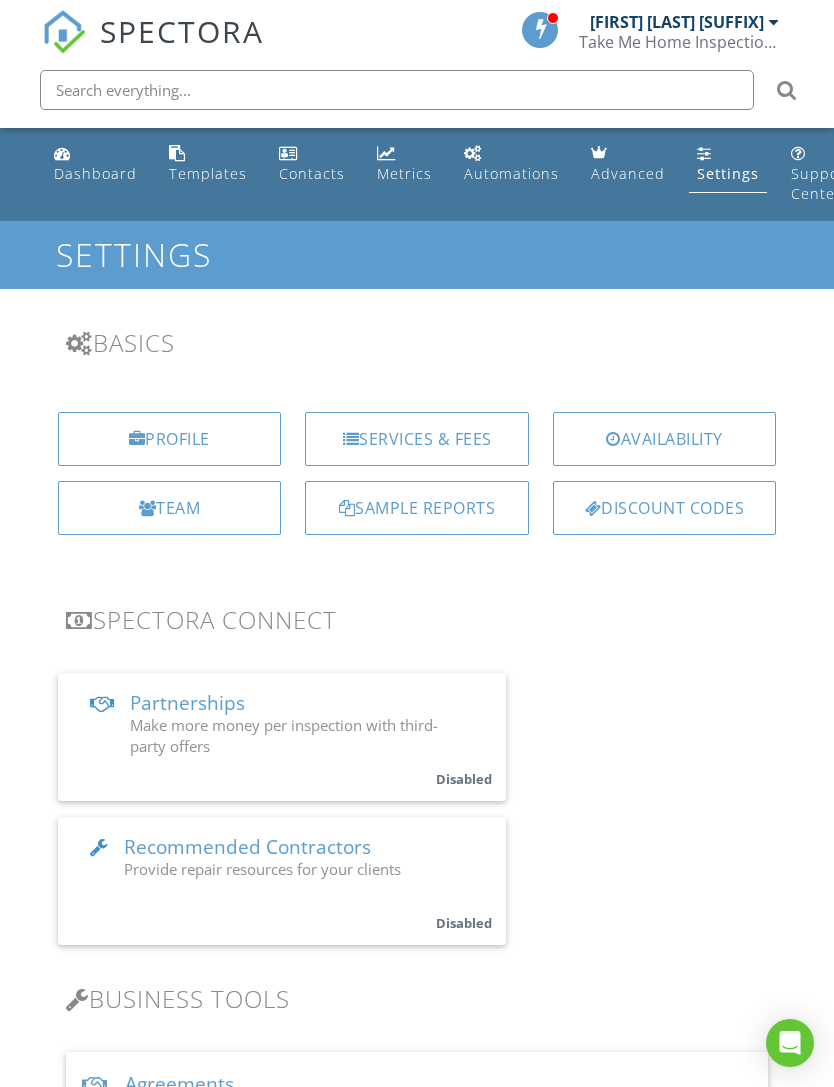 scroll, scrollTop: 0, scrollLeft: 0, axis: both 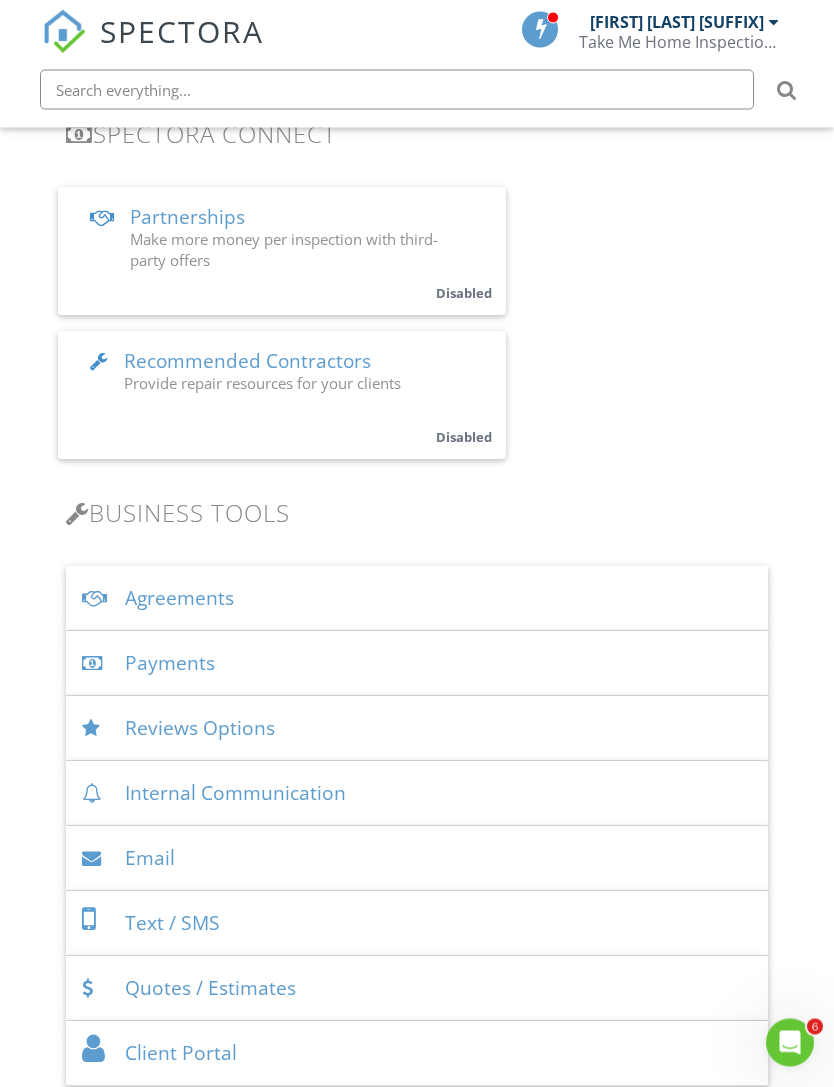 click on "Payments" at bounding box center [417, 664] 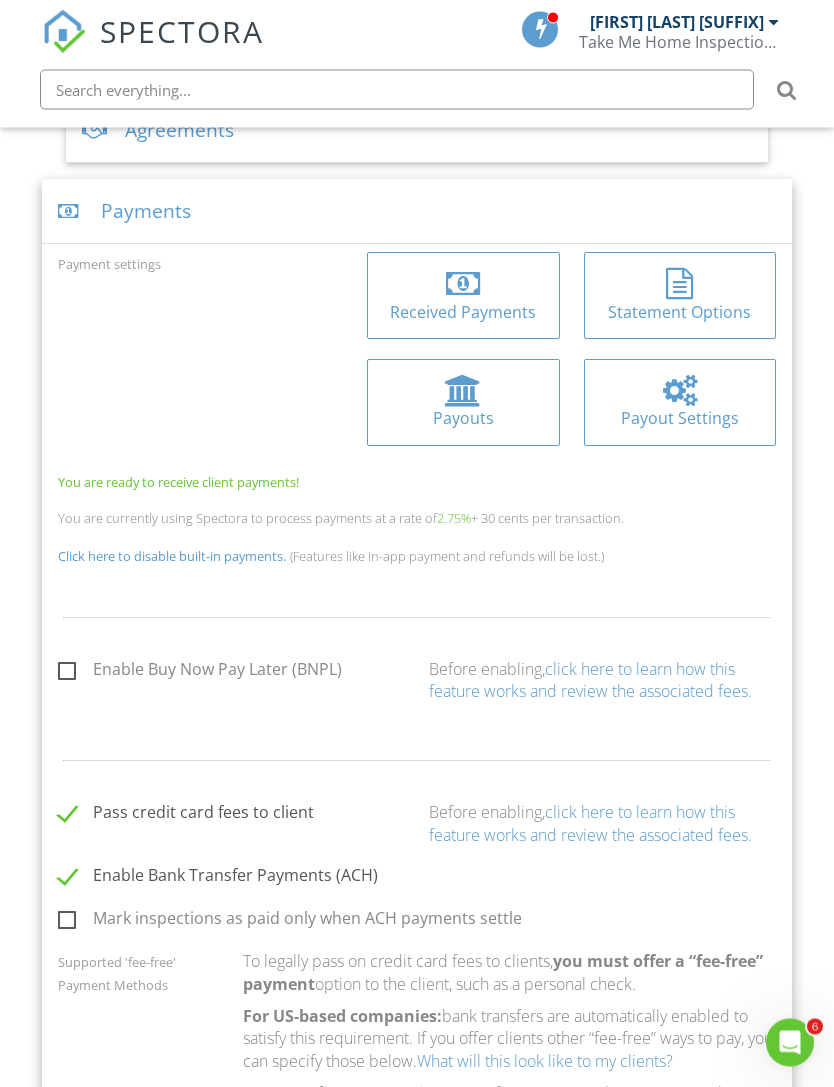 scroll, scrollTop: 954, scrollLeft: 0, axis: vertical 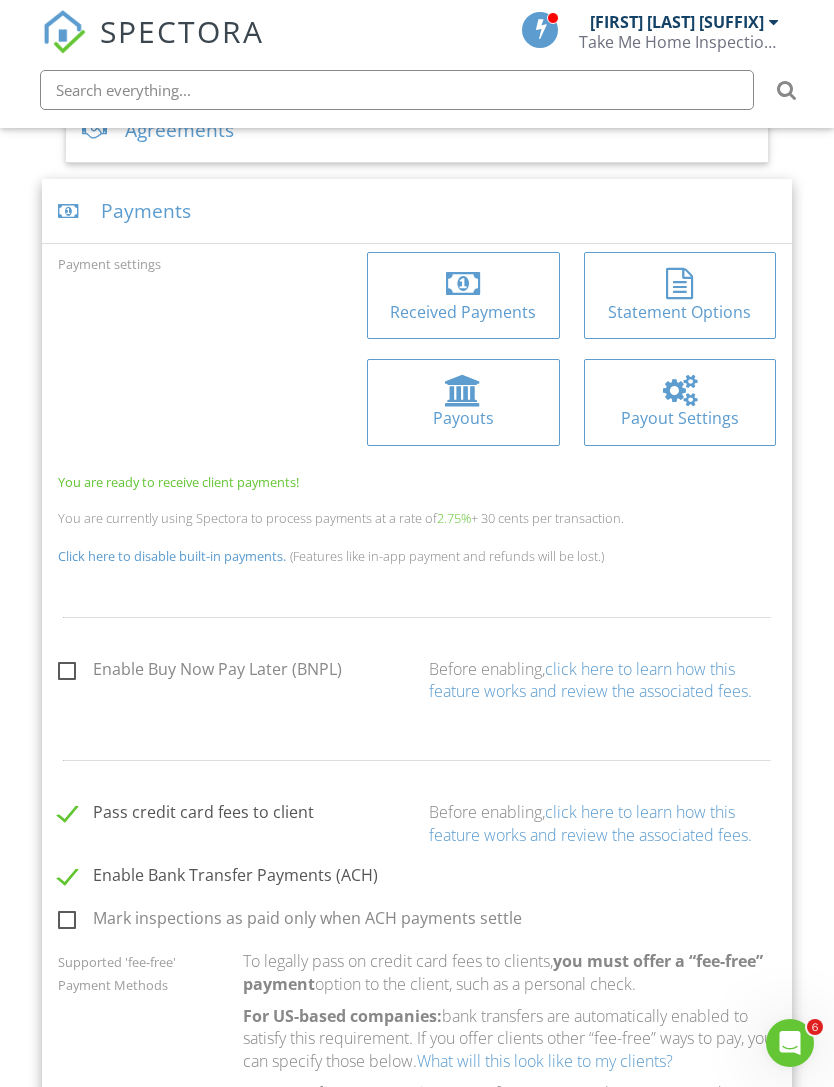click on "Pass credit card fees to client" at bounding box center [186, 815] 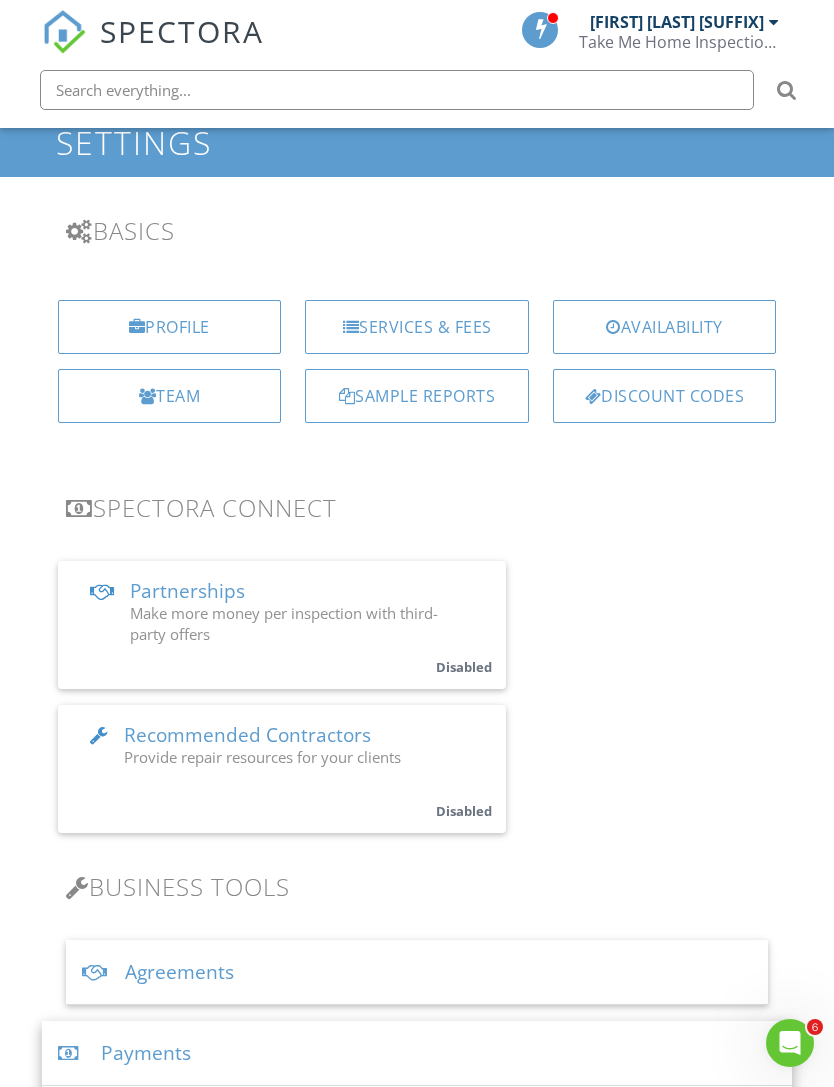scroll, scrollTop: 0, scrollLeft: 0, axis: both 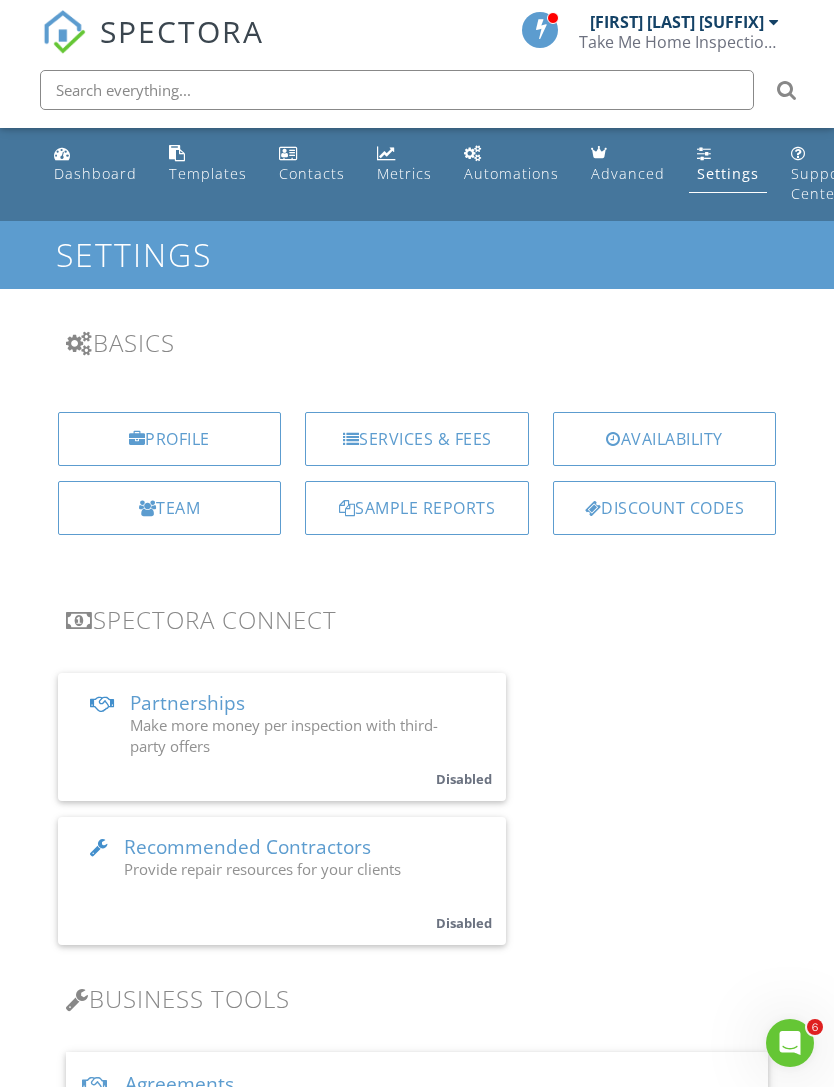 click on "SPECTORA" at bounding box center [182, 31] 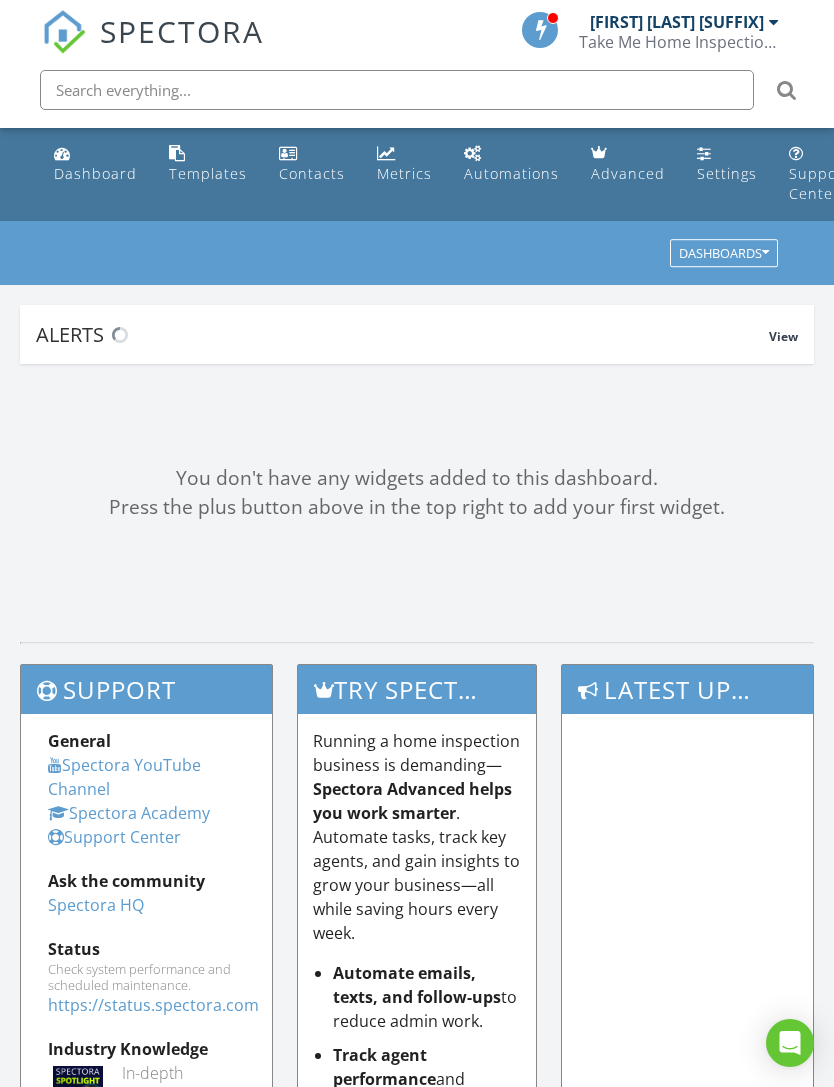 scroll, scrollTop: 0, scrollLeft: 0, axis: both 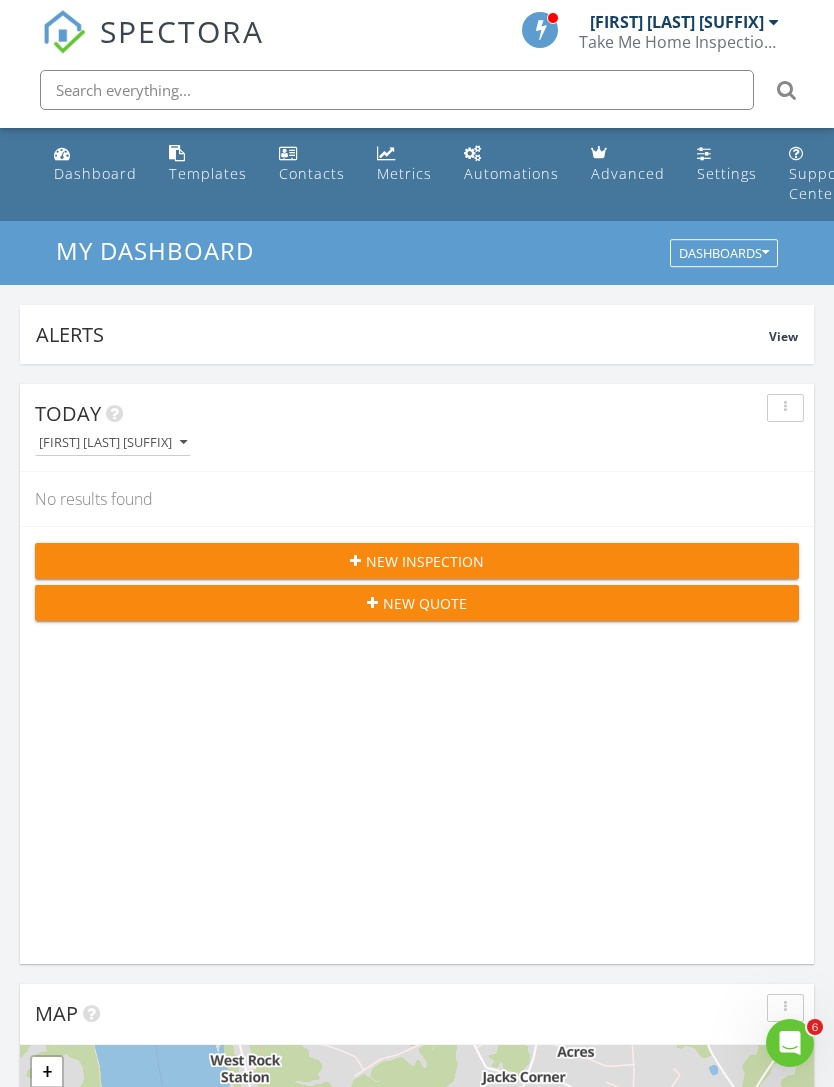 click on "Settings" at bounding box center (727, 173) 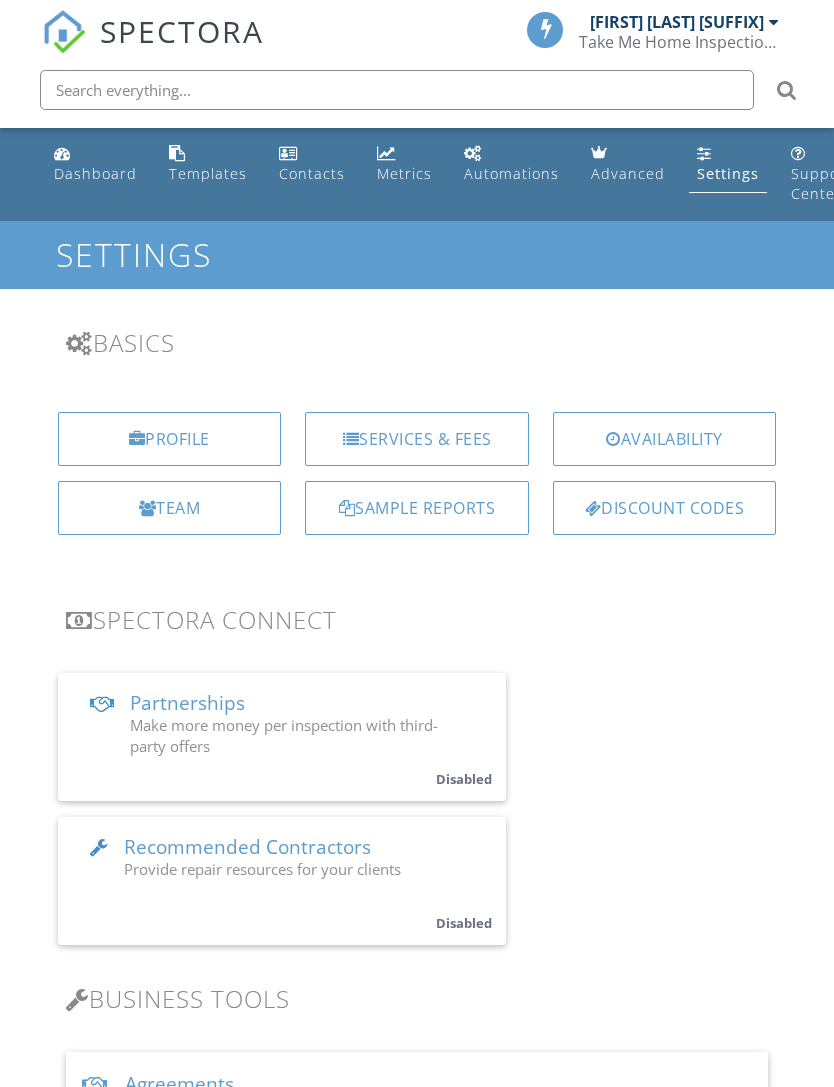scroll, scrollTop: 0, scrollLeft: 0, axis: both 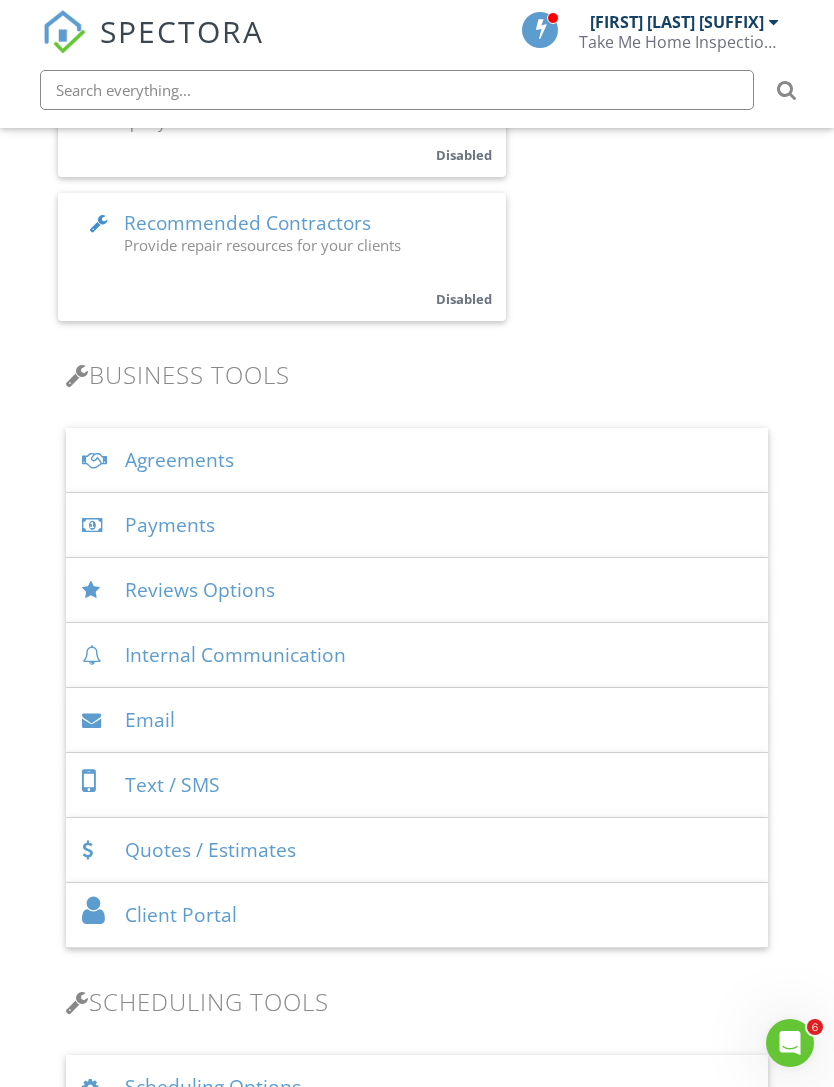 click on "Payments" at bounding box center (417, 525) 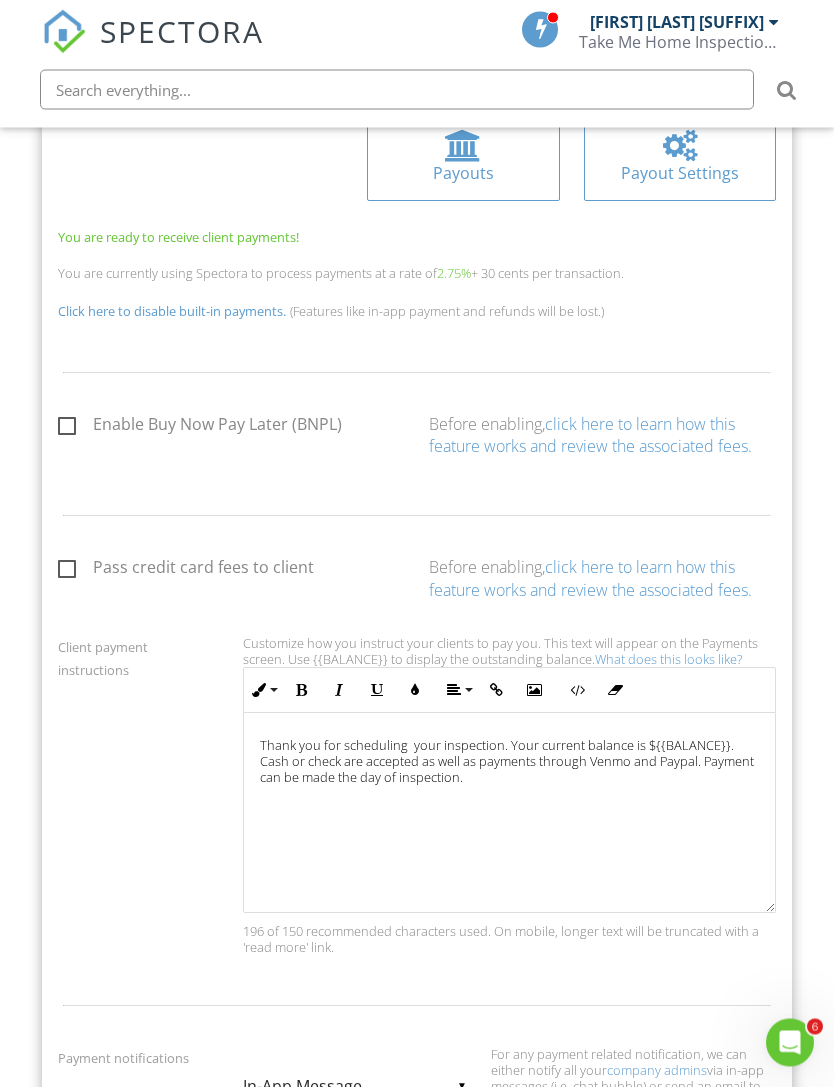 scroll, scrollTop: 1200, scrollLeft: 0, axis: vertical 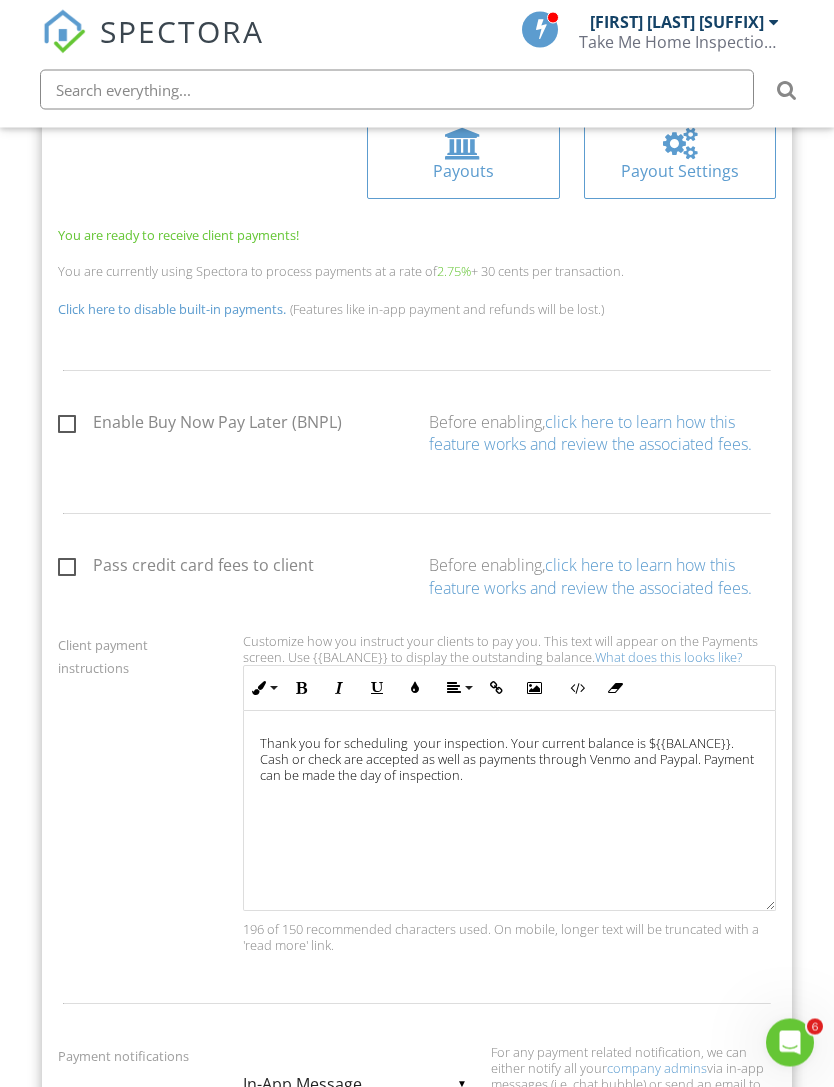 click on "click here to learn how this feature works and review the associated fees." at bounding box center (590, 577) 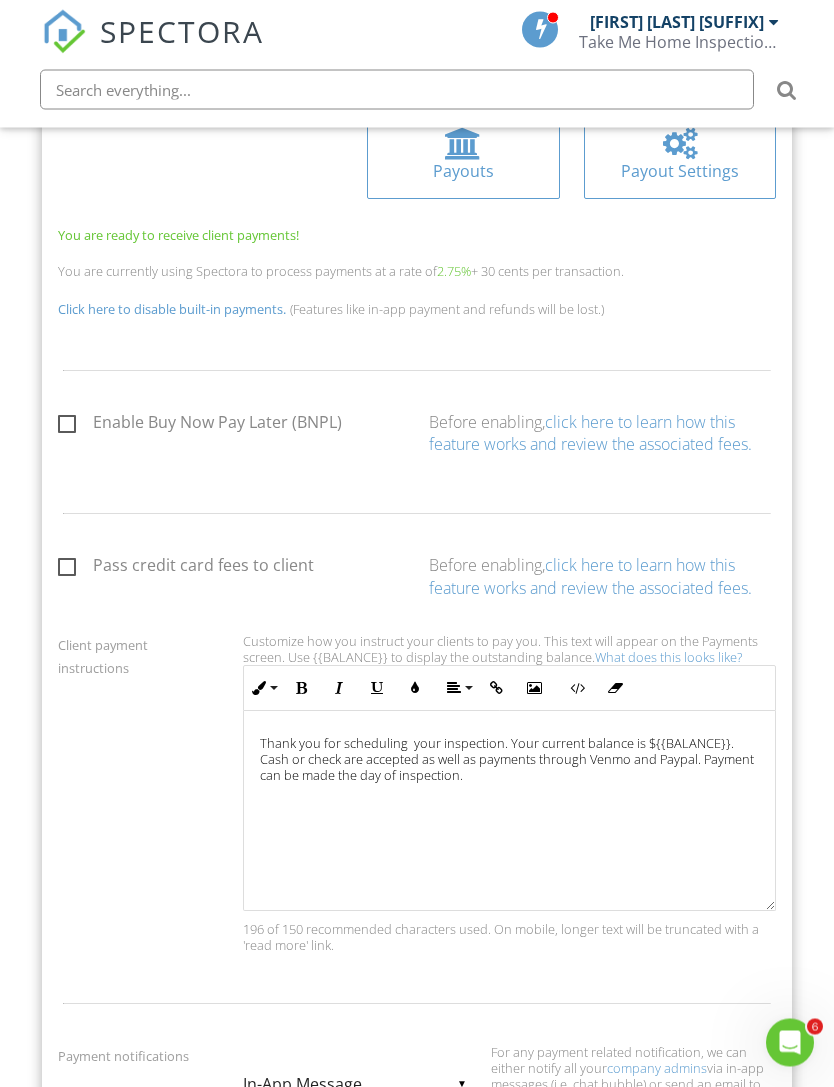 scroll, scrollTop: 1233, scrollLeft: 0, axis: vertical 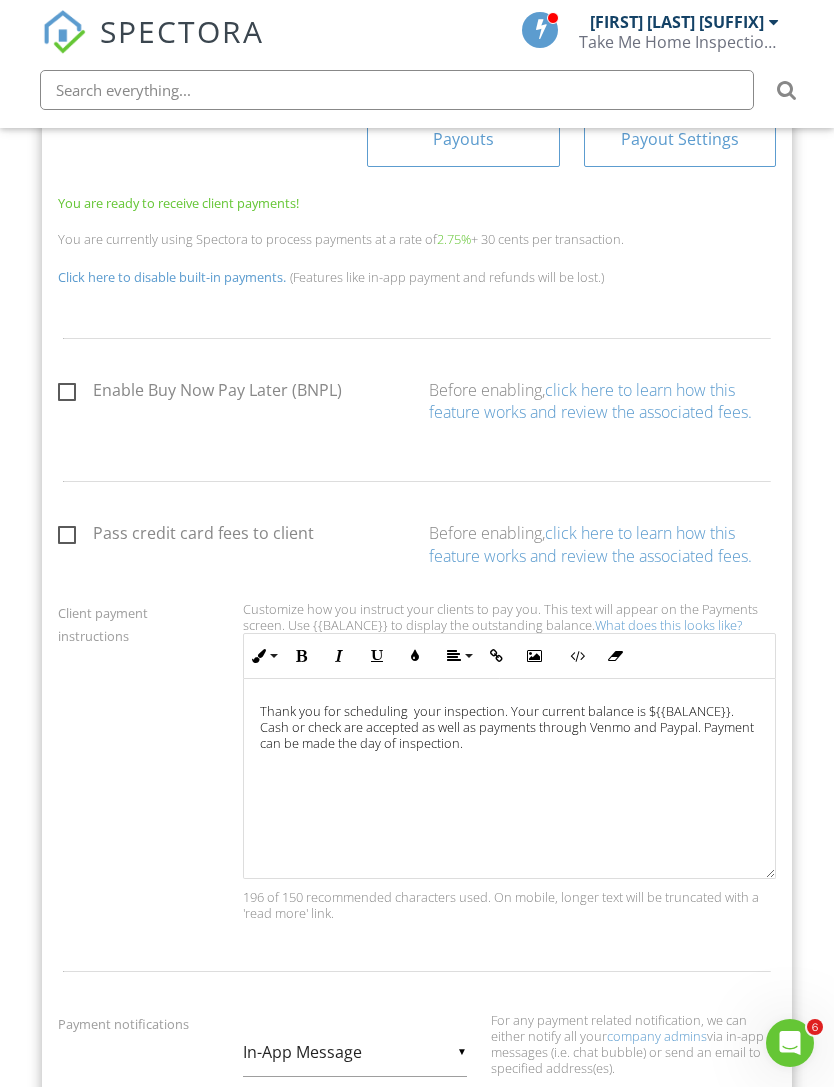 click on "SPECTORA" at bounding box center [182, 31] 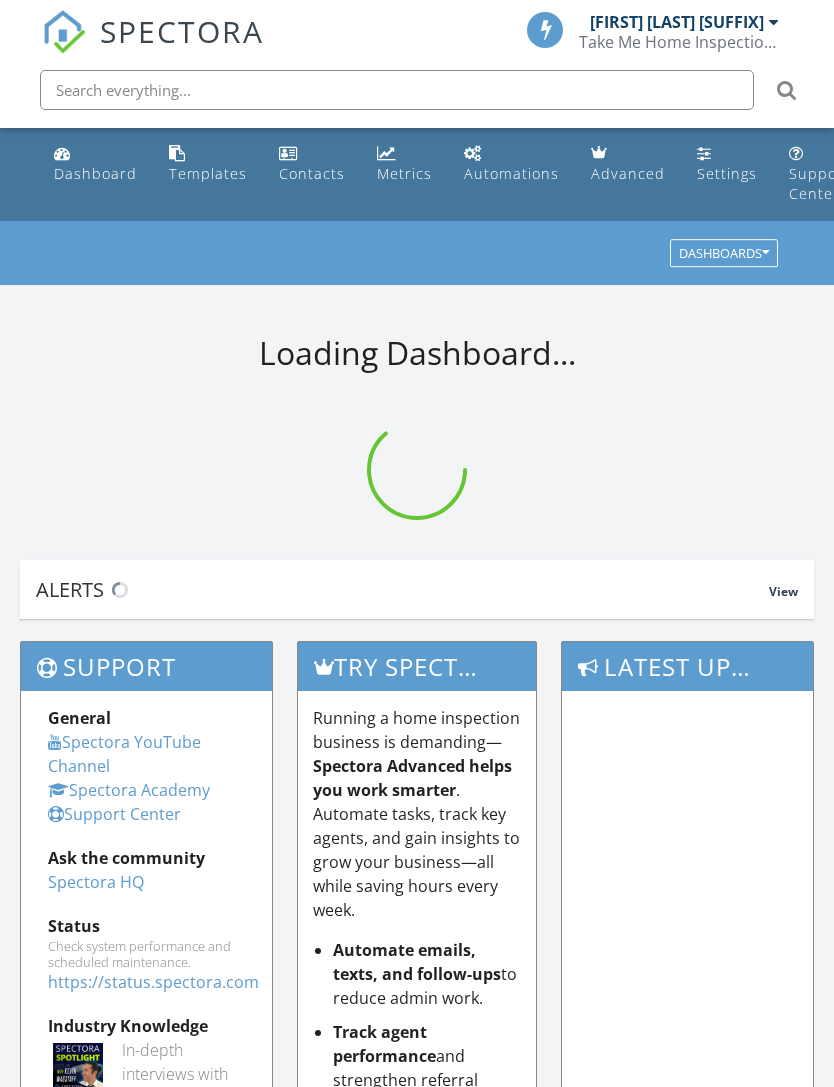 scroll, scrollTop: 0, scrollLeft: 0, axis: both 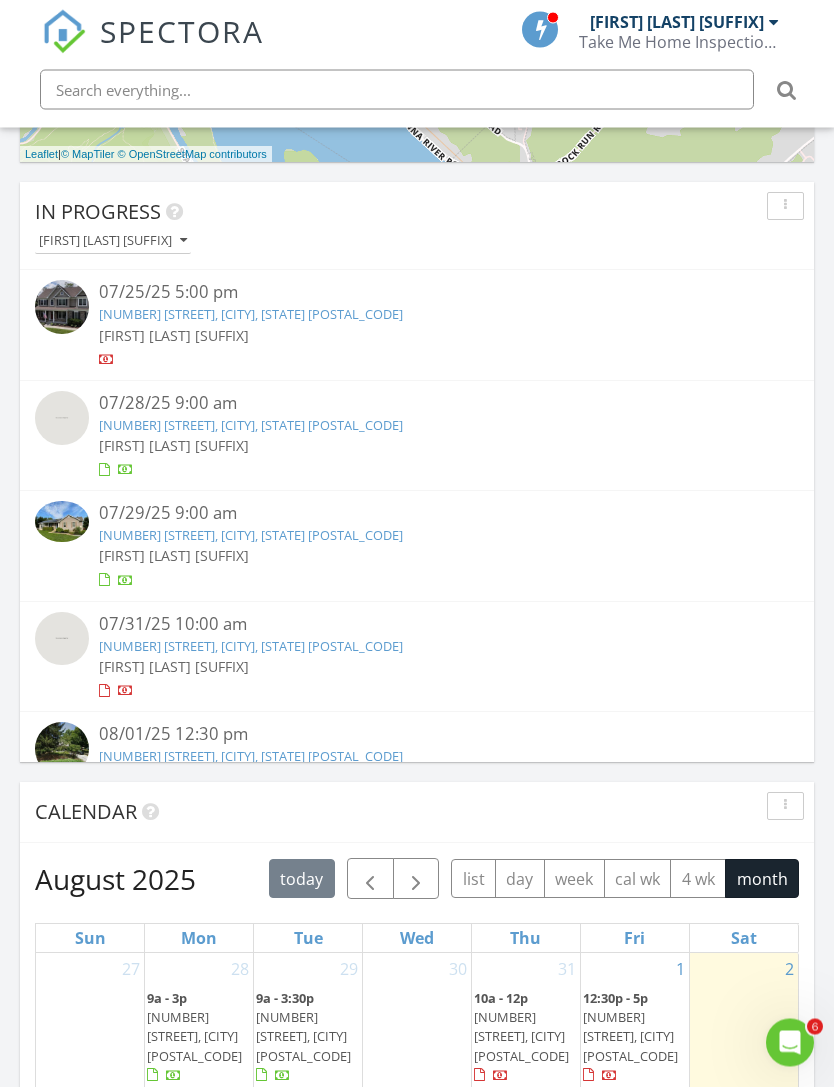 click on "[NUMBER] [STREET], [CITY], [STATE] [POSTAL_CODE]" at bounding box center (251, 315) 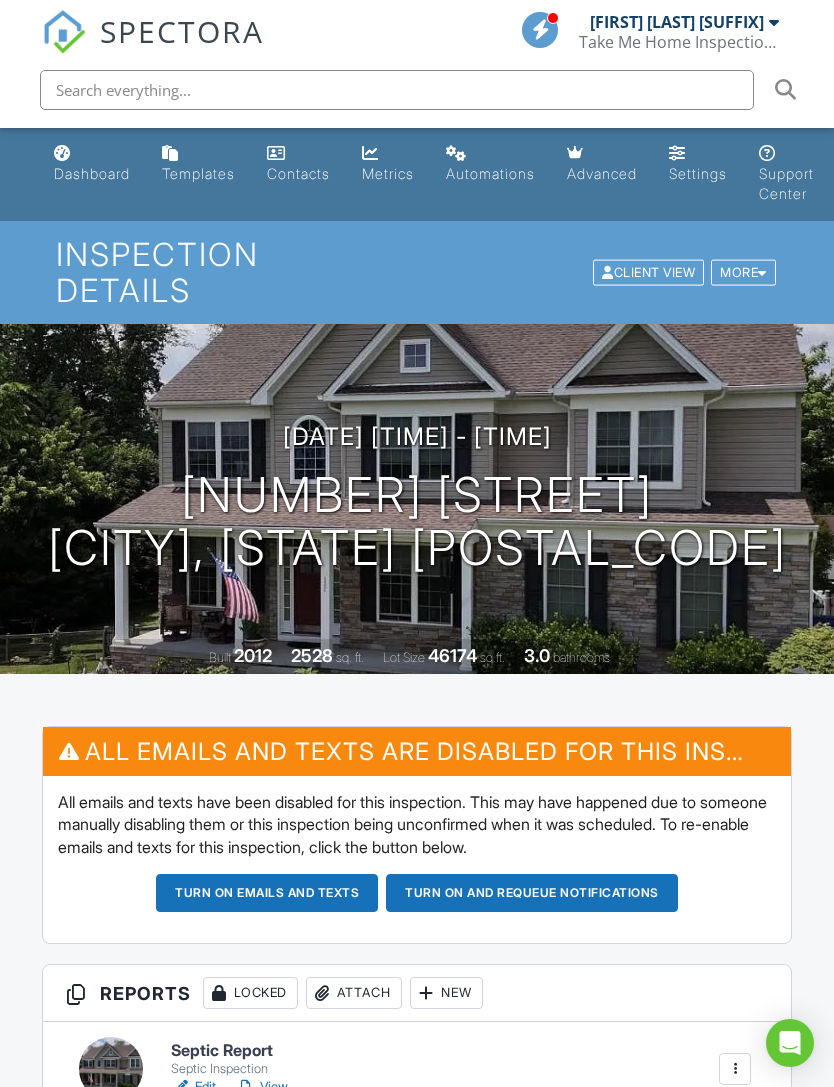 scroll, scrollTop: 0, scrollLeft: 0, axis: both 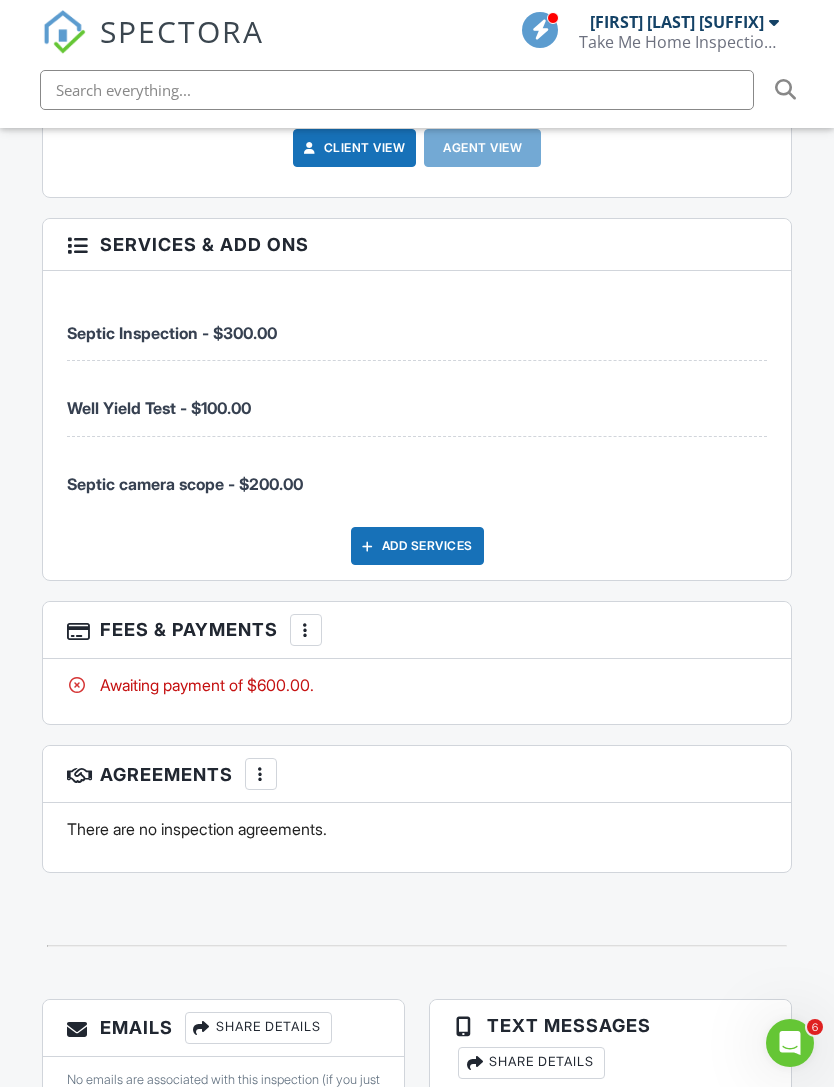 click at bounding box center [306, 630] 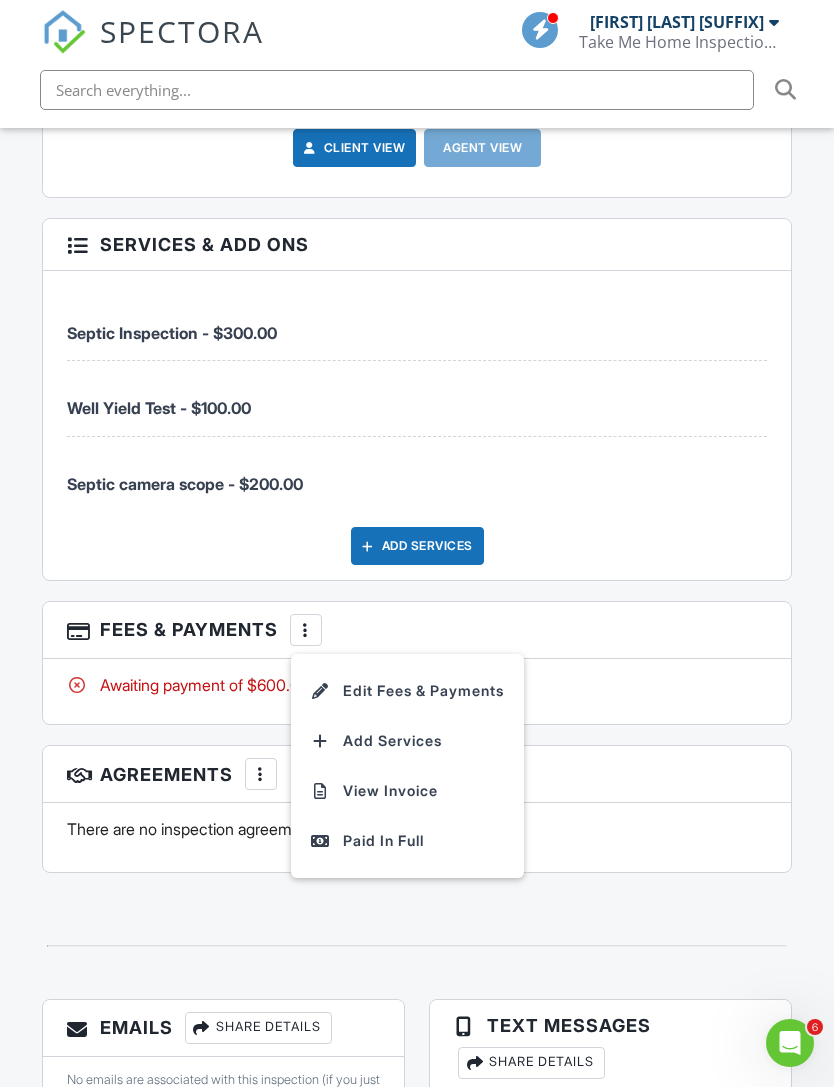click on "Paid In Full" at bounding box center [407, 841] 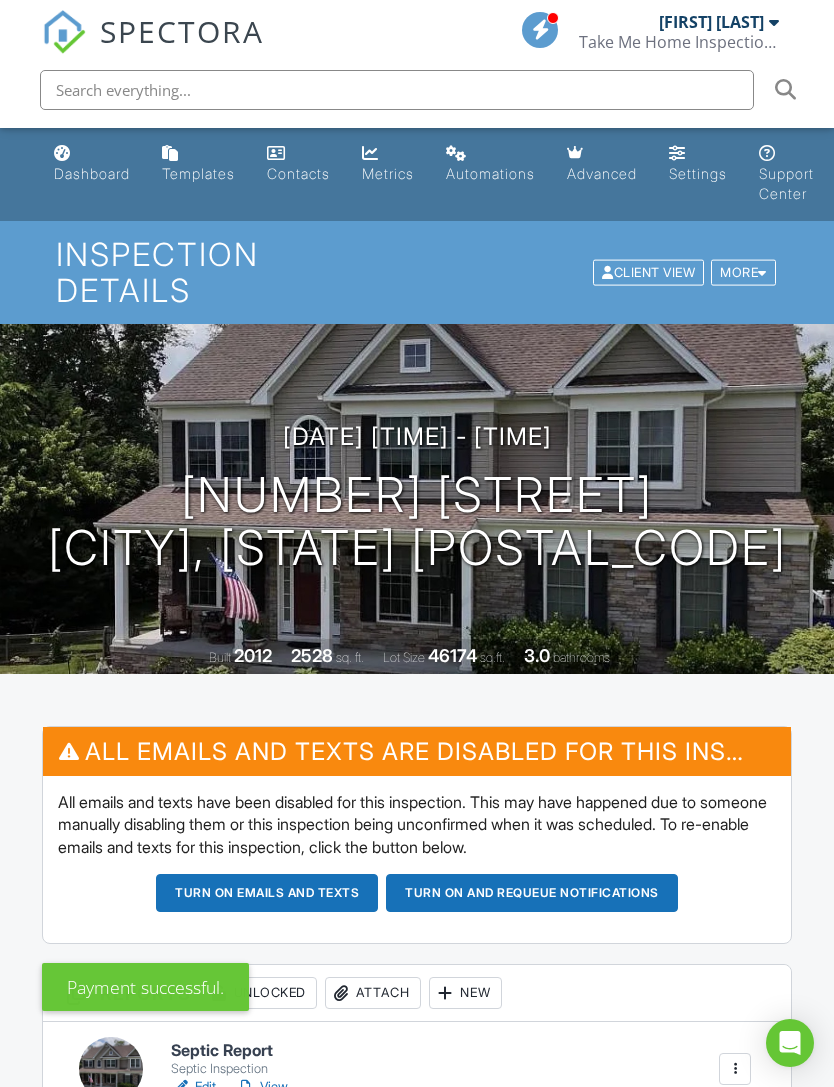 scroll, scrollTop: 0, scrollLeft: 0, axis: both 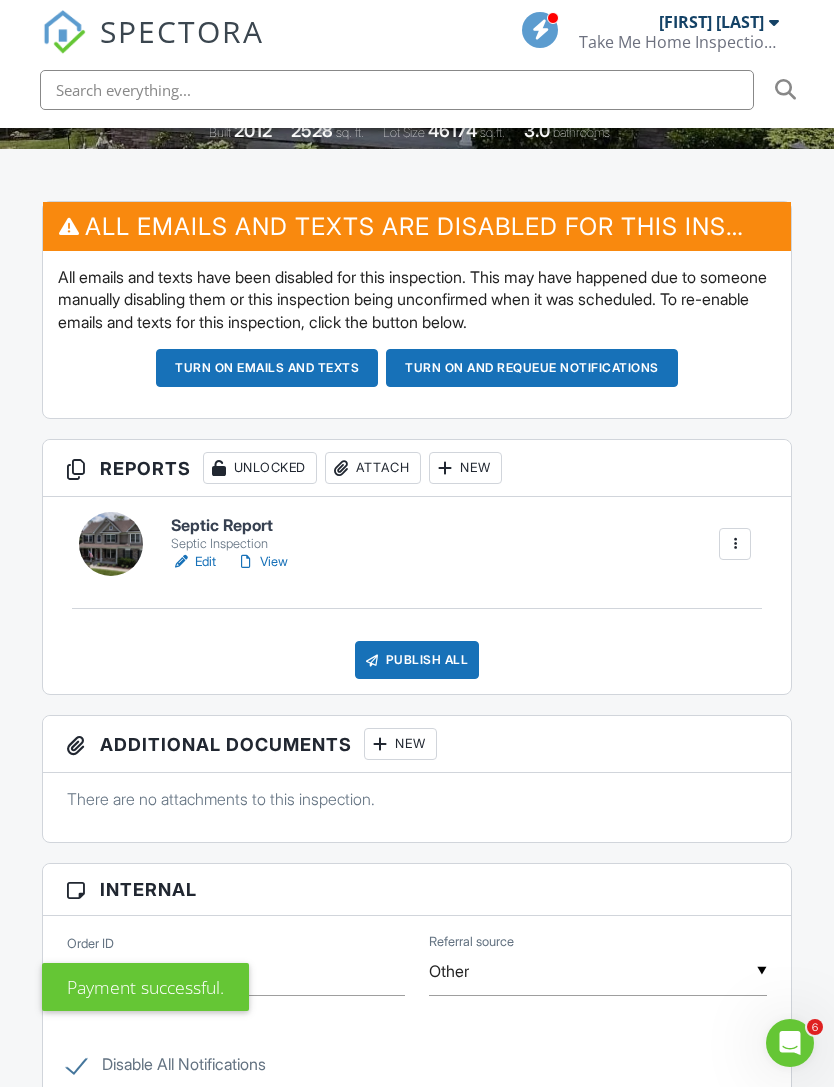 click at bounding box center (372, 660) 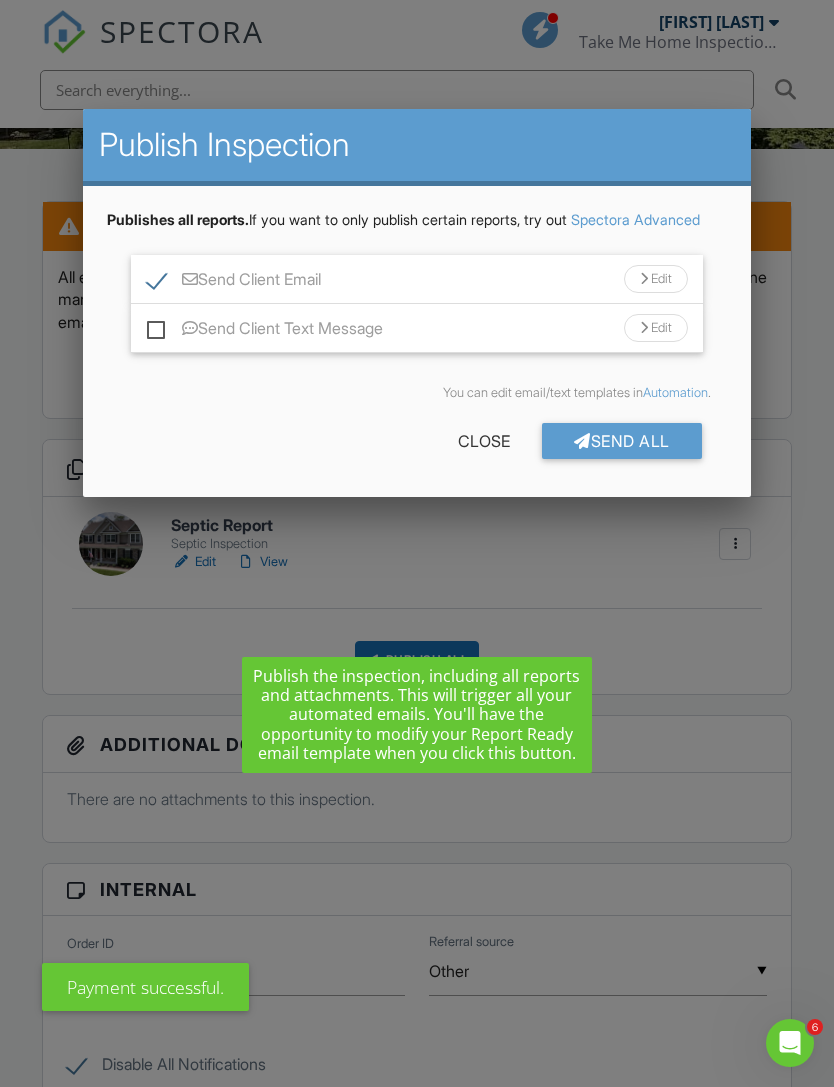 click on "Send Client Email" at bounding box center [234, 282] 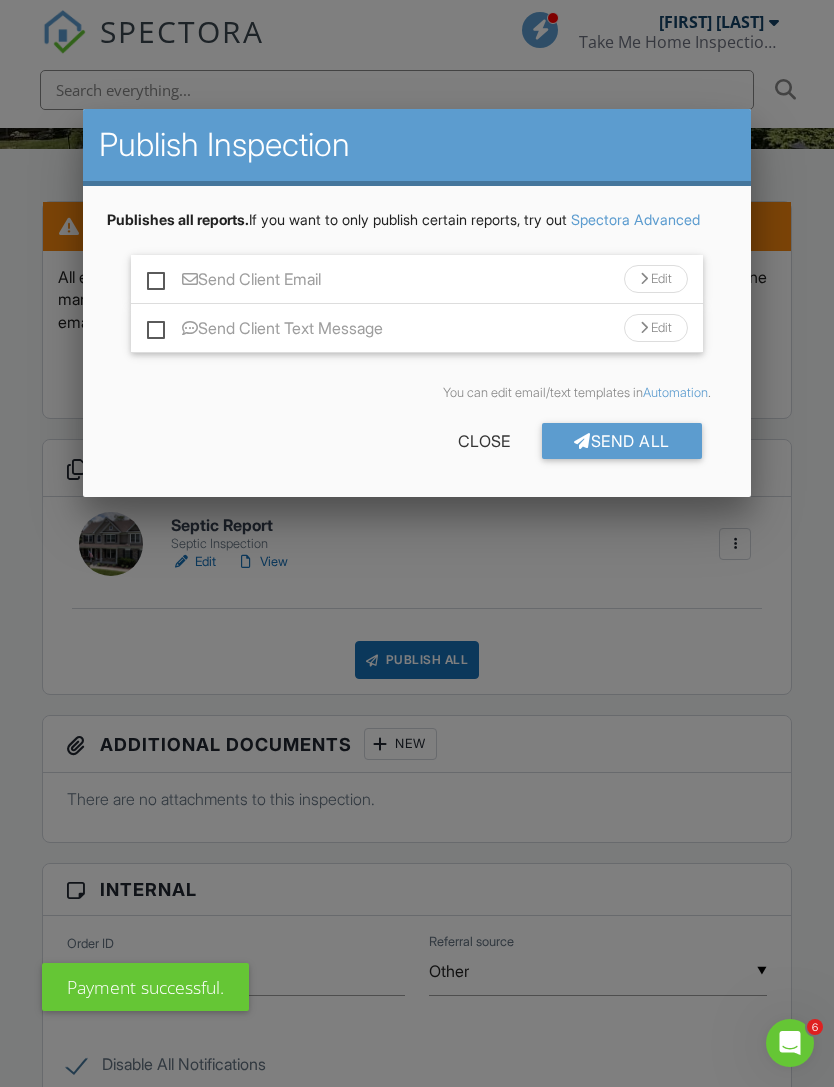 click on "Send All" at bounding box center [622, 441] 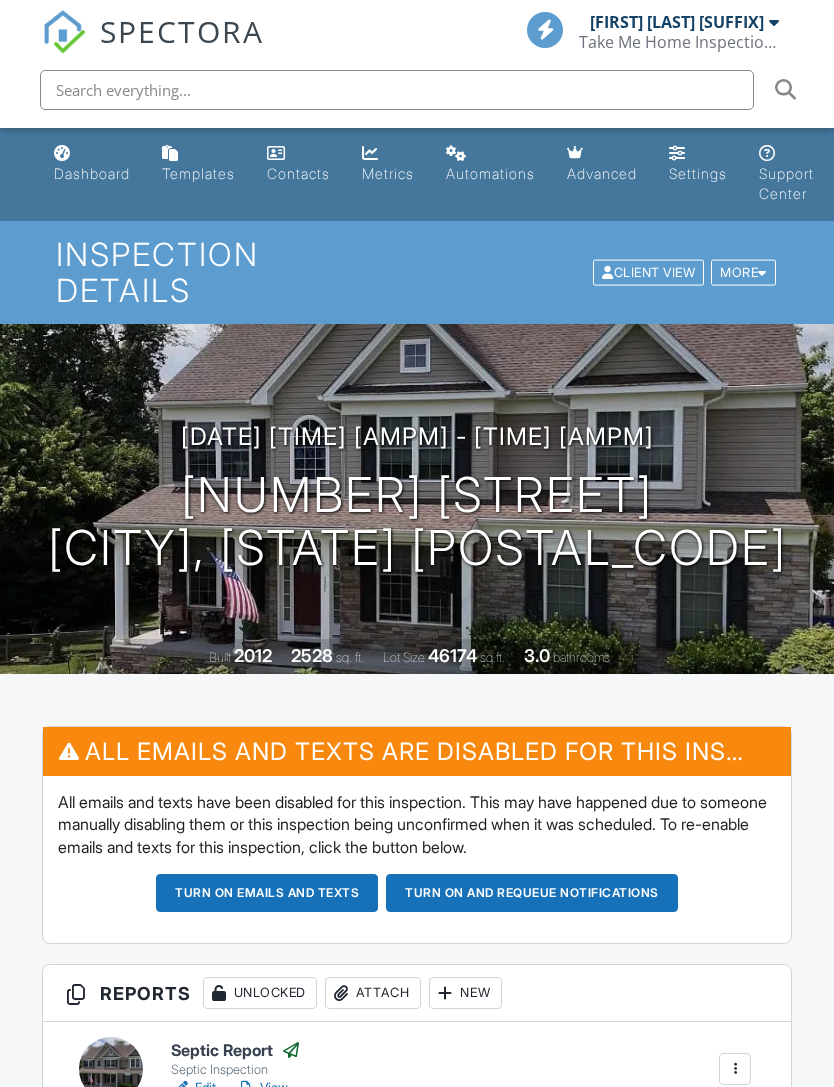 scroll, scrollTop: 0, scrollLeft: 0, axis: both 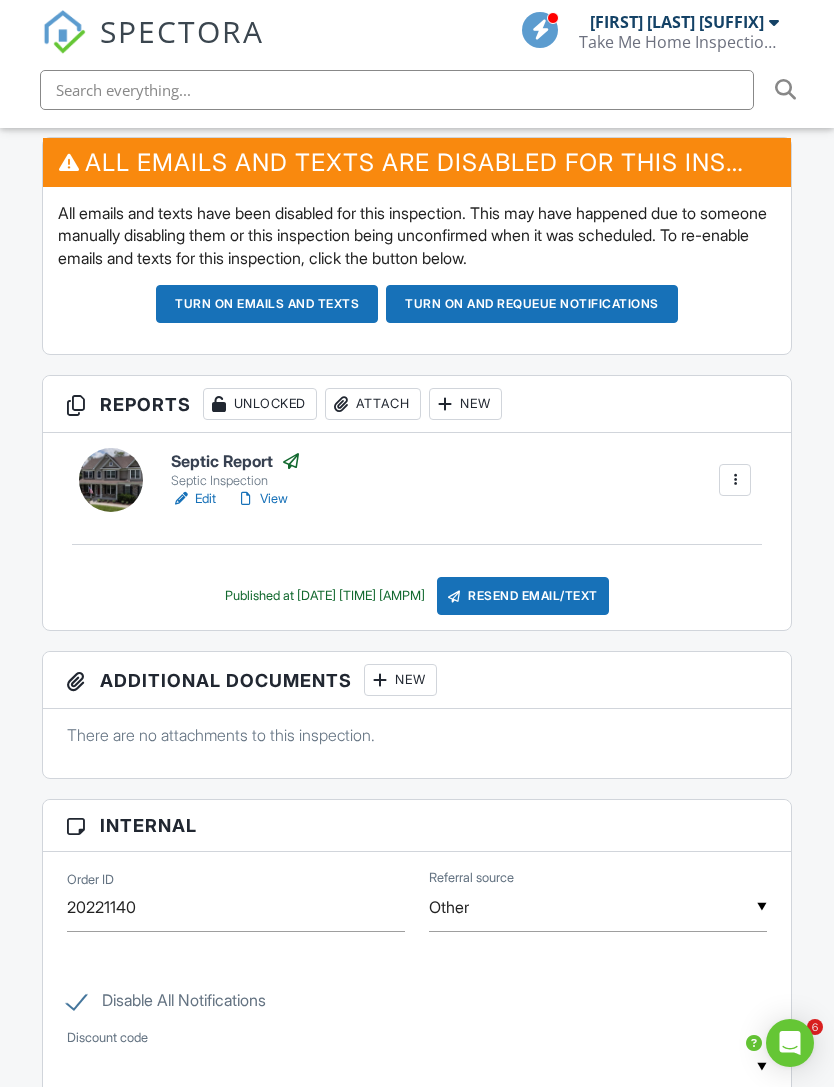 click on "SPECTORA" at bounding box center [182, 31] 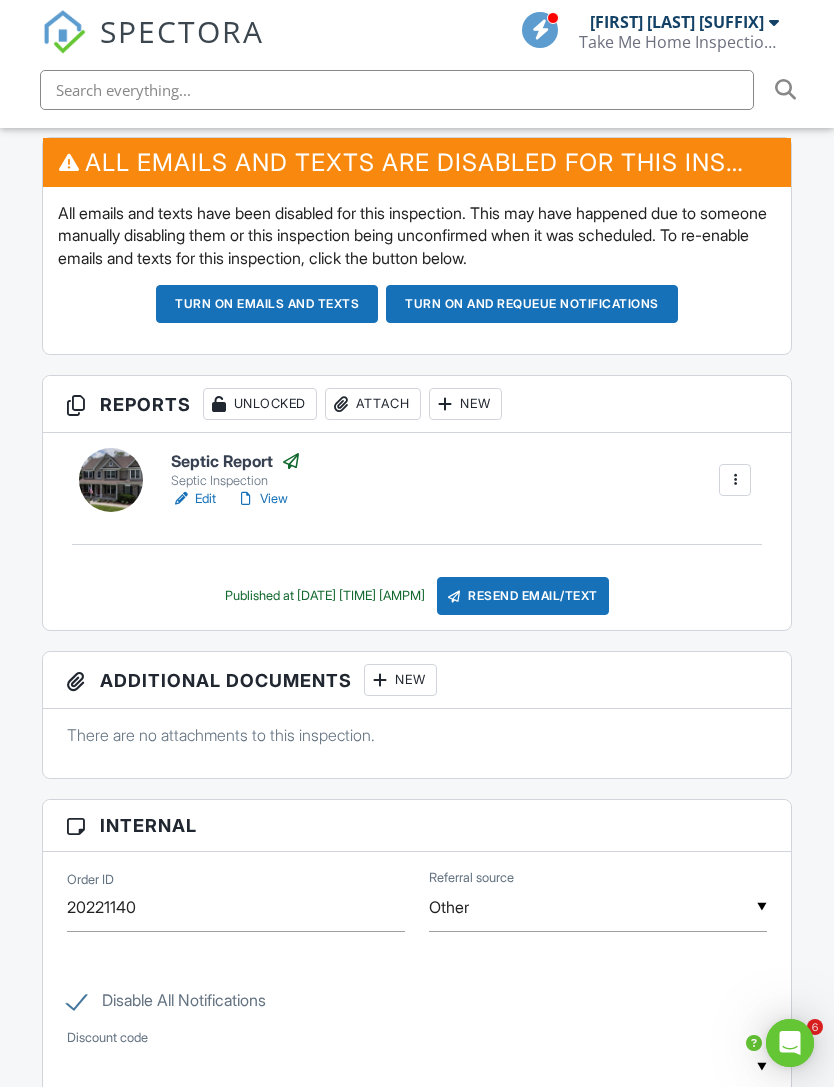 scroll, scrollTop: 0, scrollLeft: 0, axis: both 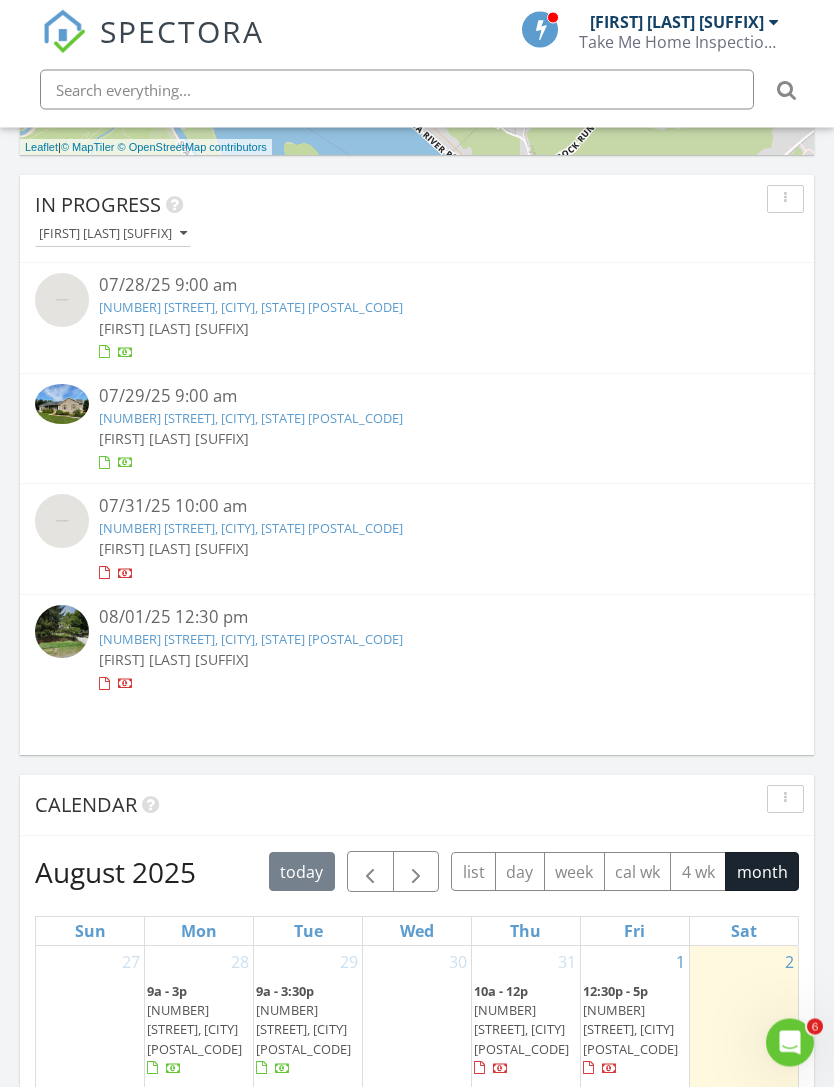 click on "[NUMBER] [STREET], [CITY], [STATE] [POSTAL_CODE]" at bounding box center [251, 419] 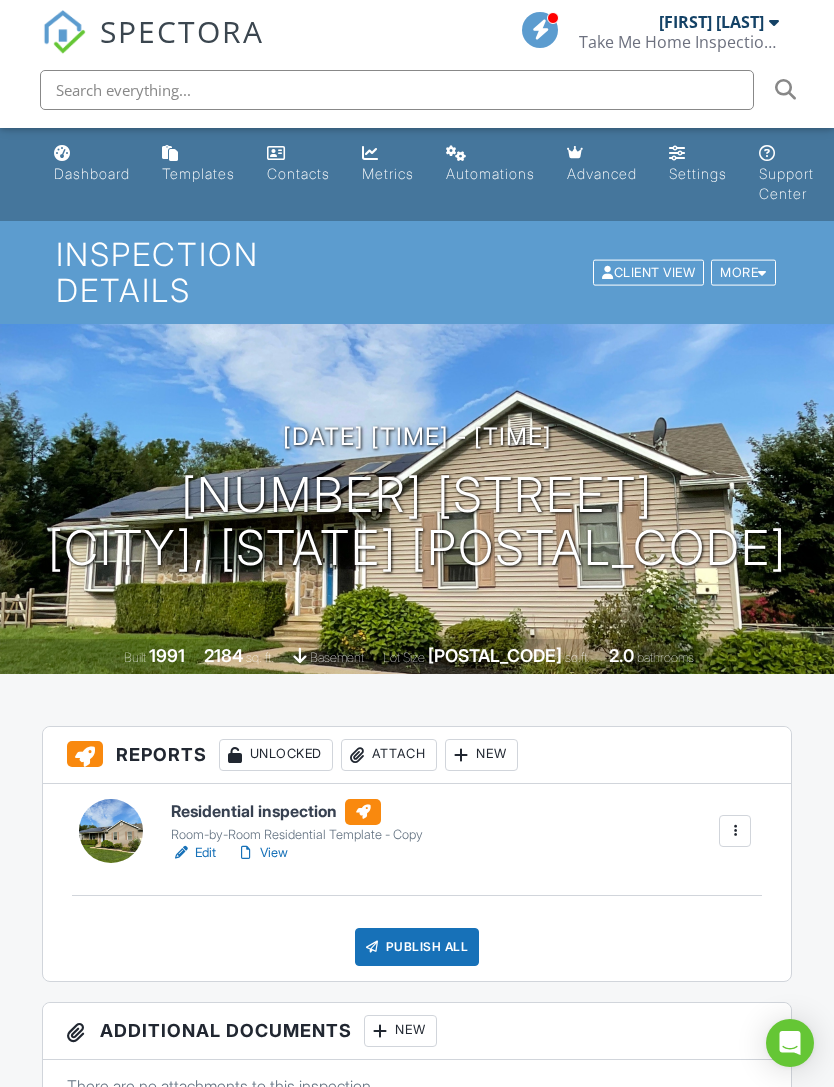 scroll, scrollTop: 114, scrollLeft: 0, axis: vertical 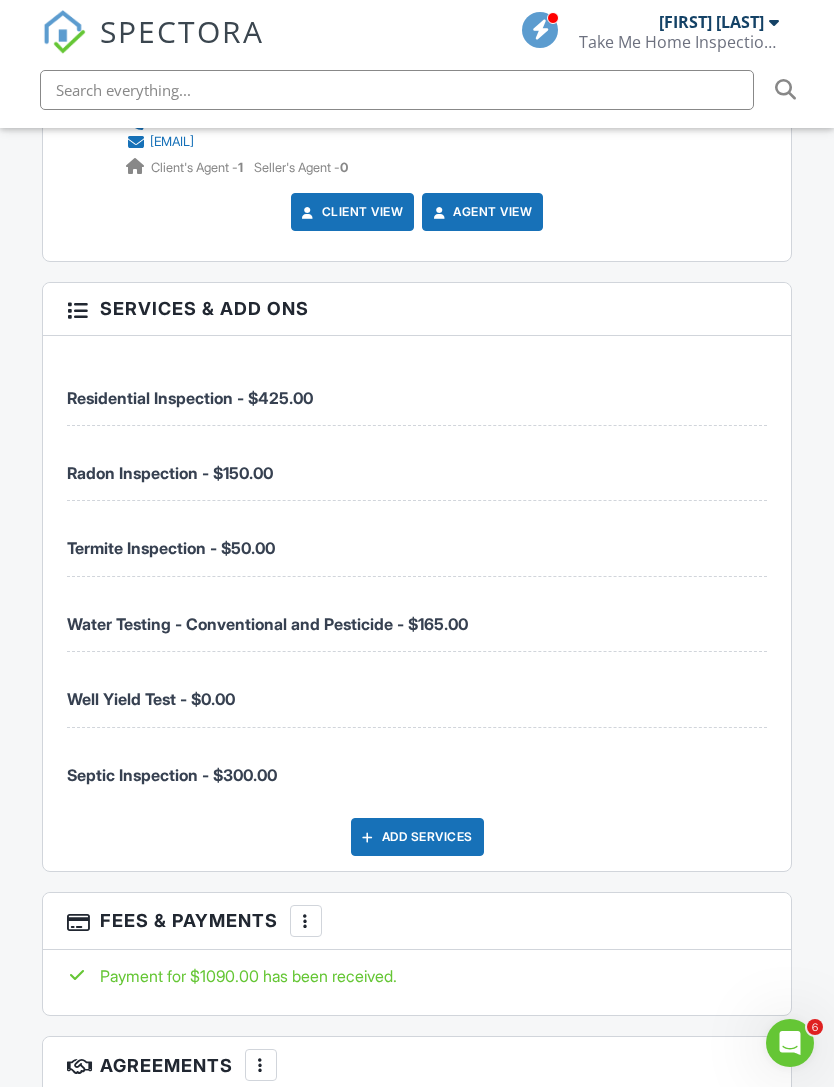 click on "Add Services" at bounding box center [417, 837] 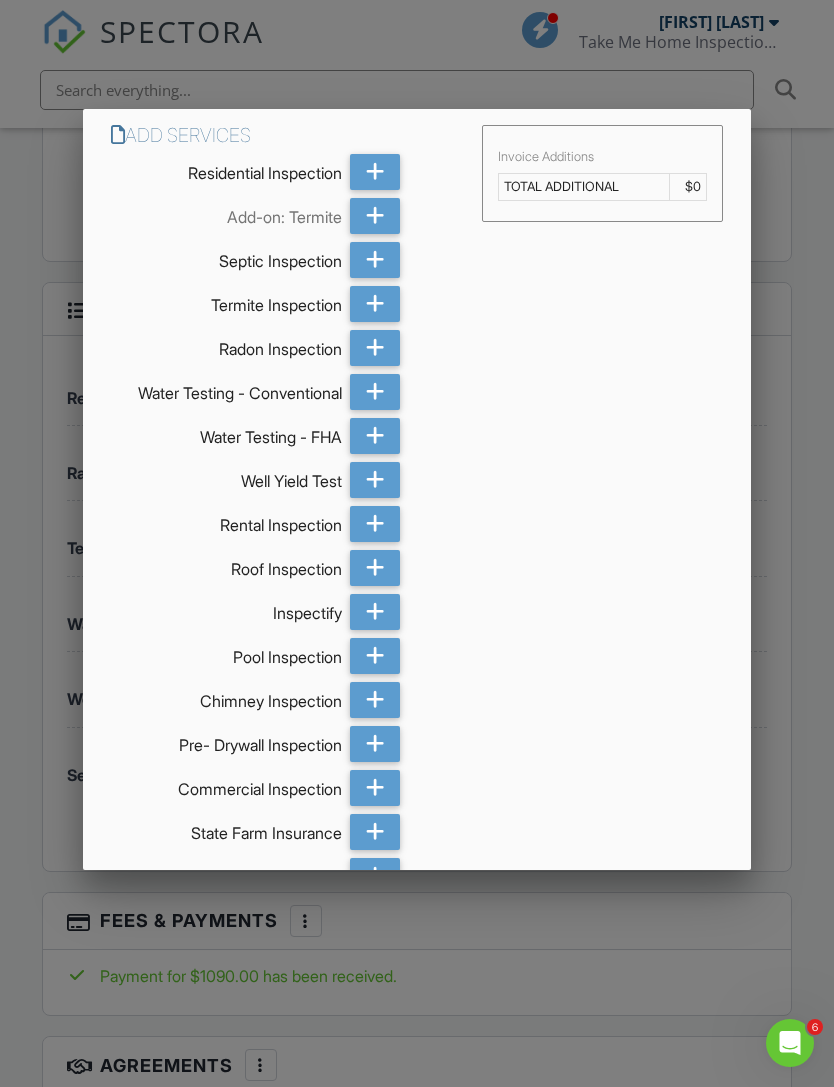 click at bounding box center (375, 392) 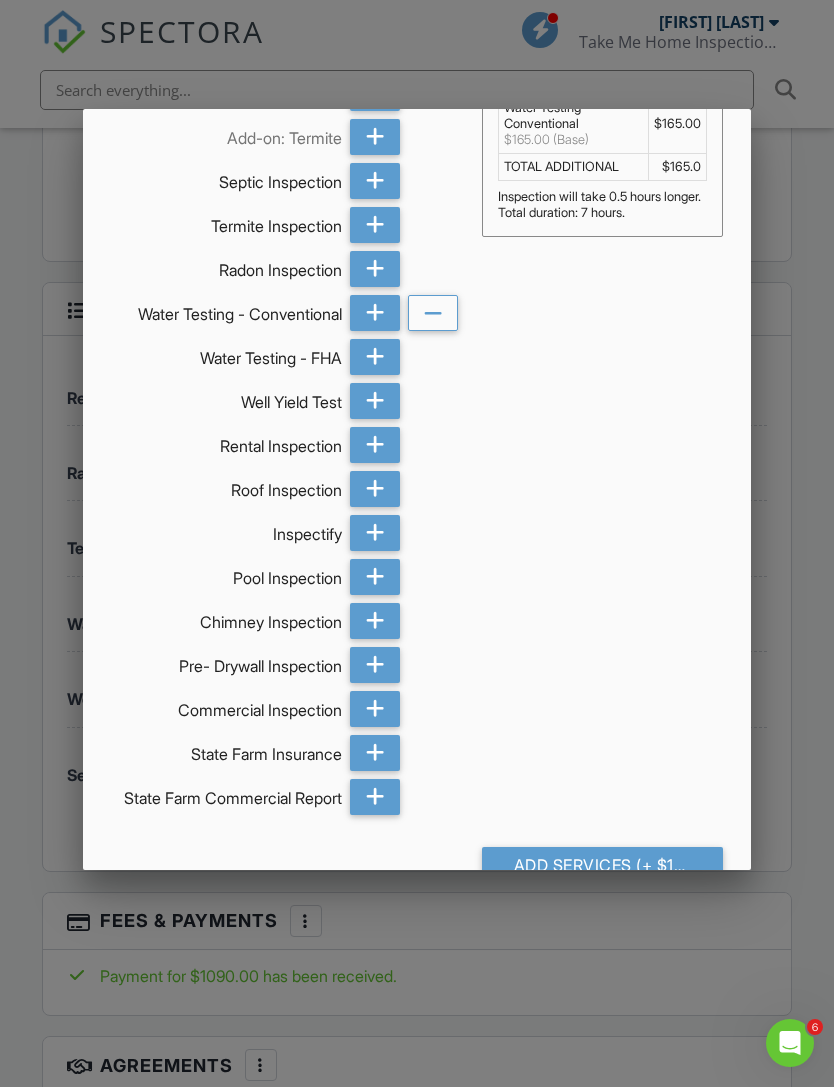scroll, scrollTop: 78, scrollLeft: 0, axis: vertical 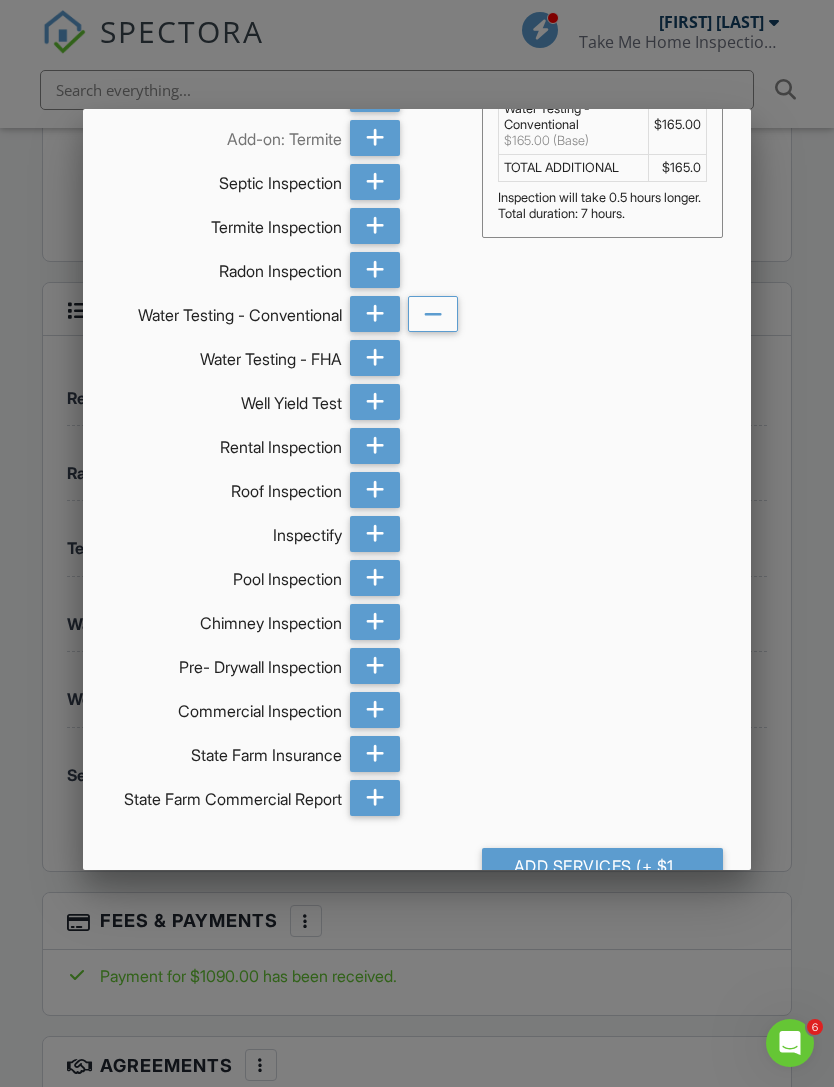 click on "Add Services
(+ $165.0)" at bounding box center [602, 866] 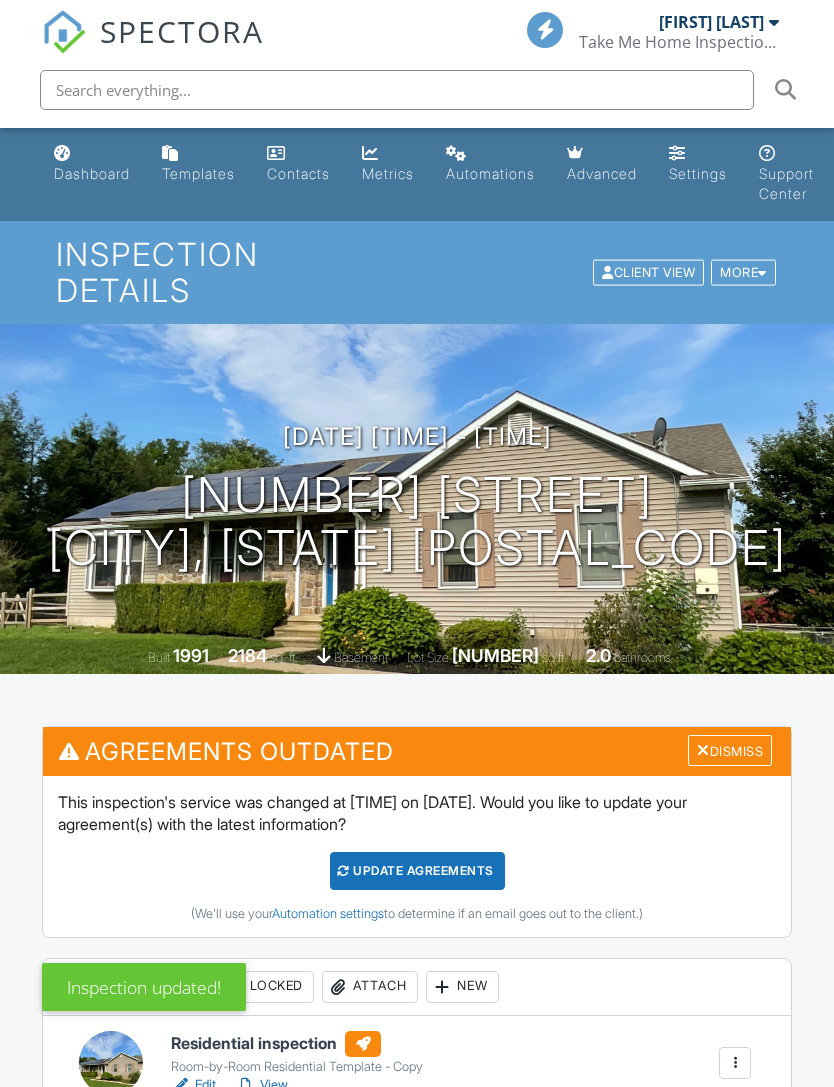 scroll, scrollTop: 0, scrollLeft: 0, axis: both 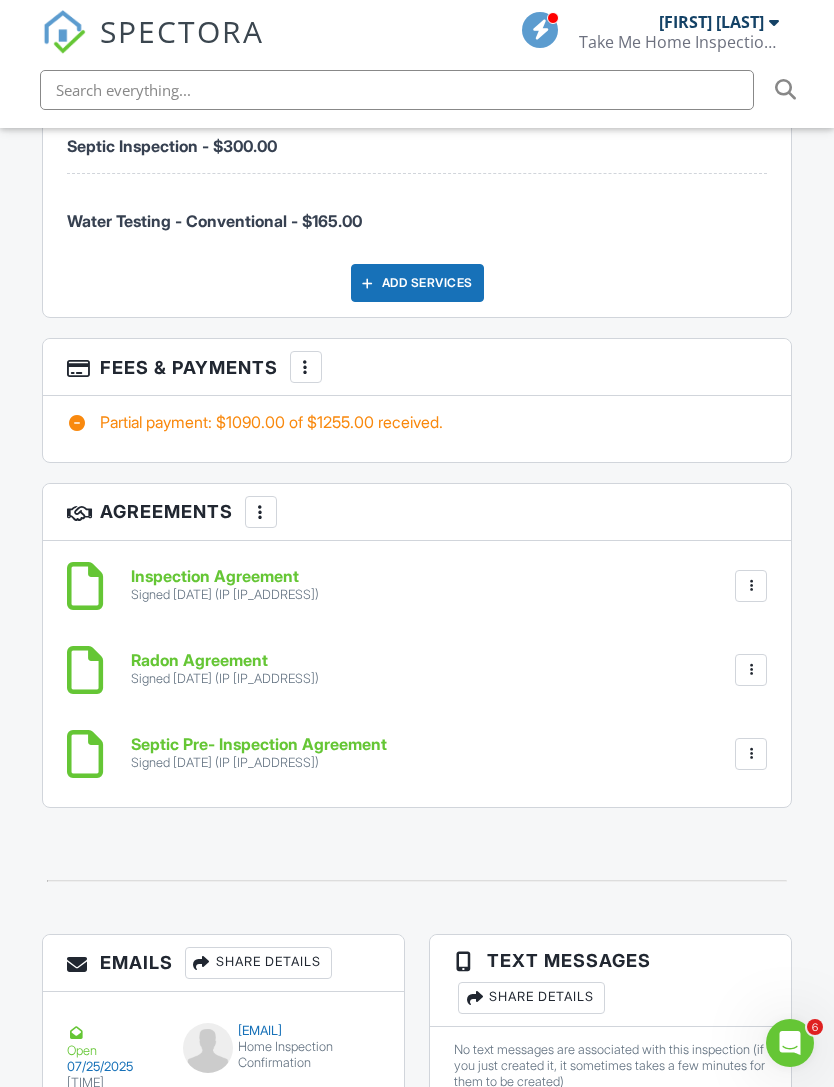 click on "More" at bounding box center [306, 367] 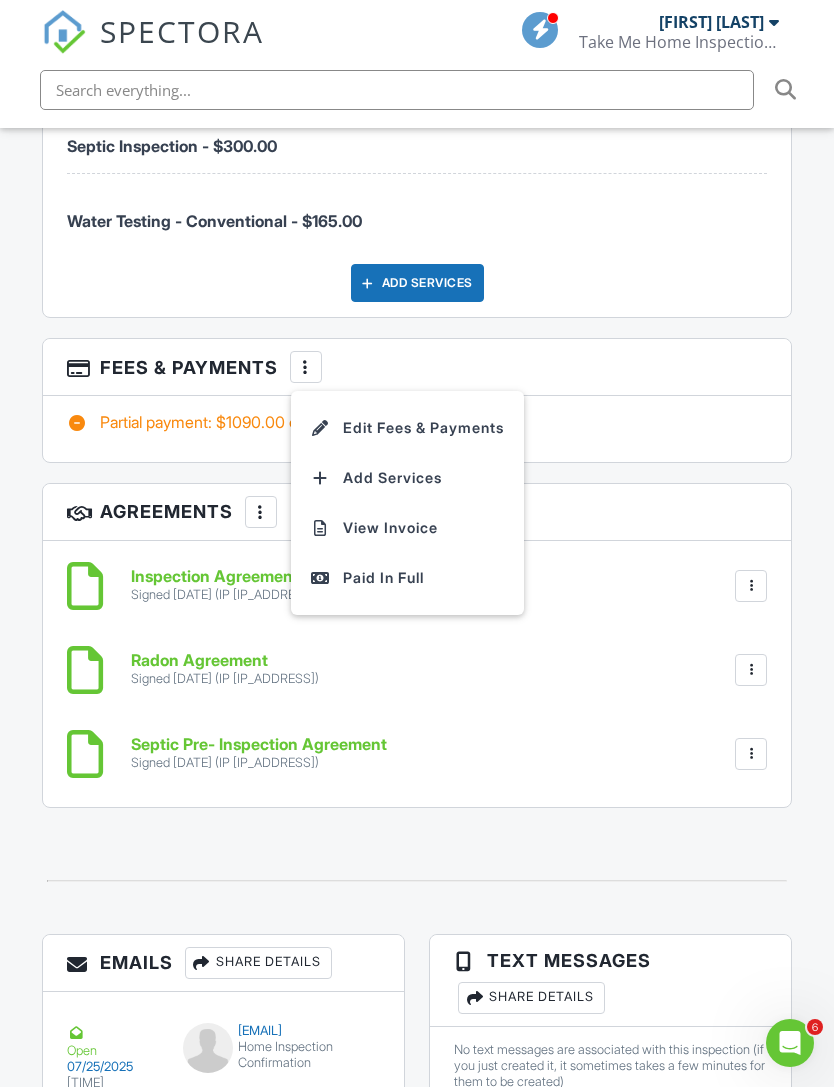 click on "Edit Fees & Payments" at bounding box center [407, 428] 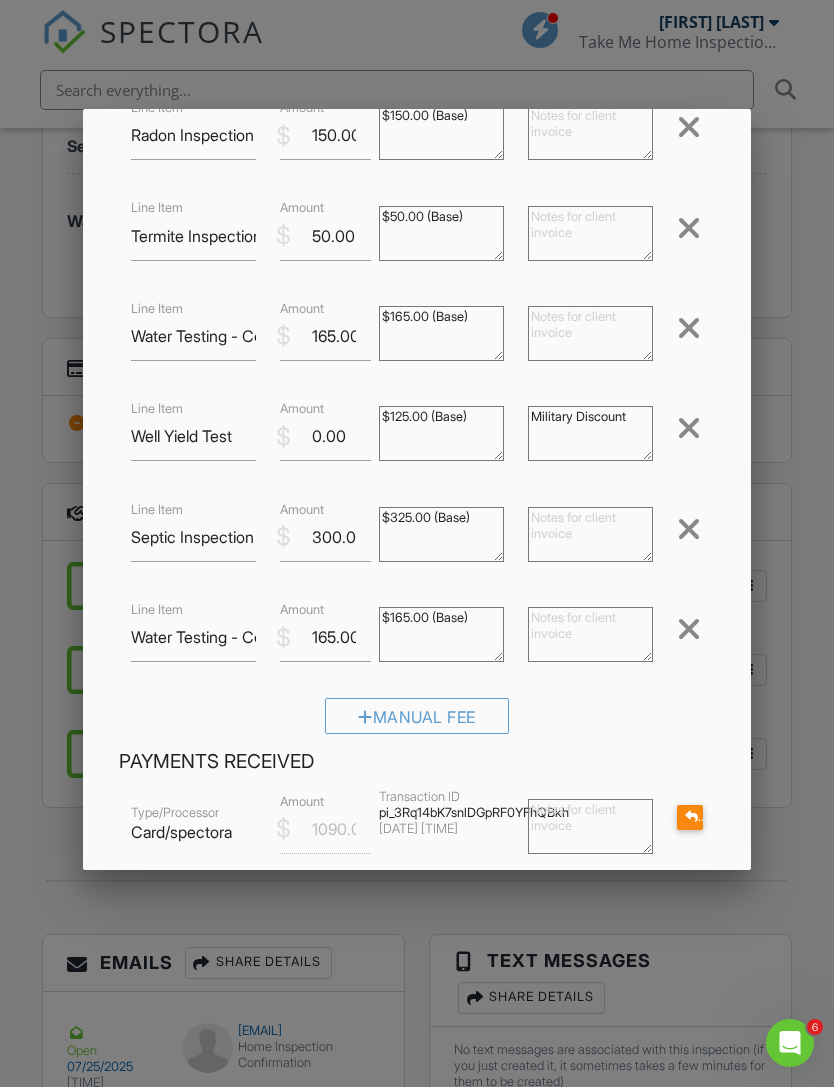 scroll, scrollTop: 256, scrollLeft: 0, axis: vertical 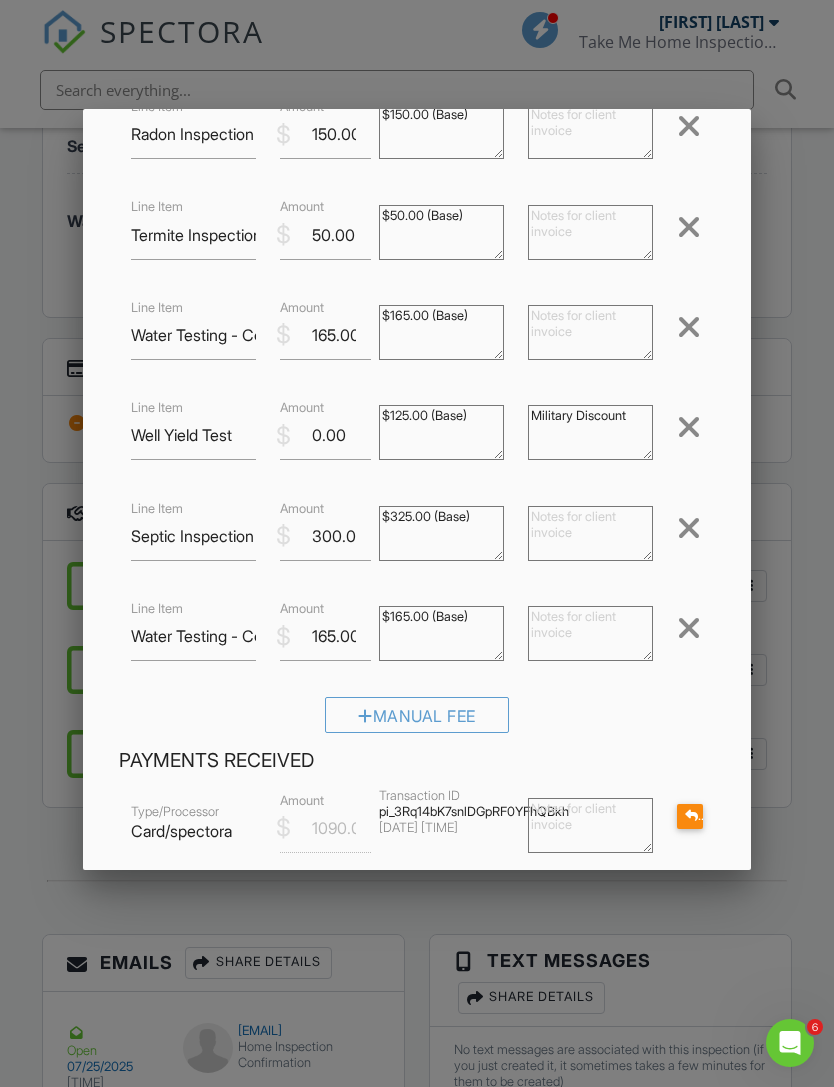 click on "$165.00 (Base)" at bounding box center (441, 332) 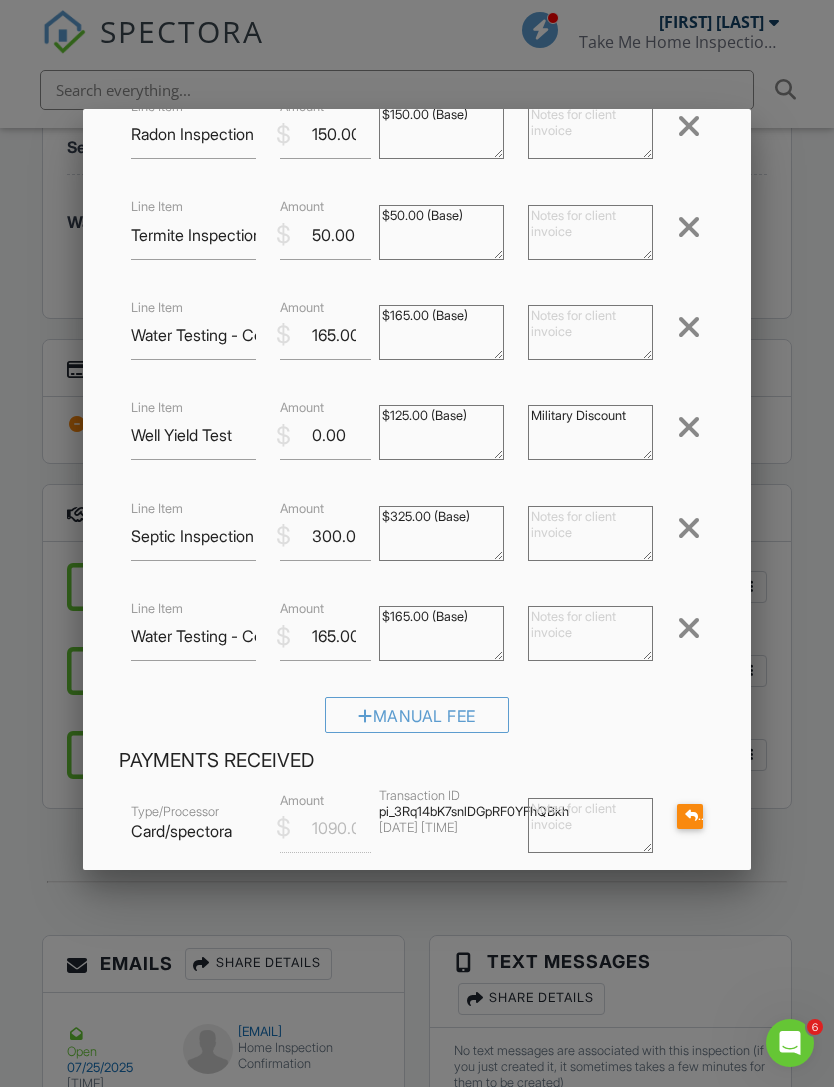 click on "$165.00 (Base)" at bounding box center (441, 332) 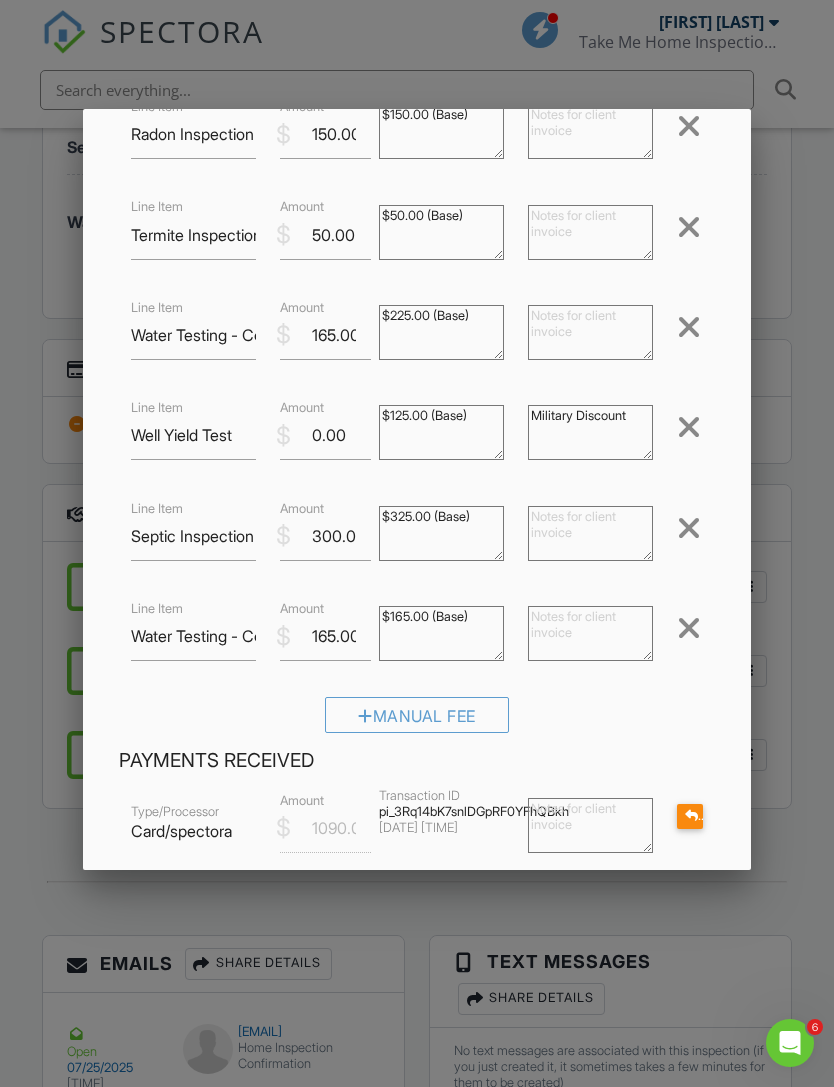 type on "$225.00 (Base)" 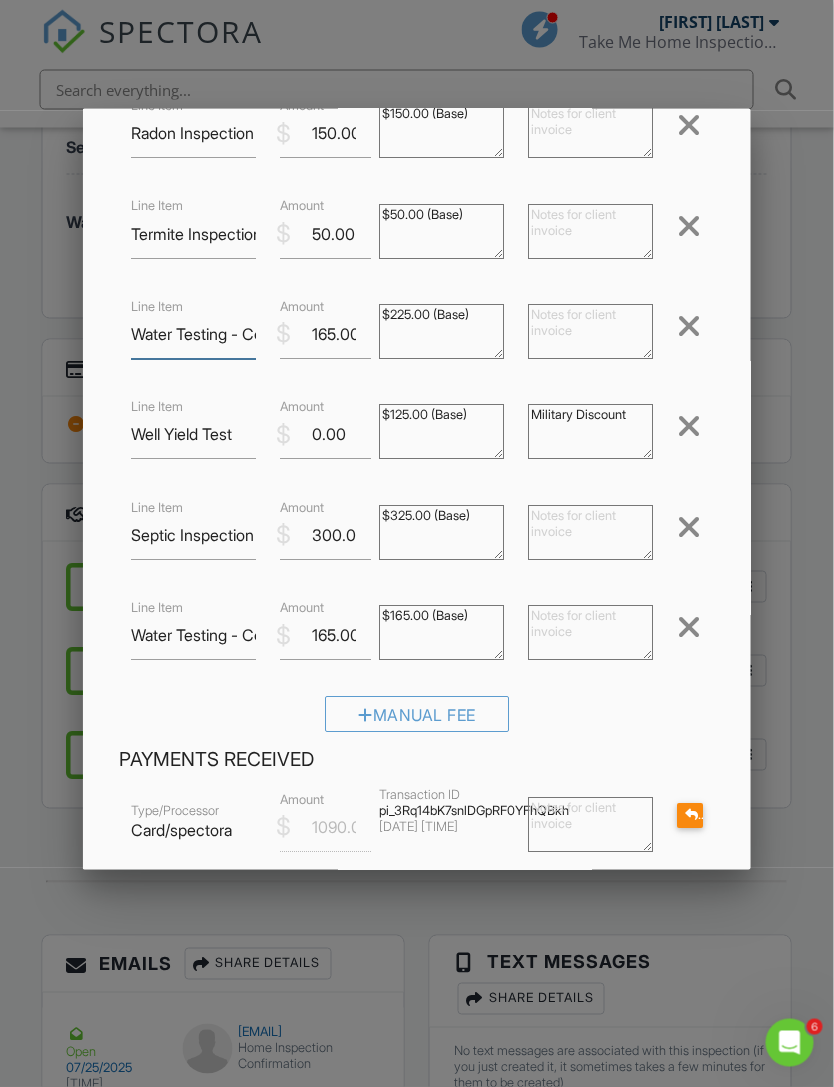 click on "Water Testing - Conventional and Pesticide" at bounding box center [193, 335] 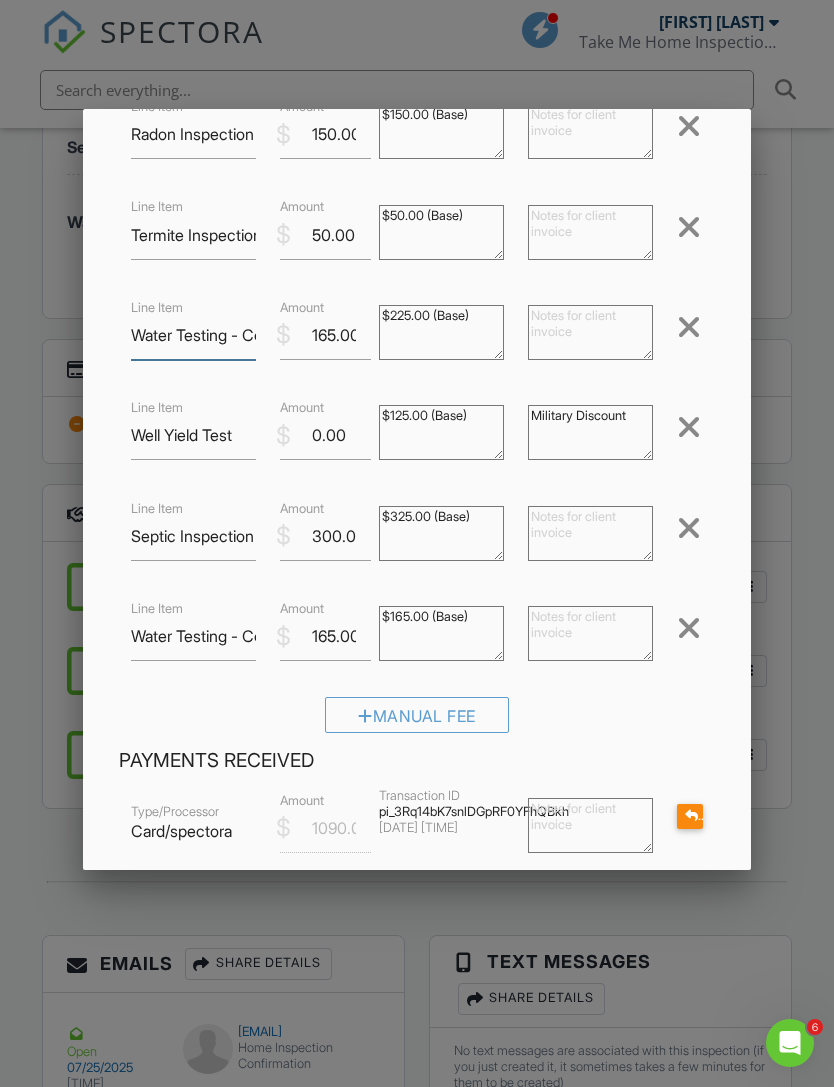 click on "Water Testing - Conventional and Pesticide" at bounding box center (193, 335) 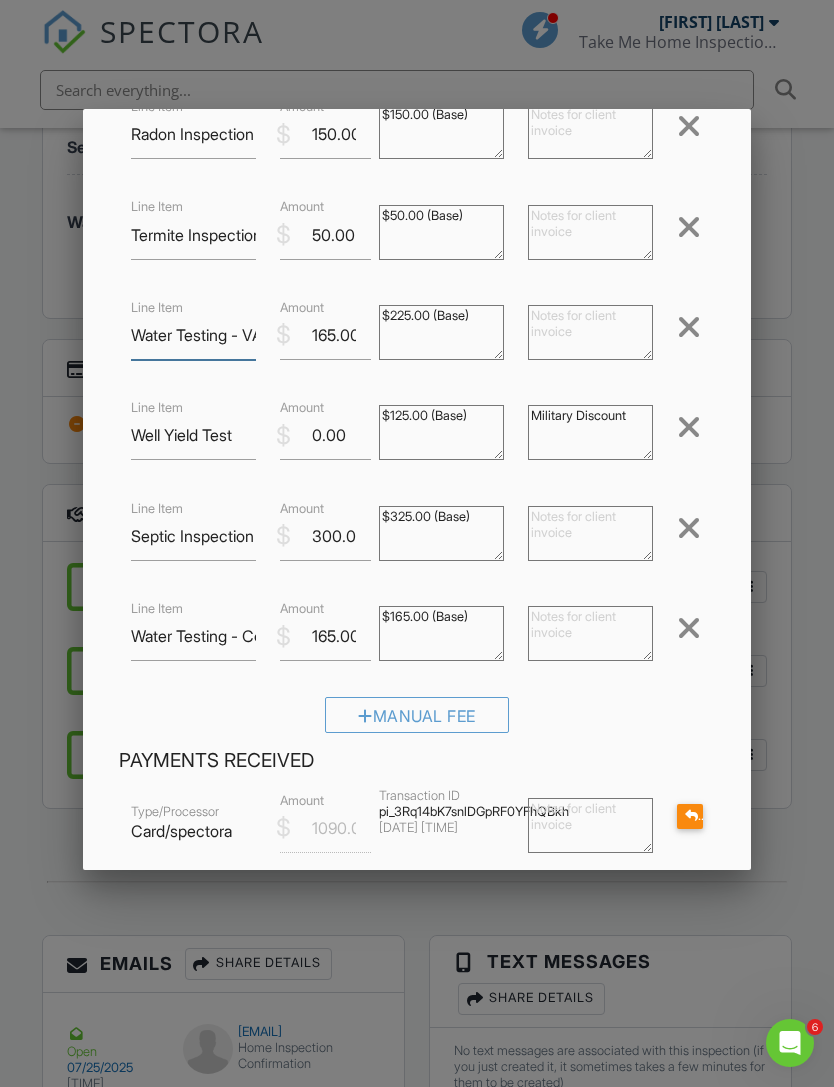 type on "Water Testing - VA" 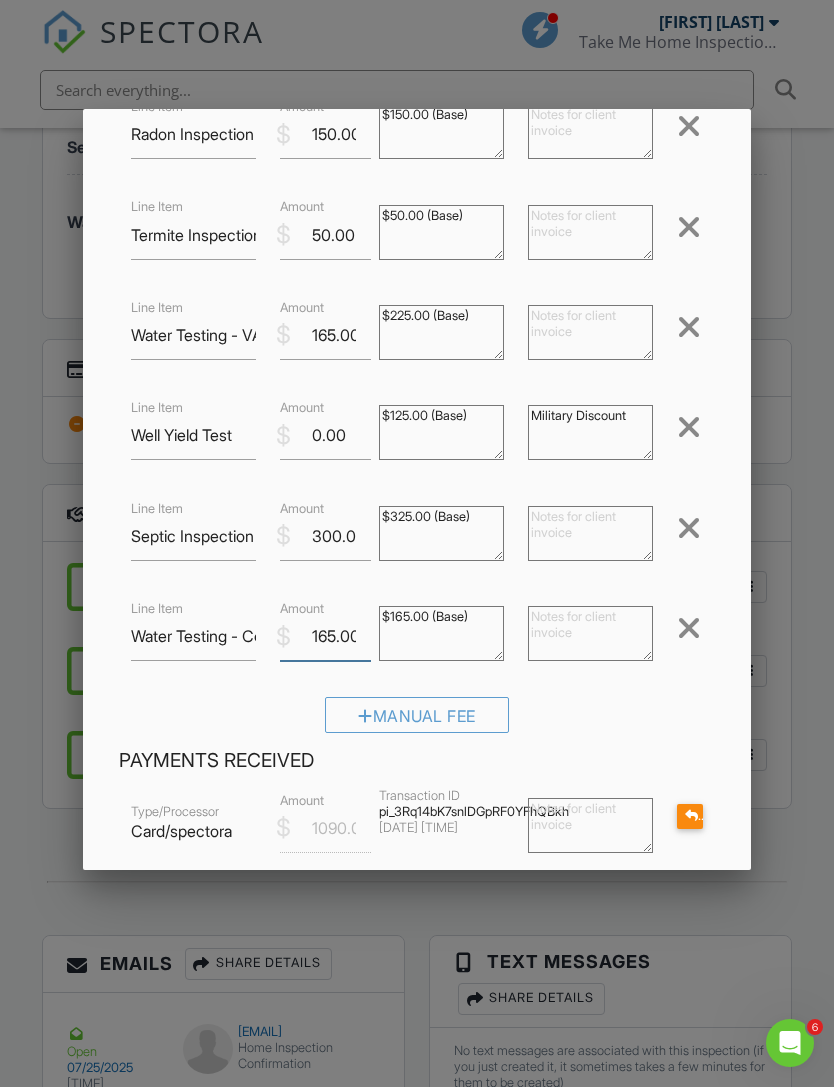 click on "165.00" at bounding box center (325, 636) 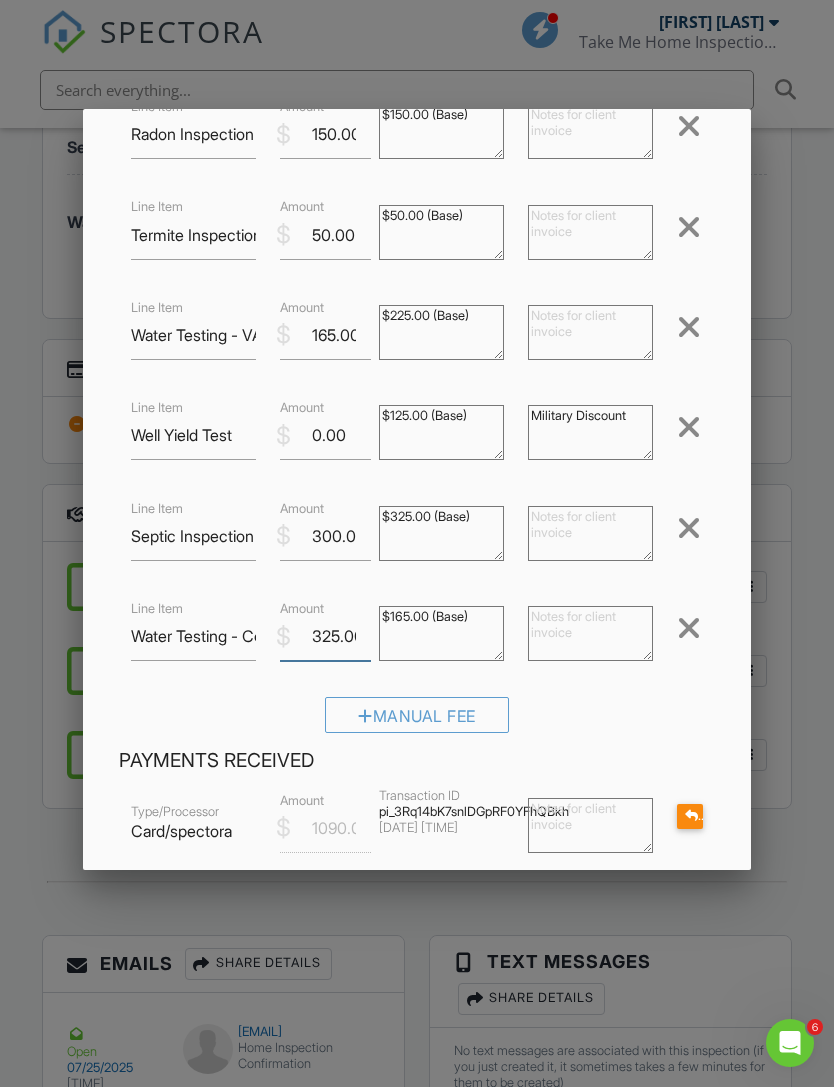 type on "325.00" 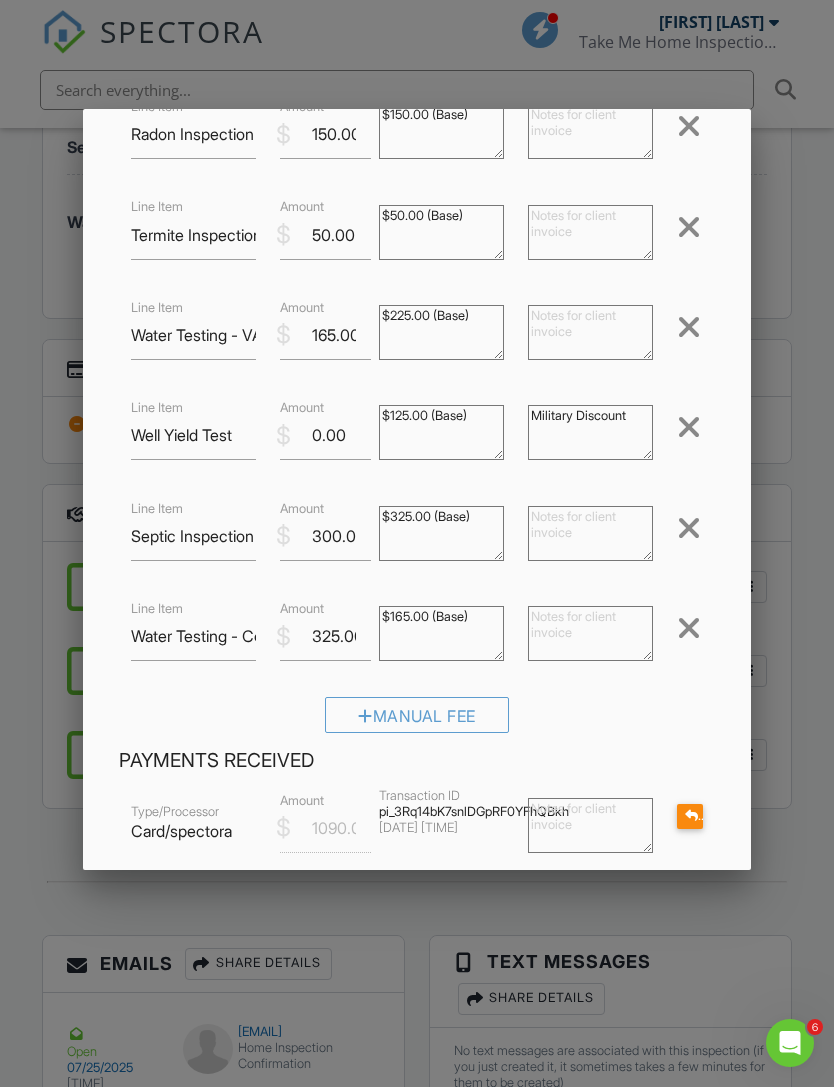 click on "$165.00 (Base)" at bounding box center (441, 633) 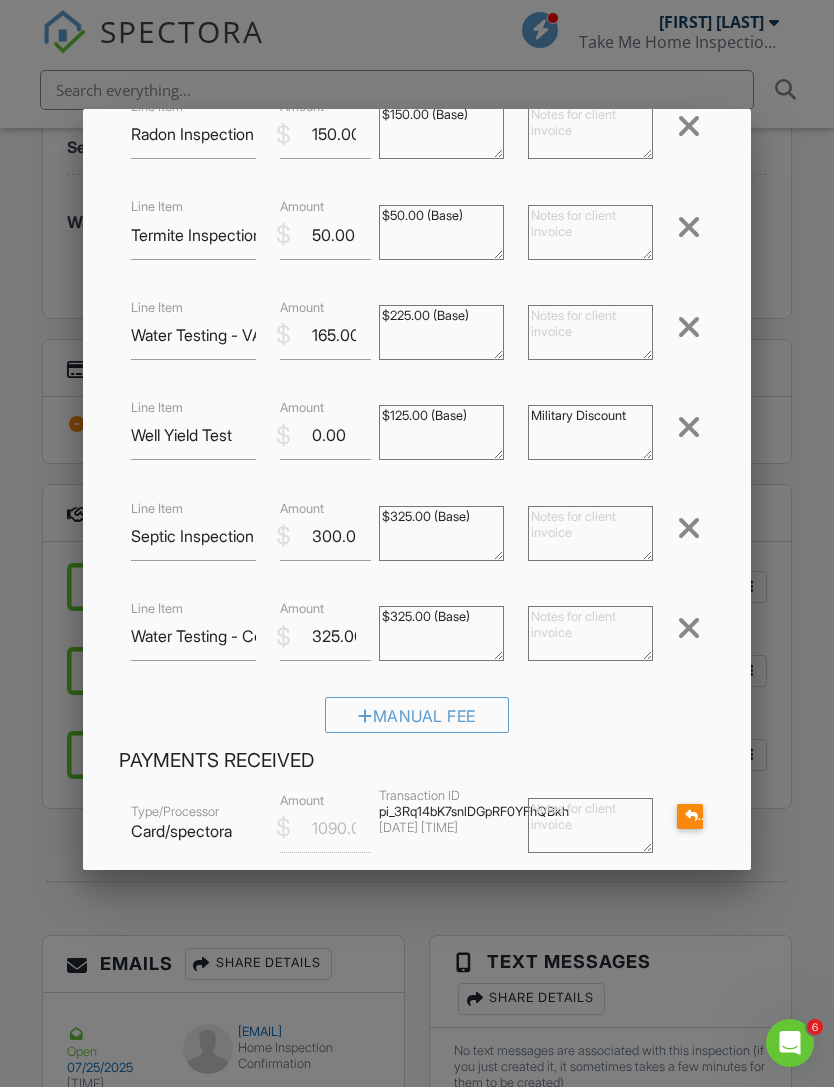 type on "$325.00 (Base)" 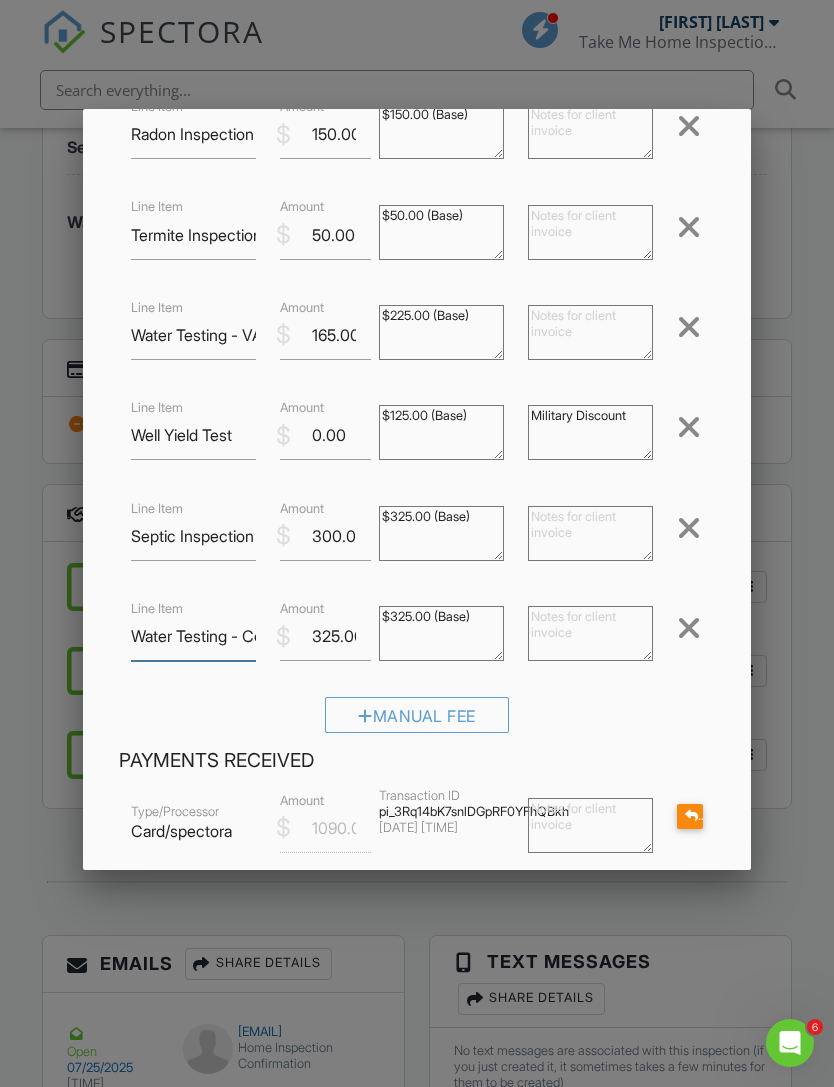 click on "Water Testing - Conventional" at bounding box center (193, 636) 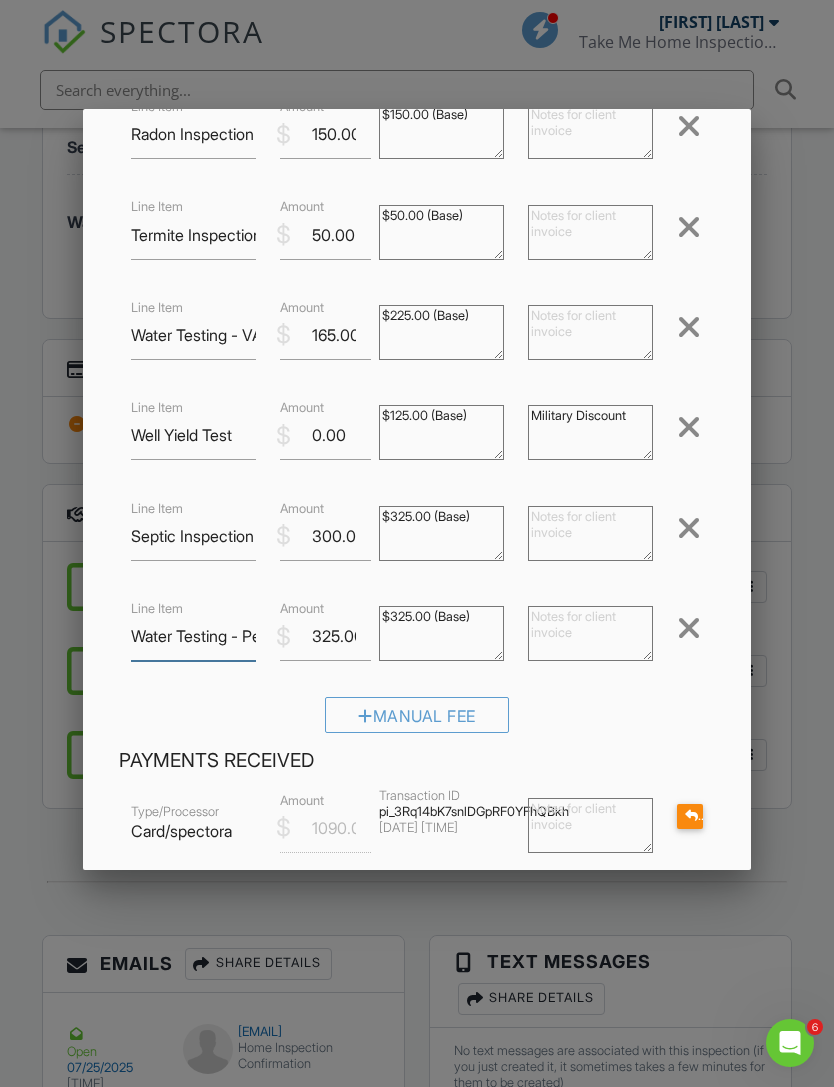 type on "Water Testing - Pestcide and Herbicide l" 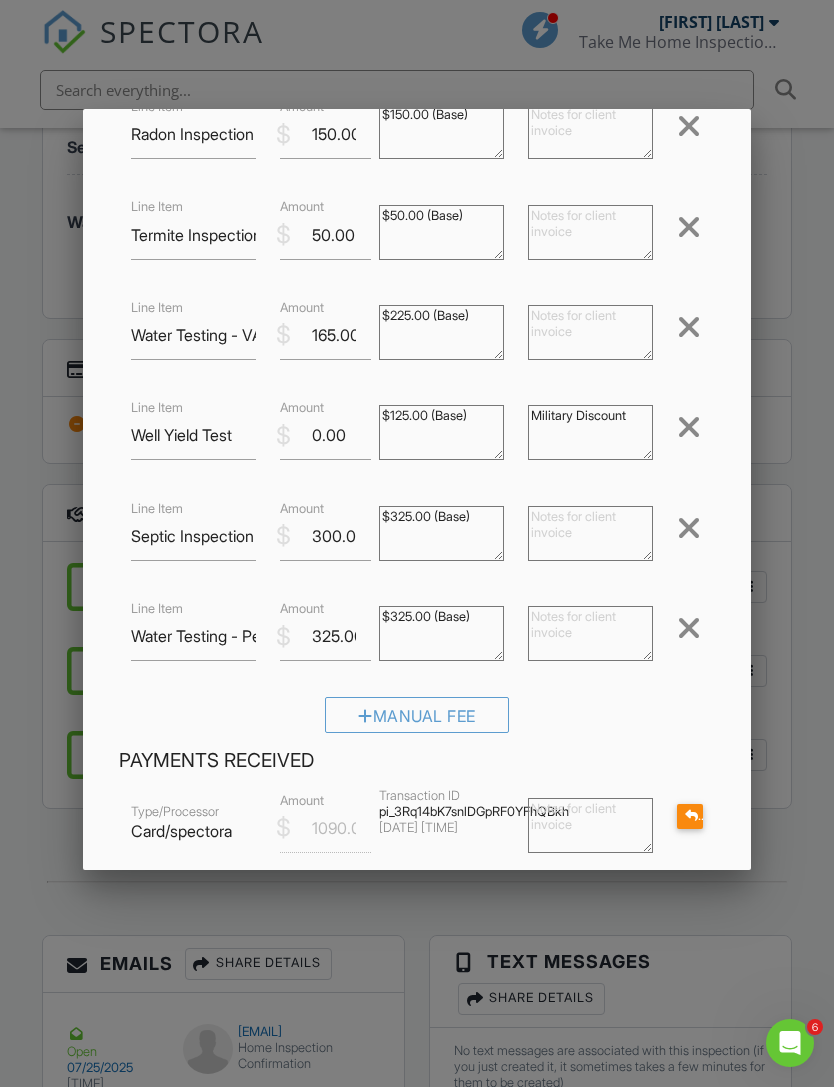 click on "Manual Fee" at bounding box center (416, 722) 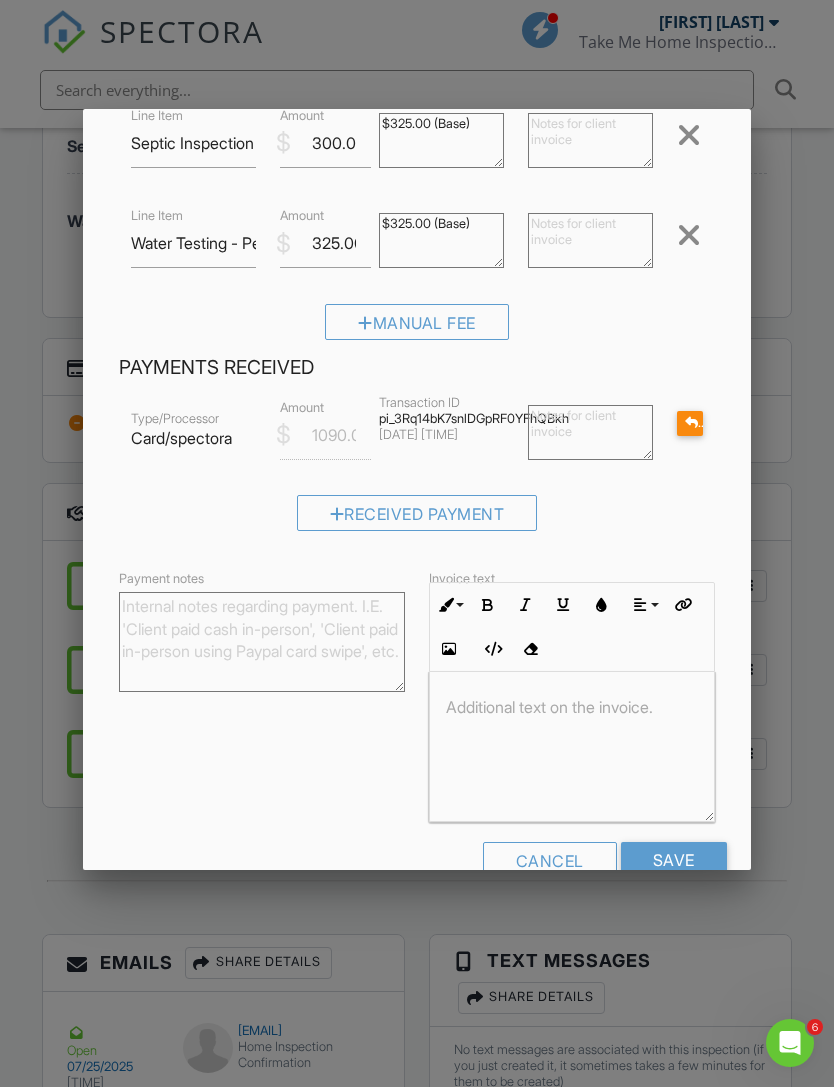 scroll, scrollTop: 647, scrollLeft: 0, axis: vertical 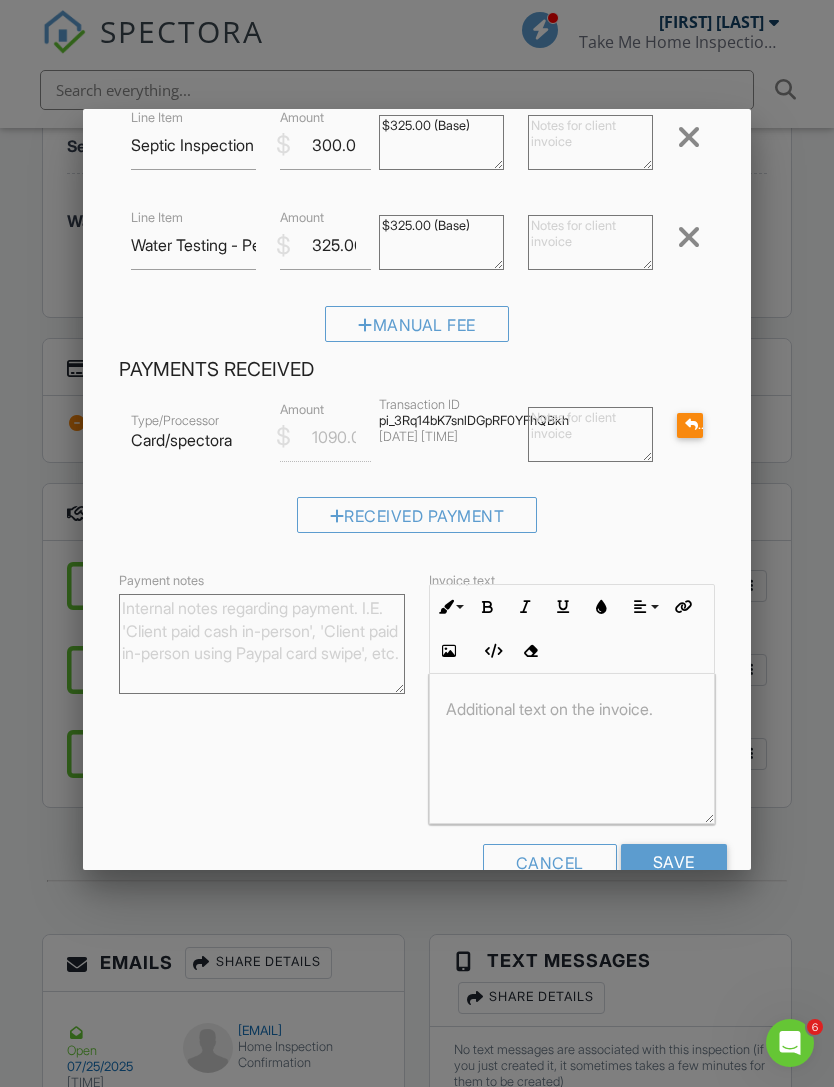 click on "Save" at bounding box center [674, 862] 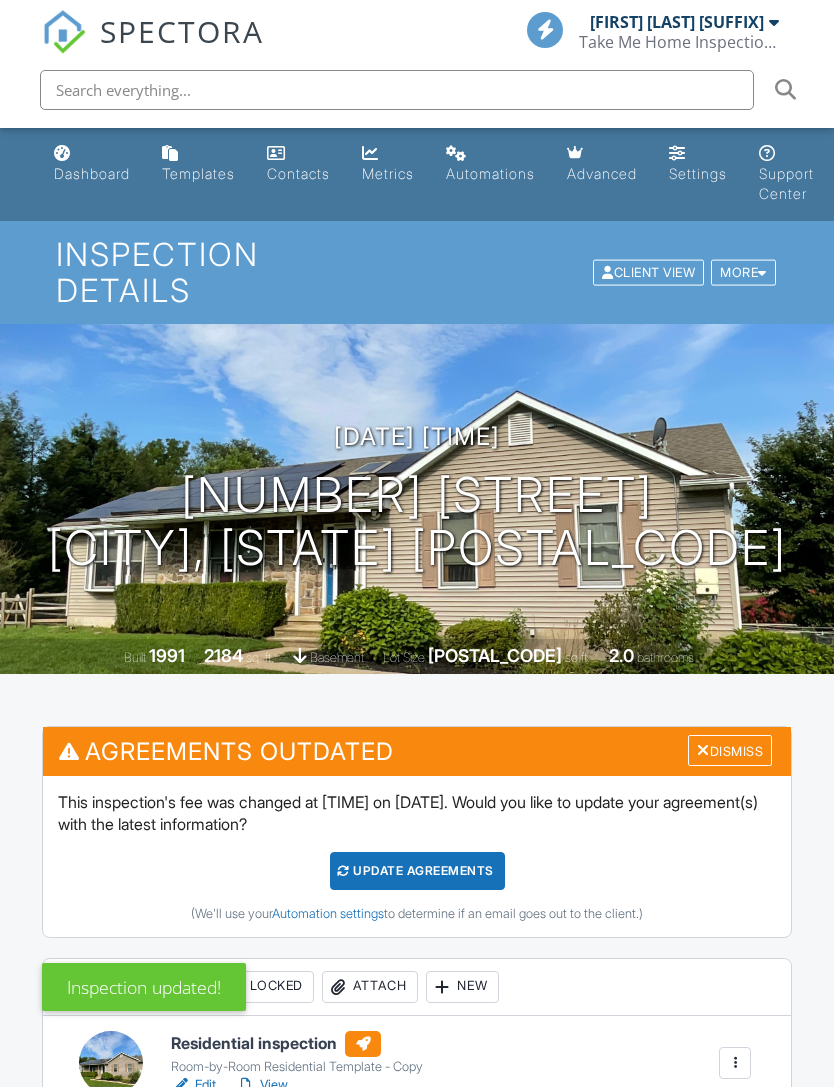 scroll, scrollTop: 0, scrollLeft: 0, axis: both 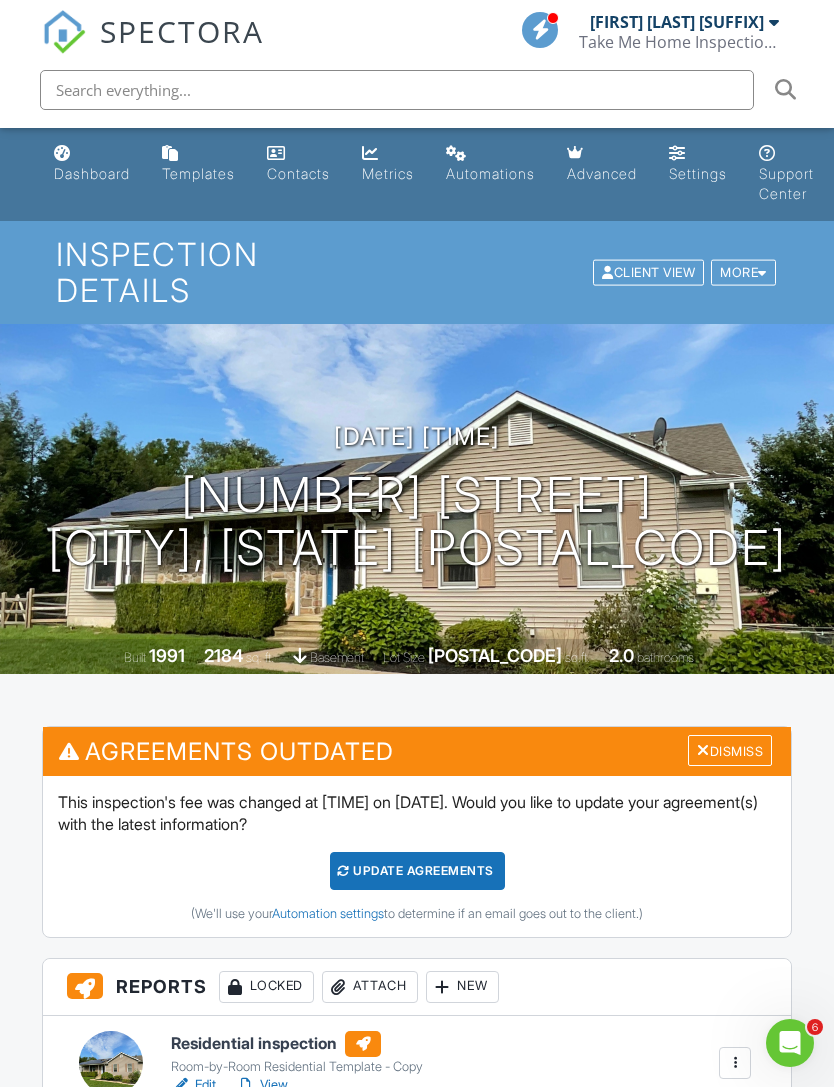 click on "Update Agreements" at bounding box center (417, 871) 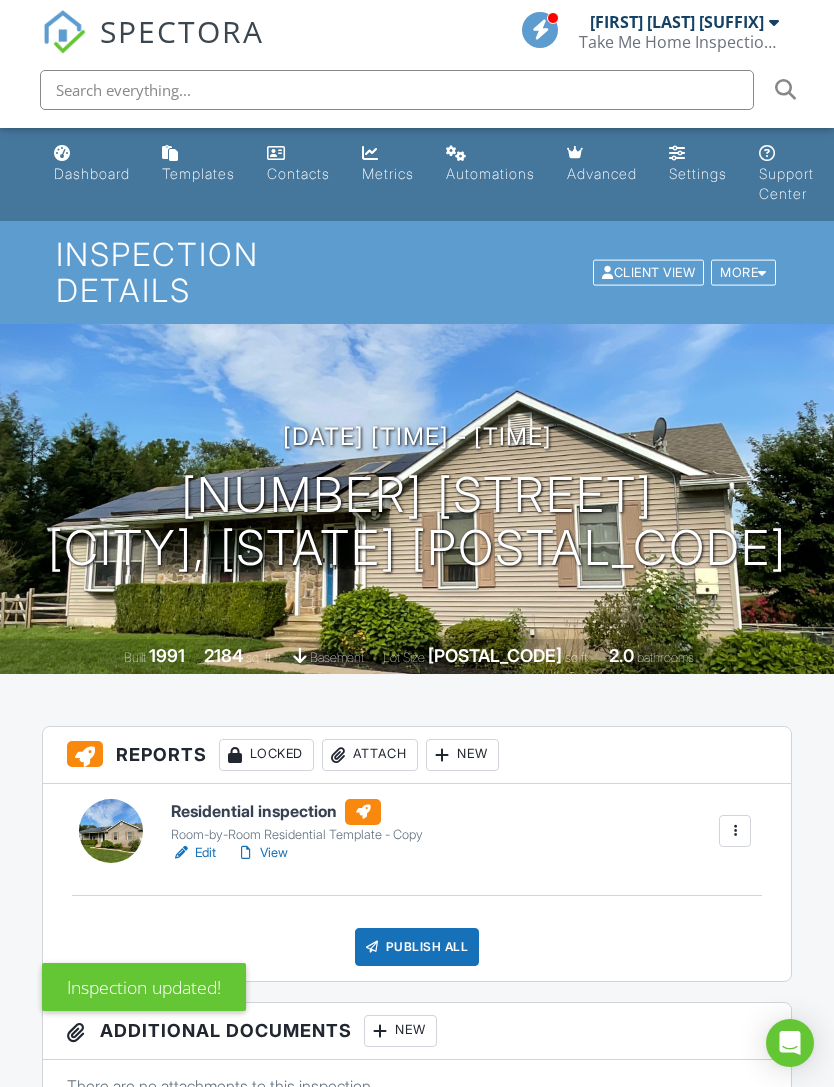 scroll, scrollTop: 176, scrollLeft: 0, axis: vertical 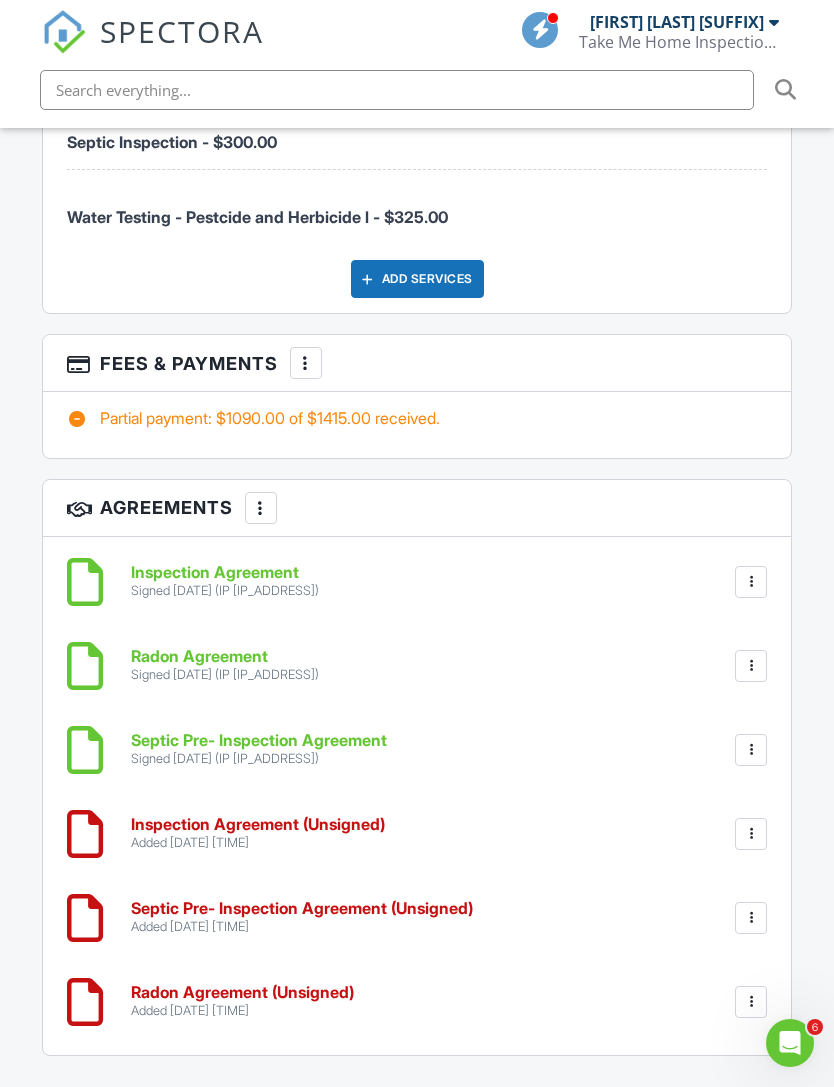 click at bounding box center [751, 1002] 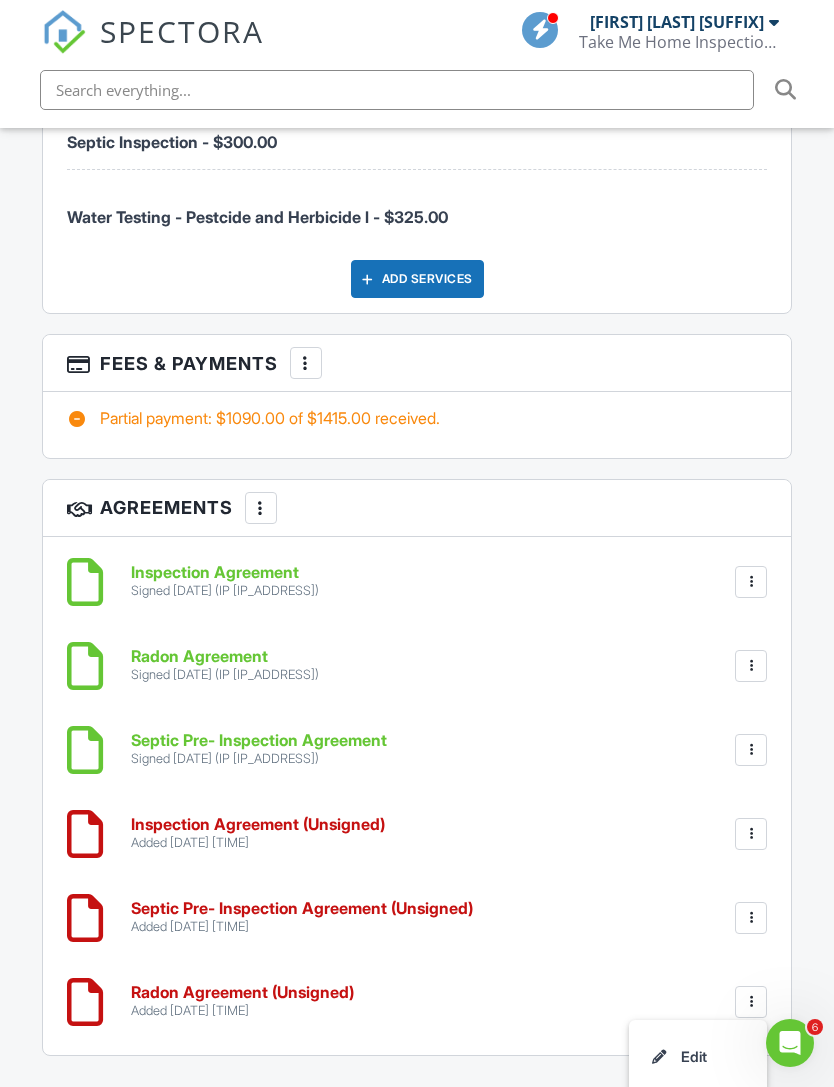 click on "Delete" at bounding box center [698, 1157] 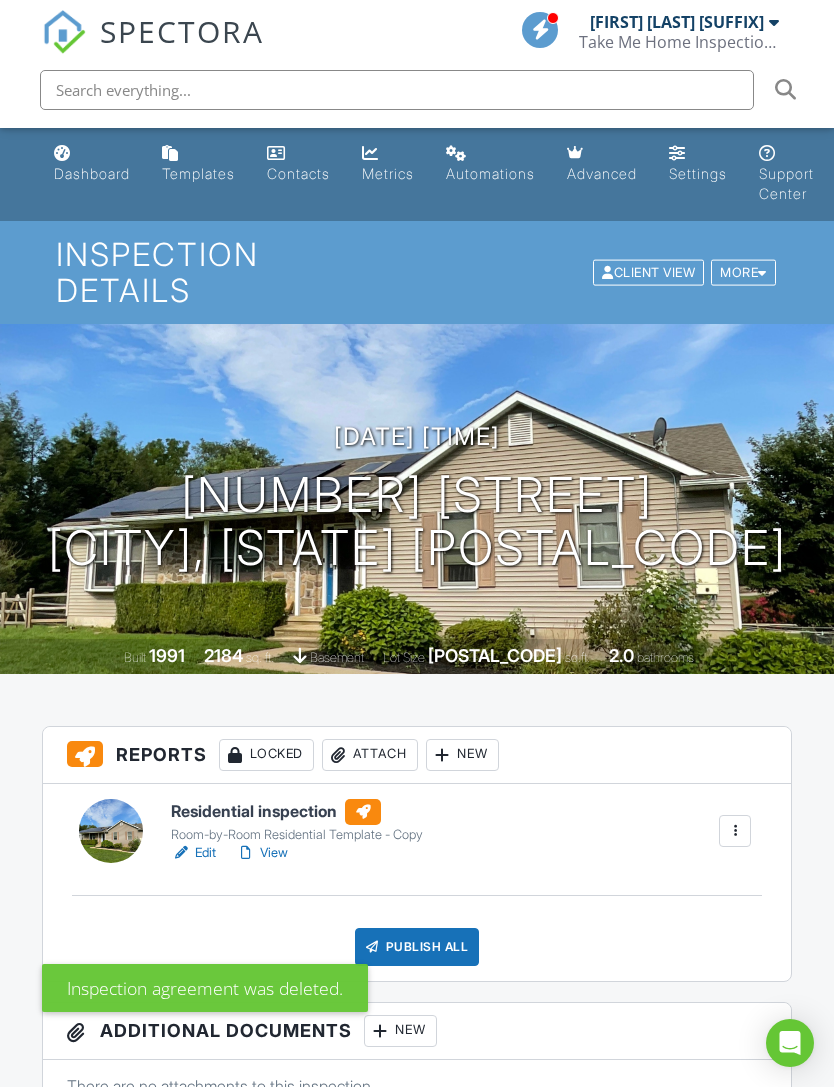 scroll, scrollTop: 0, scrollLeft: 0, axis: both 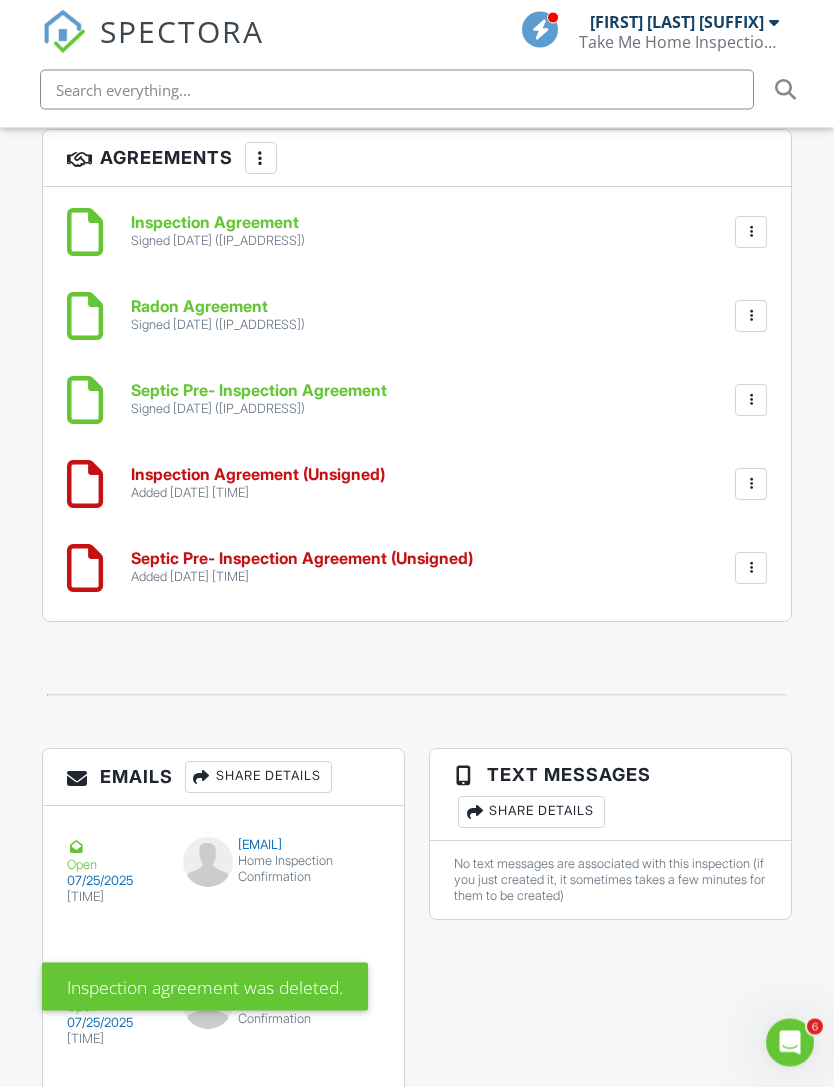 click at bounding box center (751, 569) 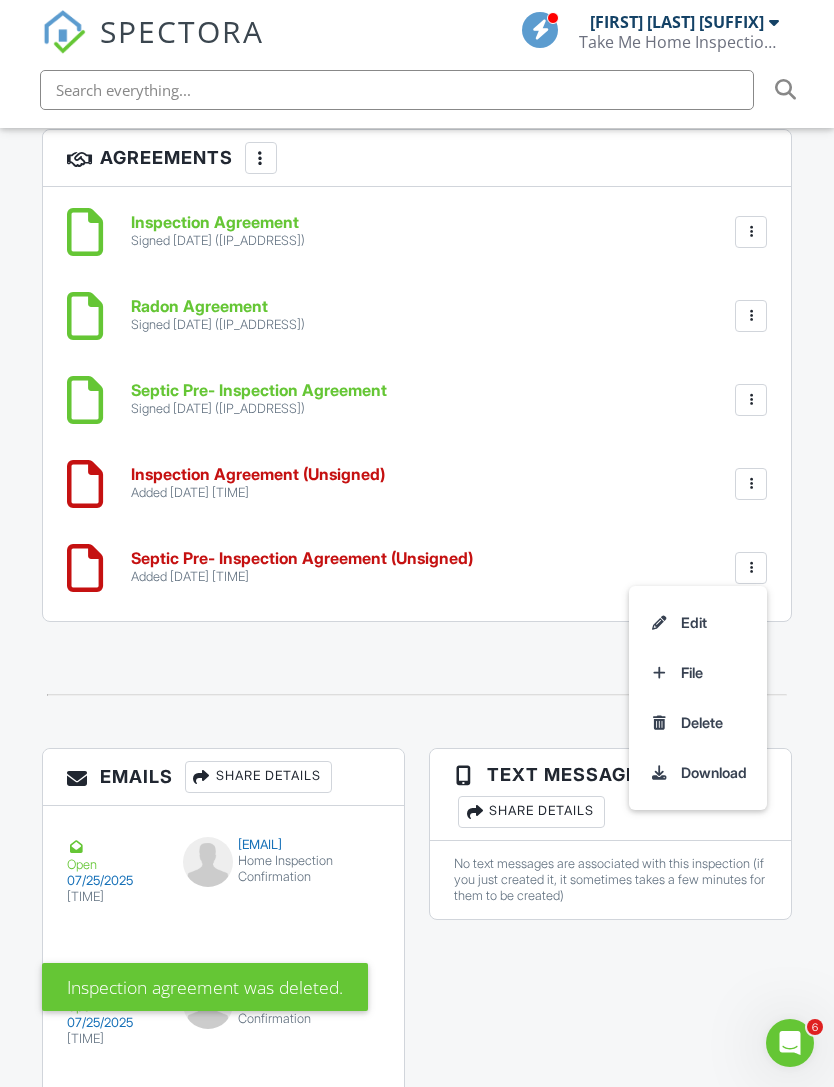 click on "Delete" at bounding box center (698, 723) 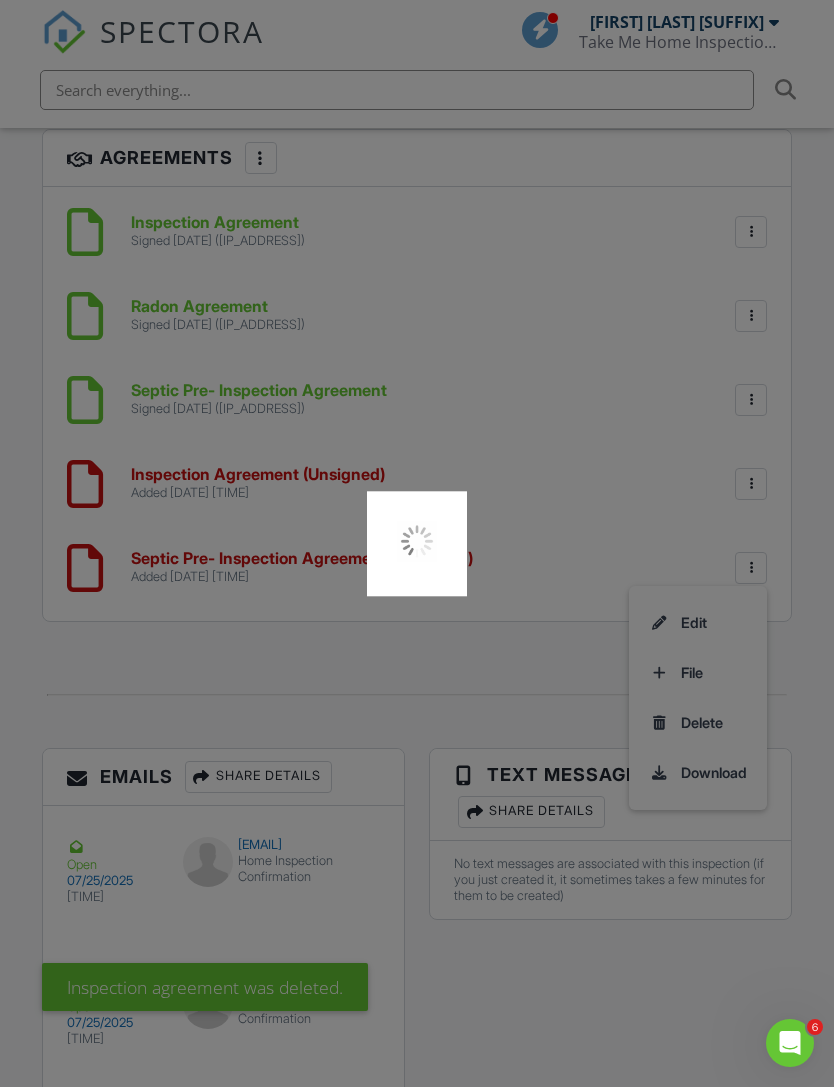 scroll, scrollTop: 3758, scrollLeft: 0, axis: vertical 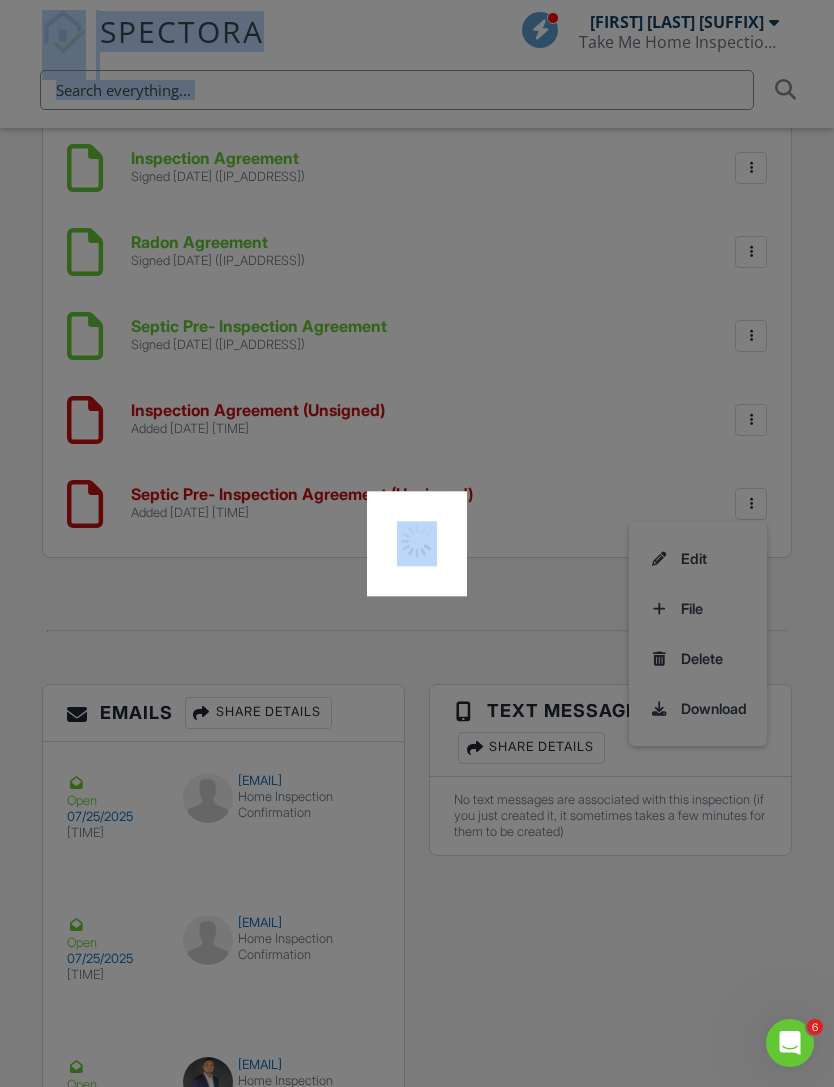 click at bounding box center (417, 543) 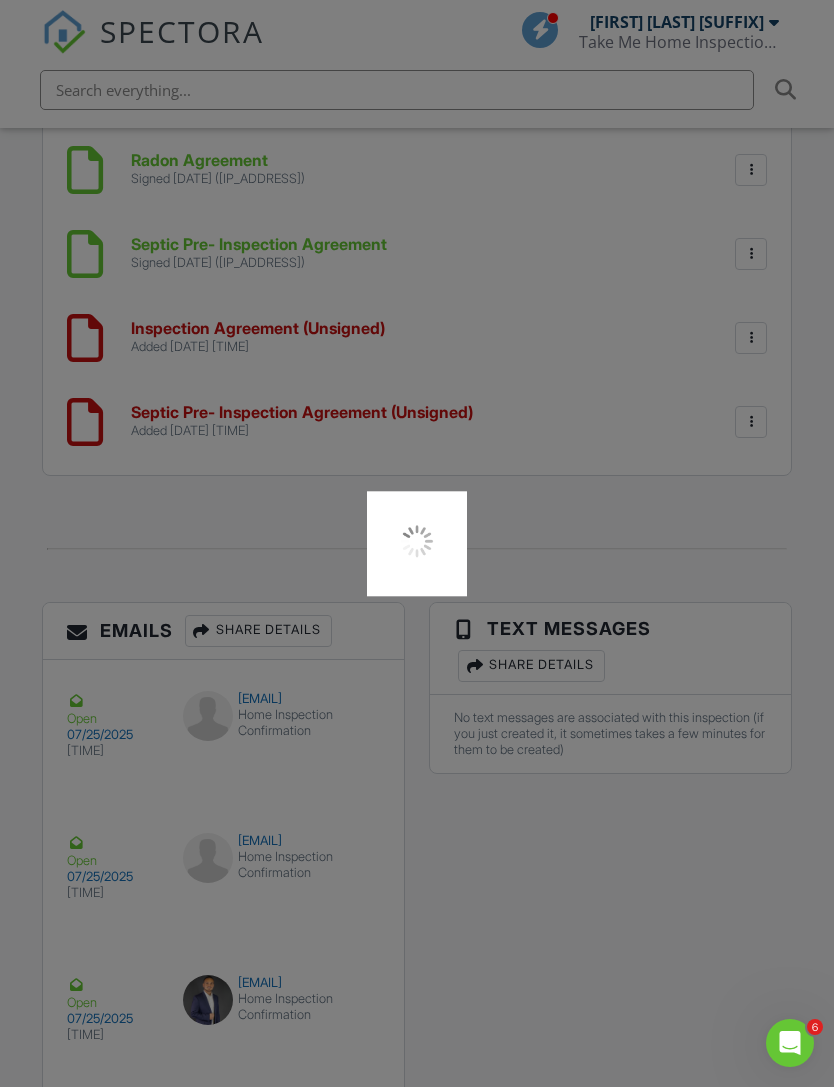 scroll, scrollTop: 3831, scrollLeft: 0, axis: vertical 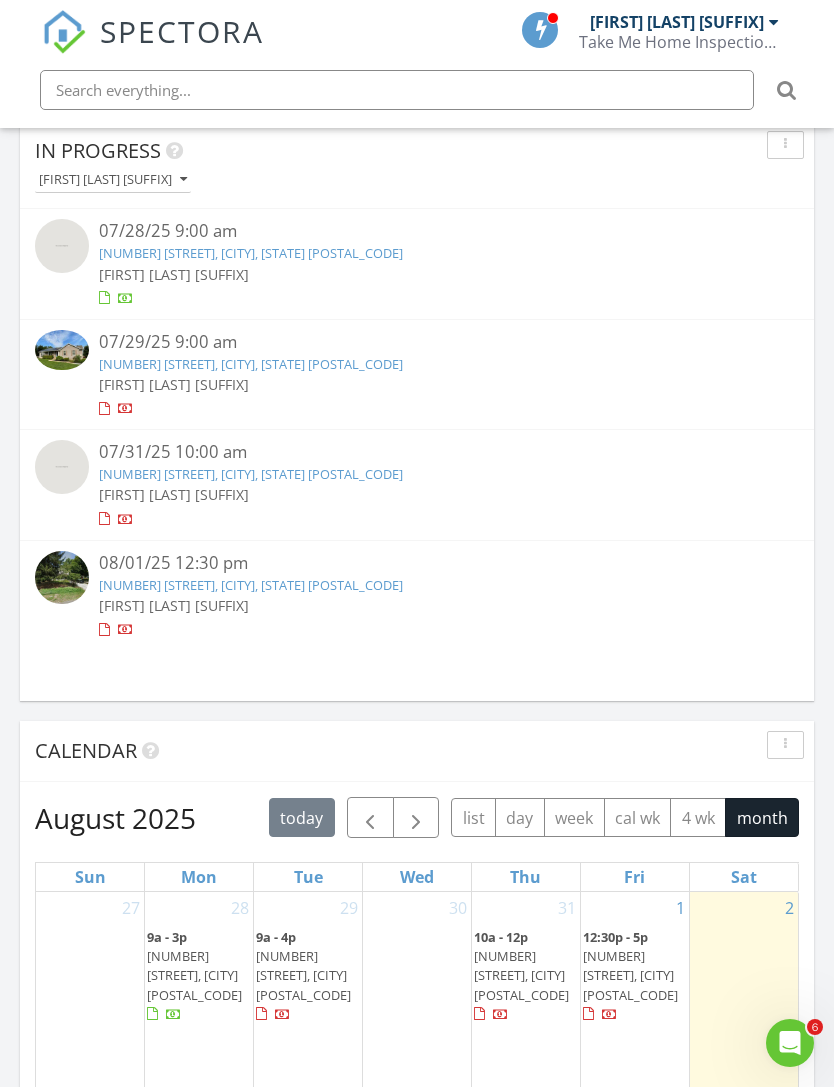 click on "[NUMBER] [STREET], [CITY], [STATE] [POSTAL_CODE]" at bounding box center [251, 364] 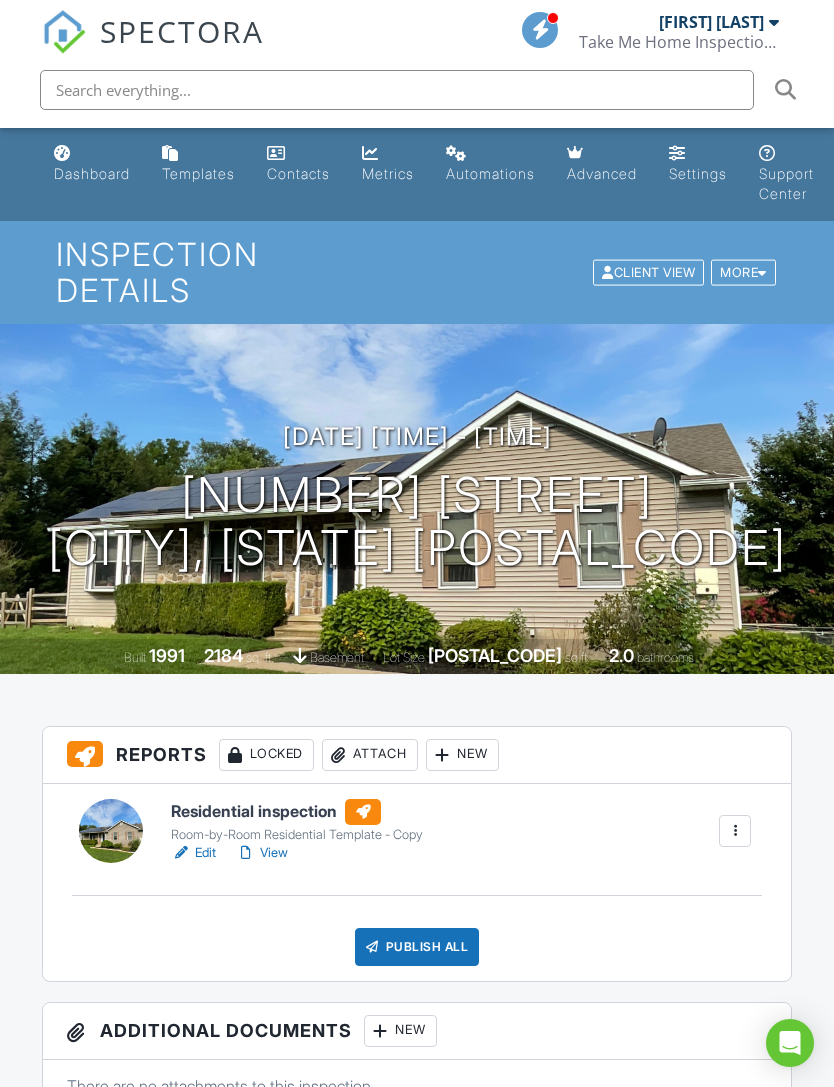 scroll, scrollTop: 0, scrollLeft: 0, axis: both 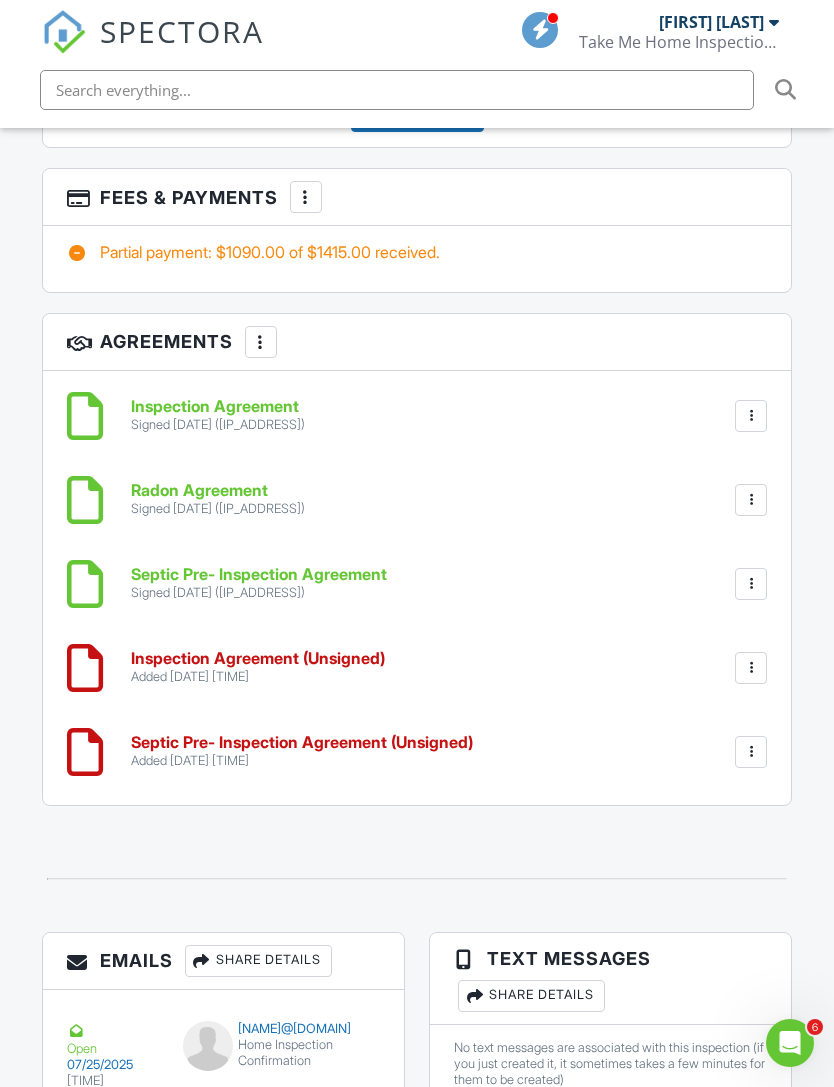 click at bounding box center [751, 668] 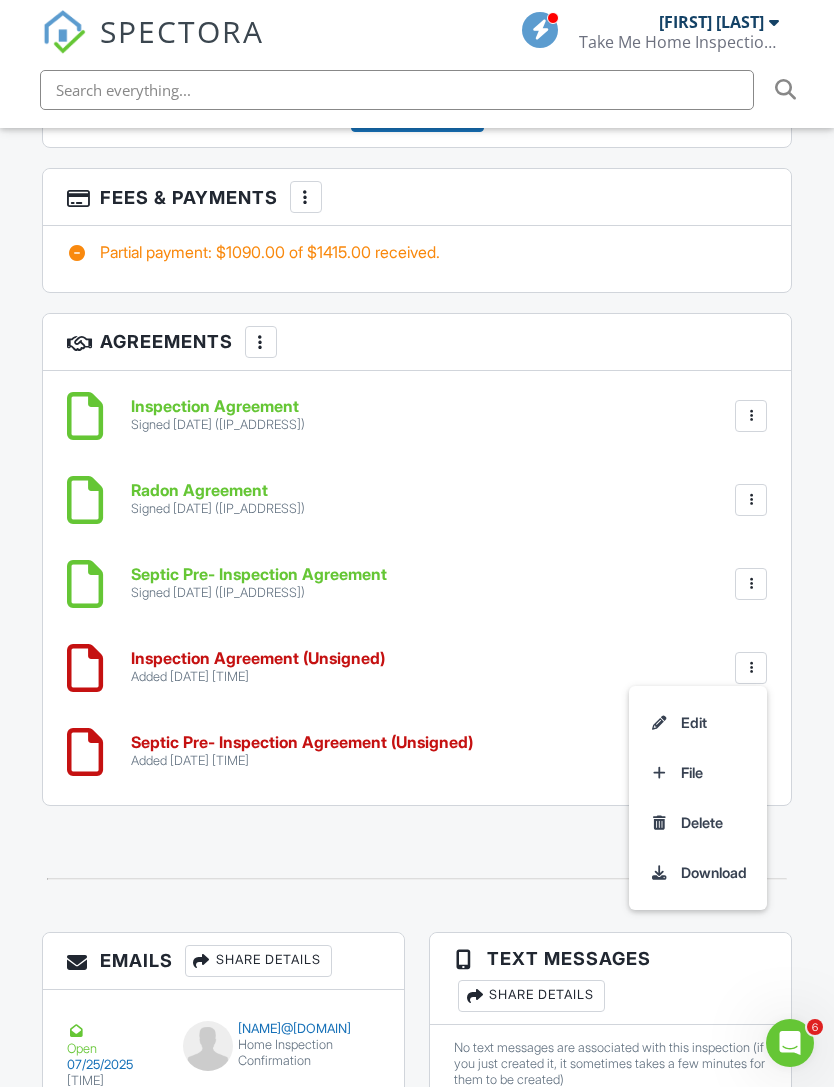 click on "Delete" at bounding box center (698, 823) 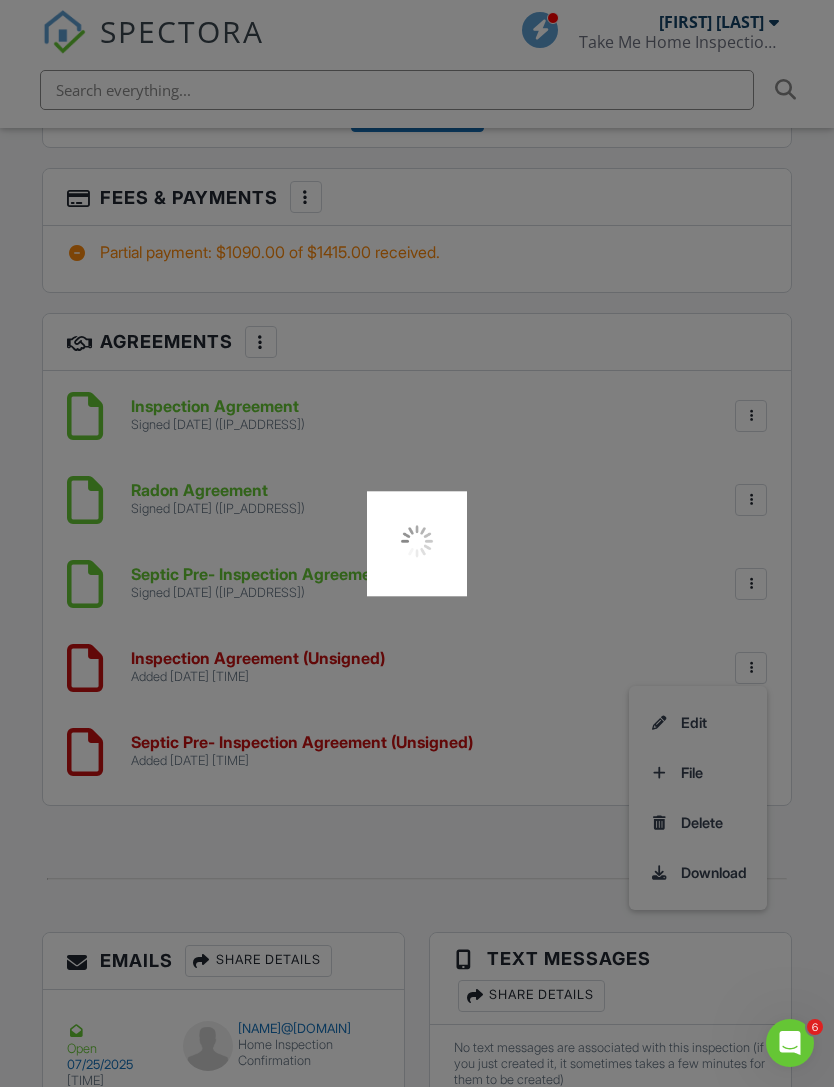 scroll, scrollTop: 3574, scrollLeft: 0, axis: vertical 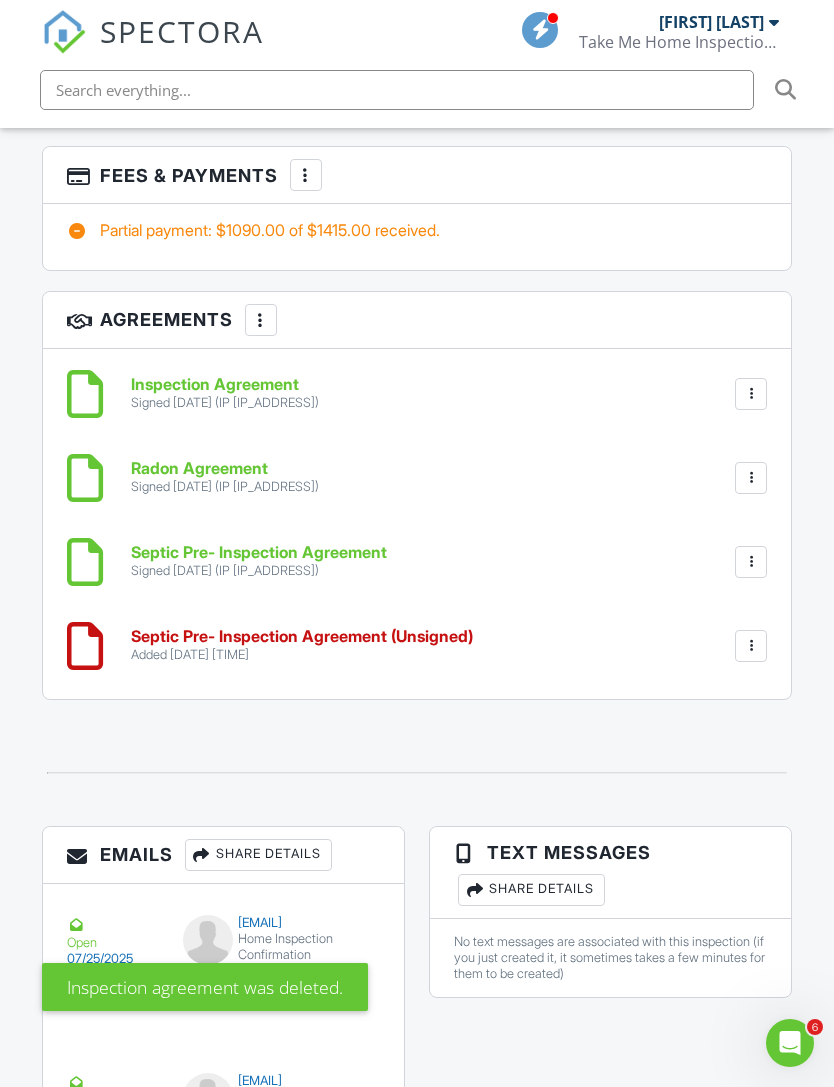 click at bounding box center (751, 646) 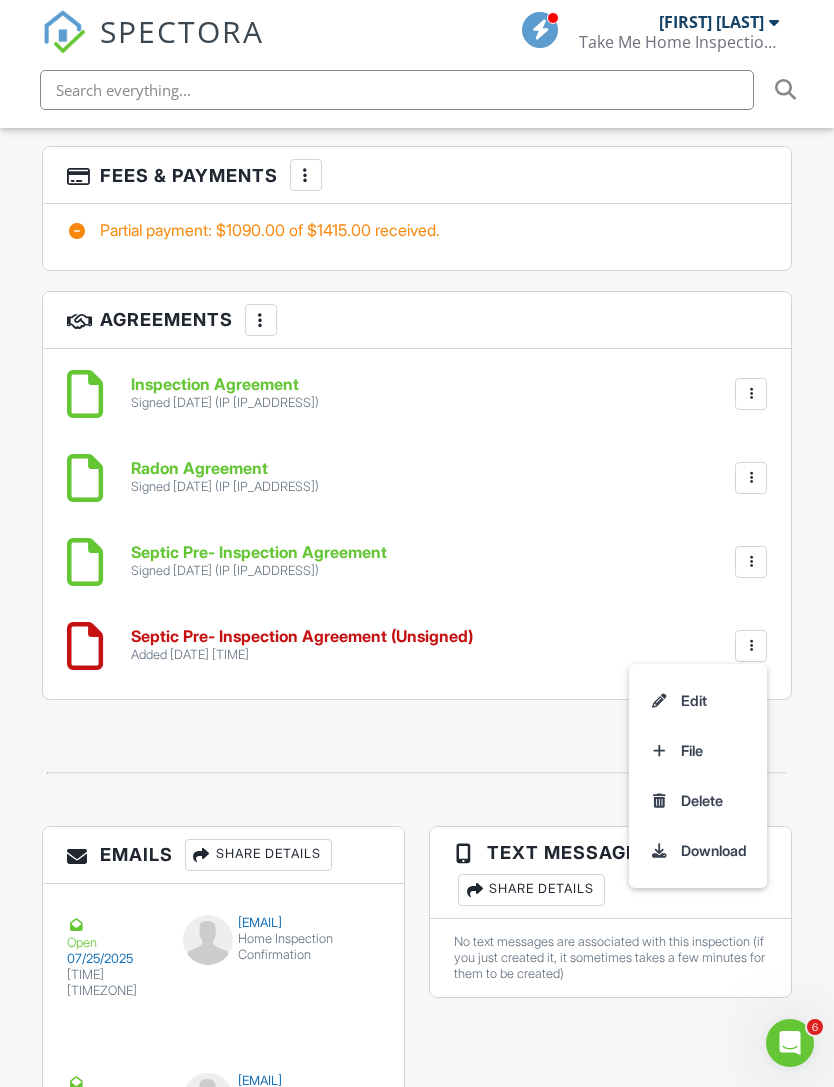 click on "Delete" at bounding box center (698, 801) 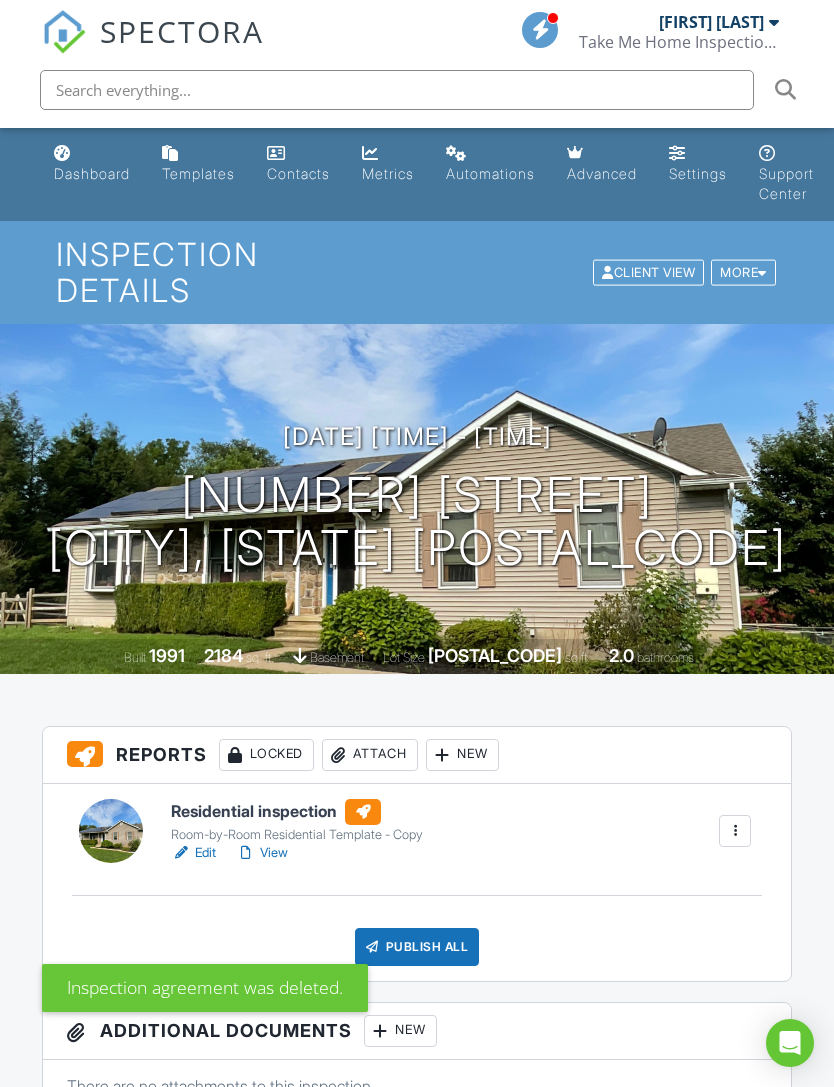 scroll, scrollTop: 0, scrollLeft: 0, axis: both 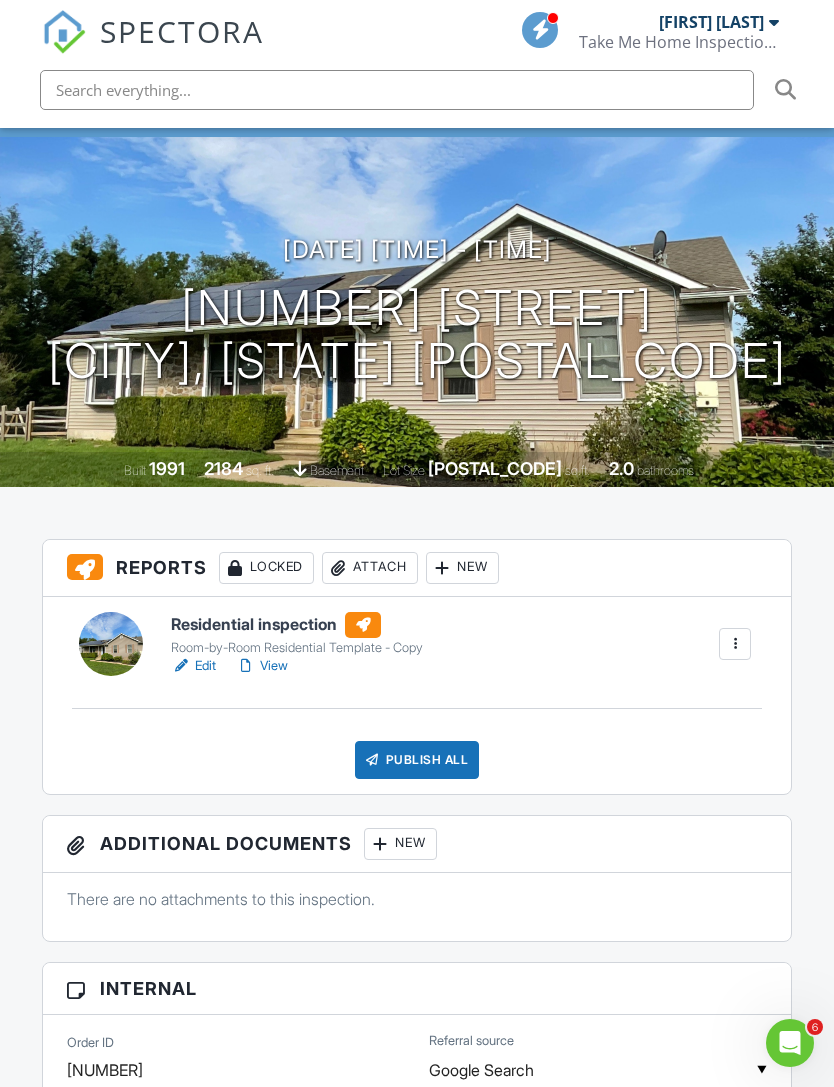 click on "Residential inspection" at bounding box center [297, 625] 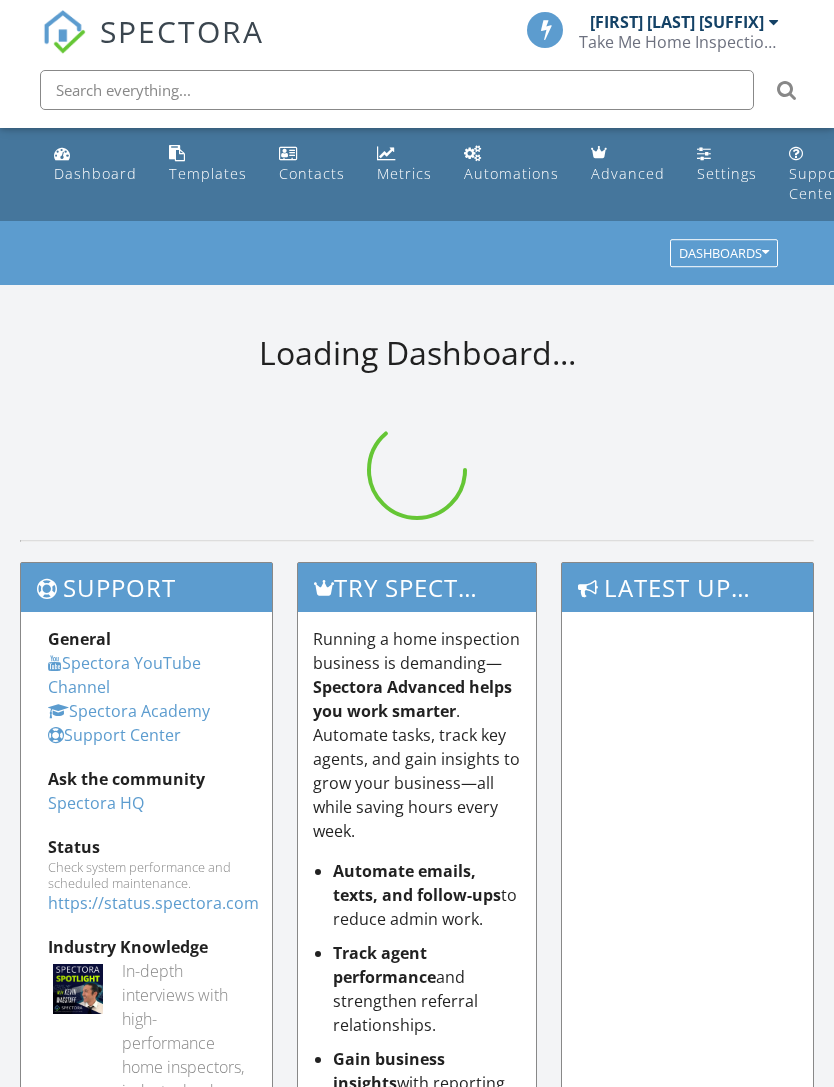 scroll, scrollTop: 0, scrollLeft: 0, axis: both 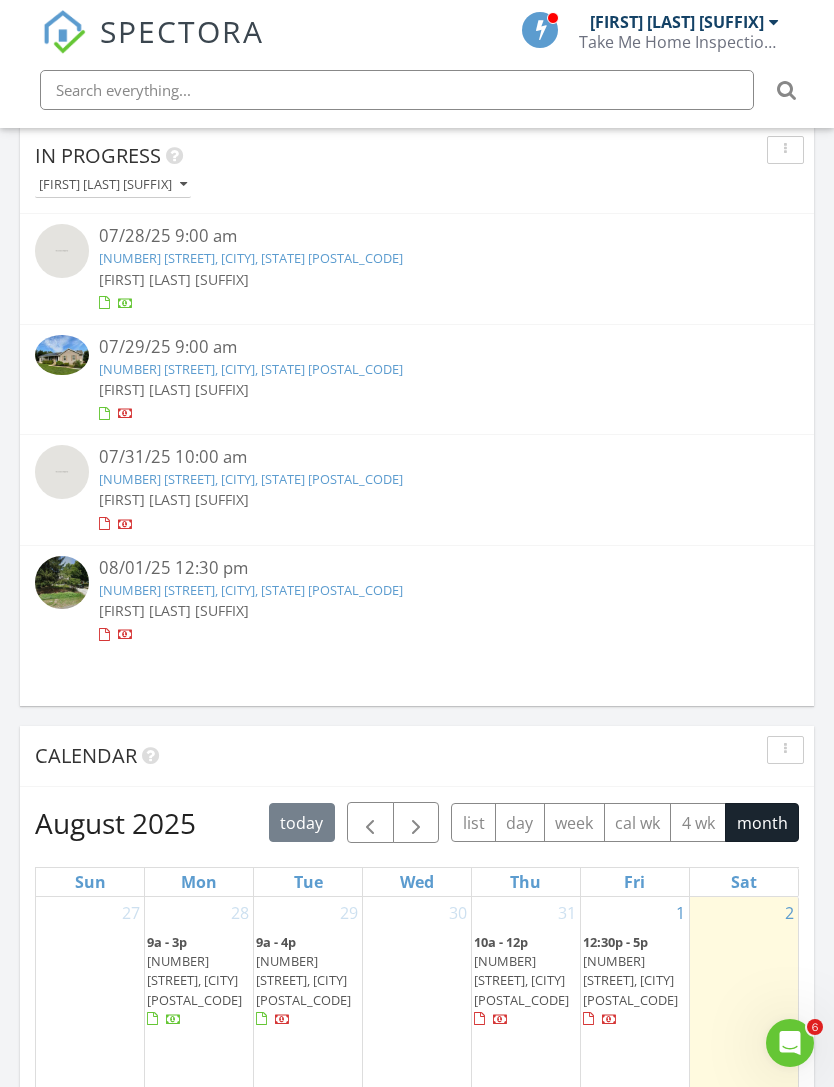 click on "13 Richard Dr, Elkton, MD 21921" at bounding box center (251, 369) 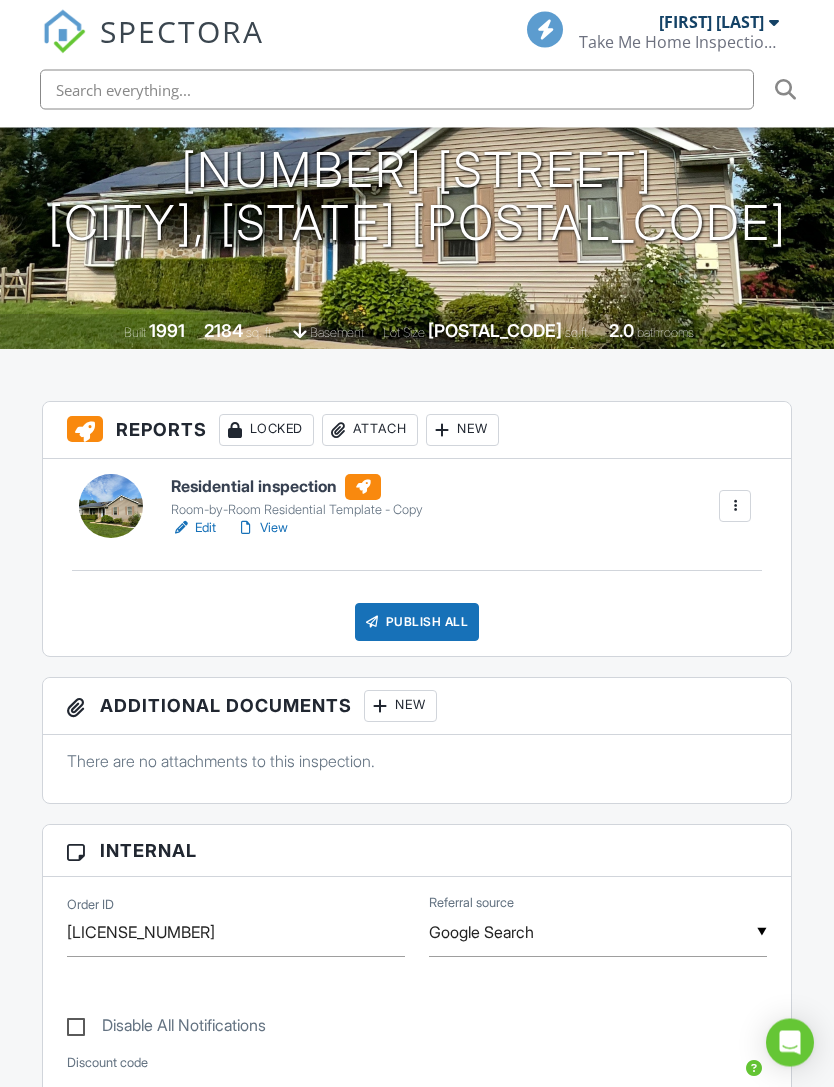 scroll, scrollTop: 392, scrollLeft: 0, axis: vertical 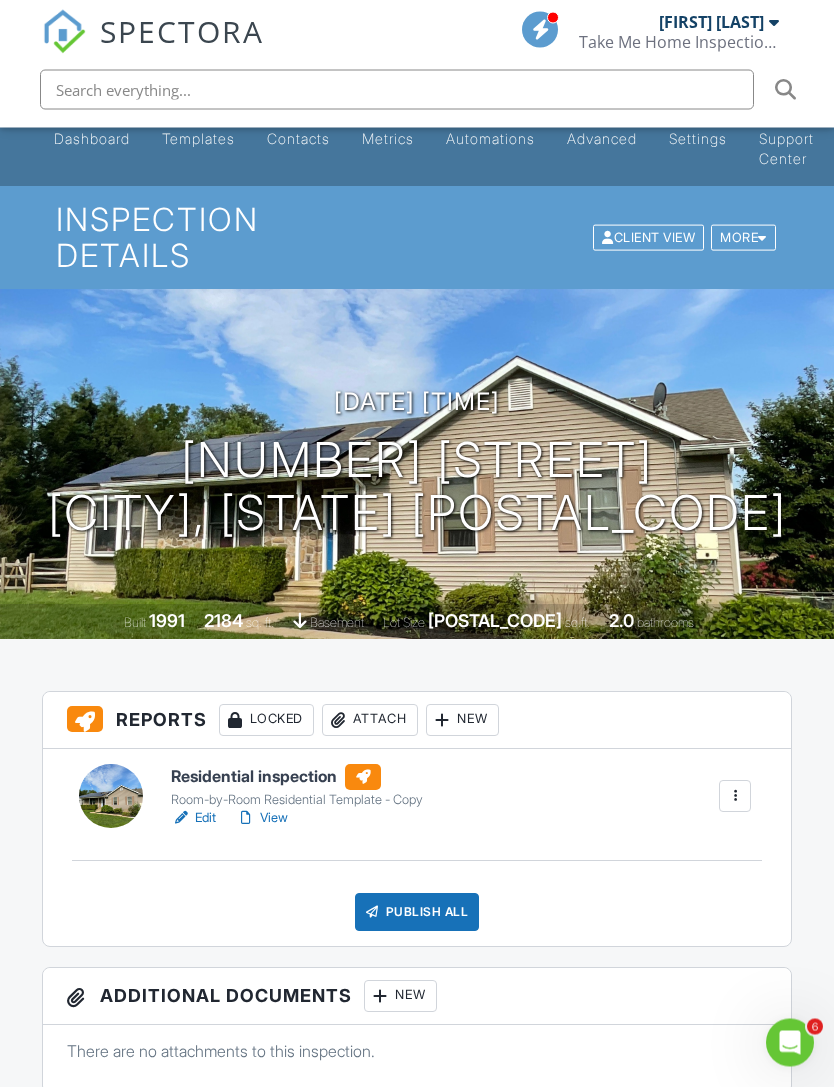 click on "Residential inspection" at bounding box center [297, 778] 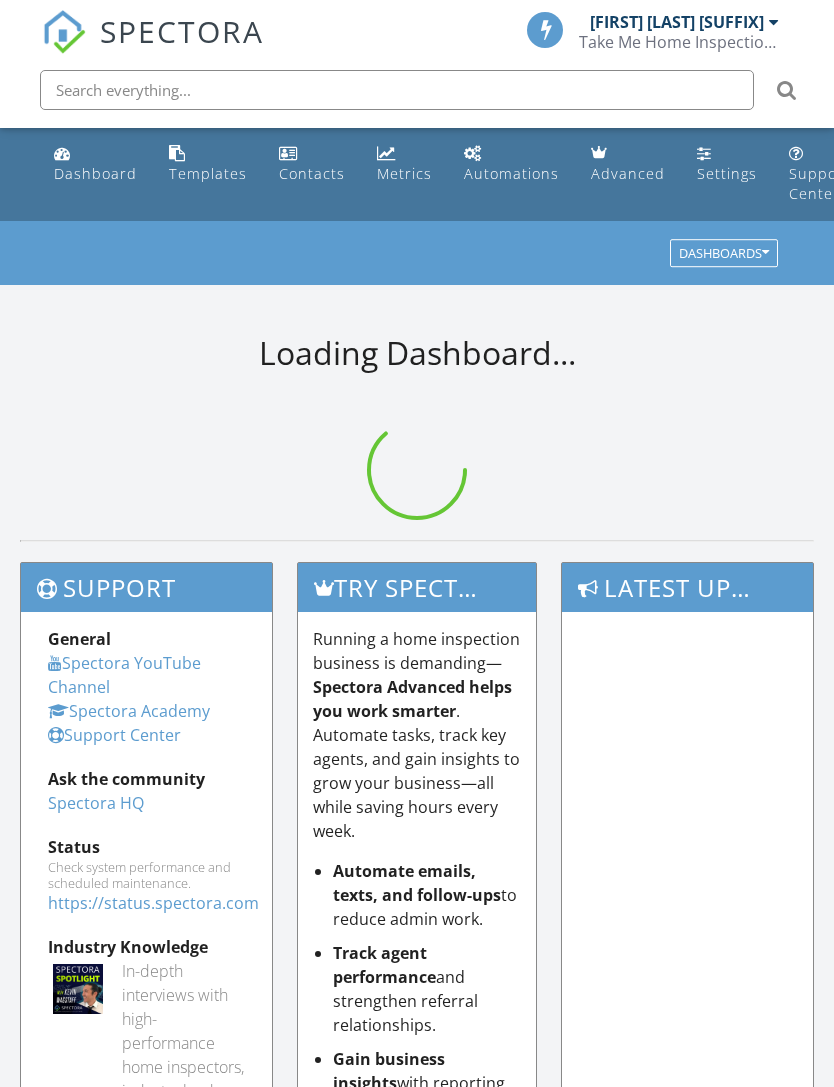 scroll, scrollTop: 0, scrollLeft: 0, axis: both 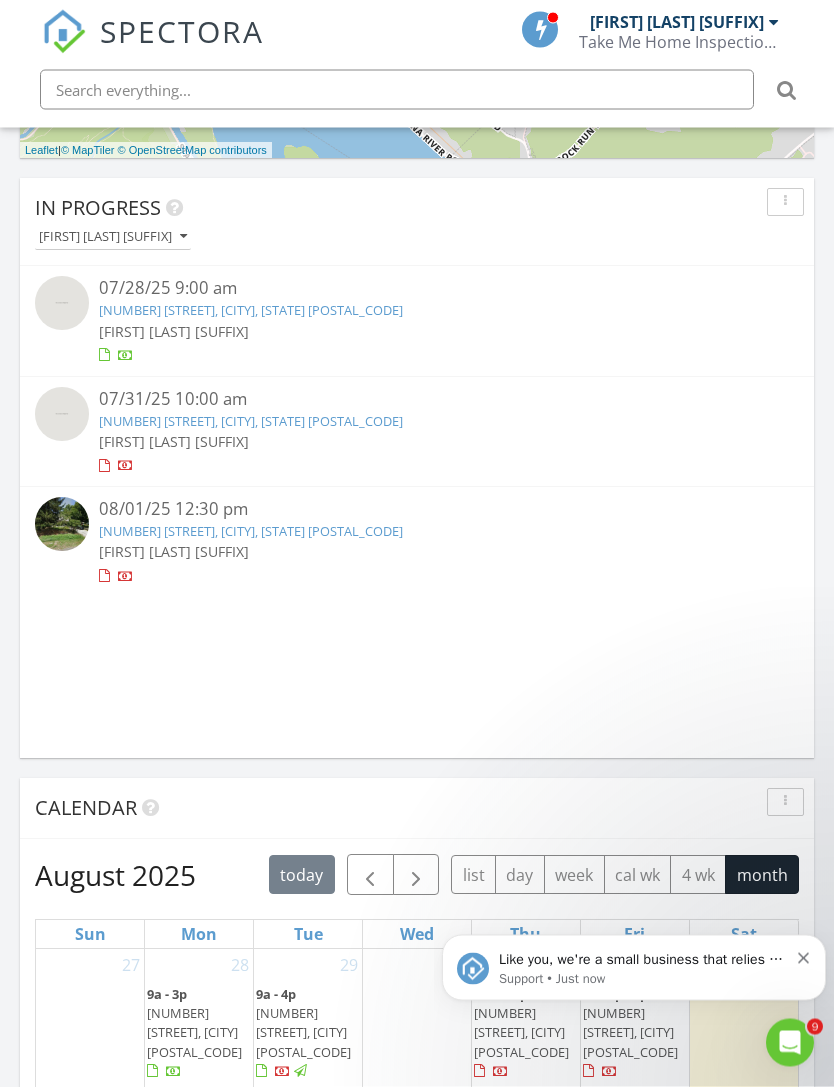 click on "Like you, we're a small business that relies on reviews to grow.  If you have a few minutes, we'd love it if you can leave us a review on Capterra:      If not, no problem - we'll ask you again later." at bounding box center [643, 959] 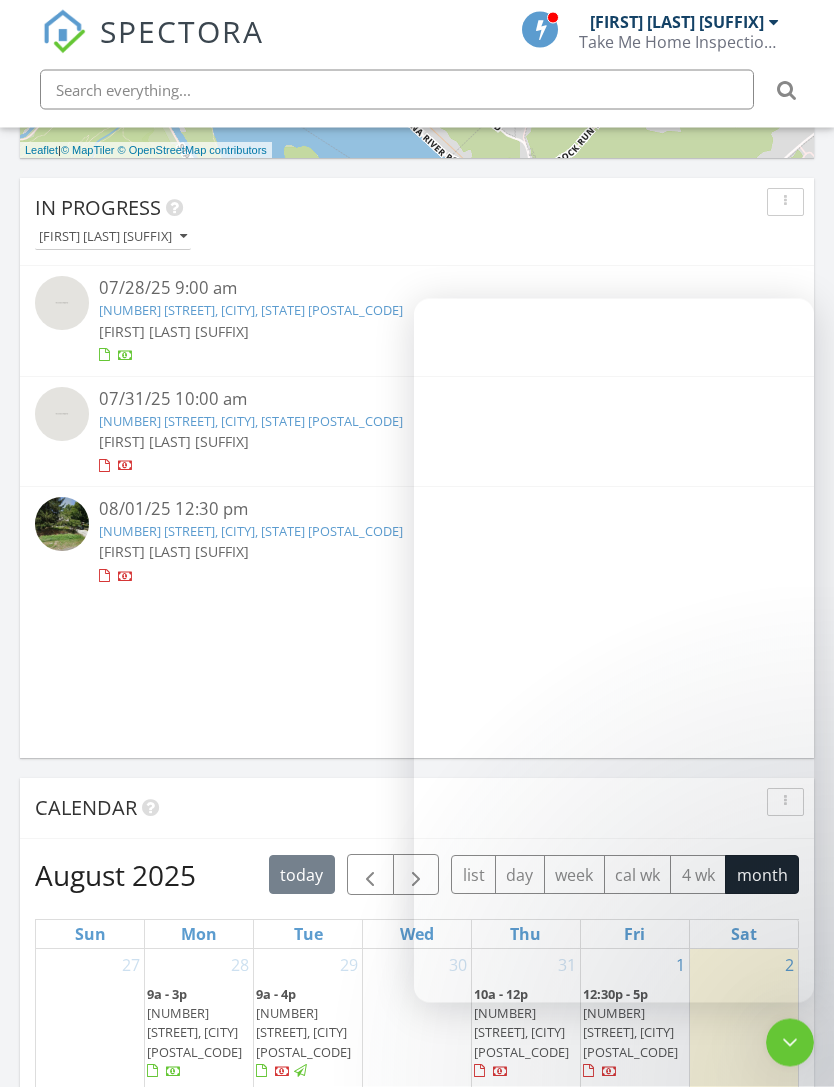 scroll, scrollTop: 1406, scrollLeft: 0, axis: vertical 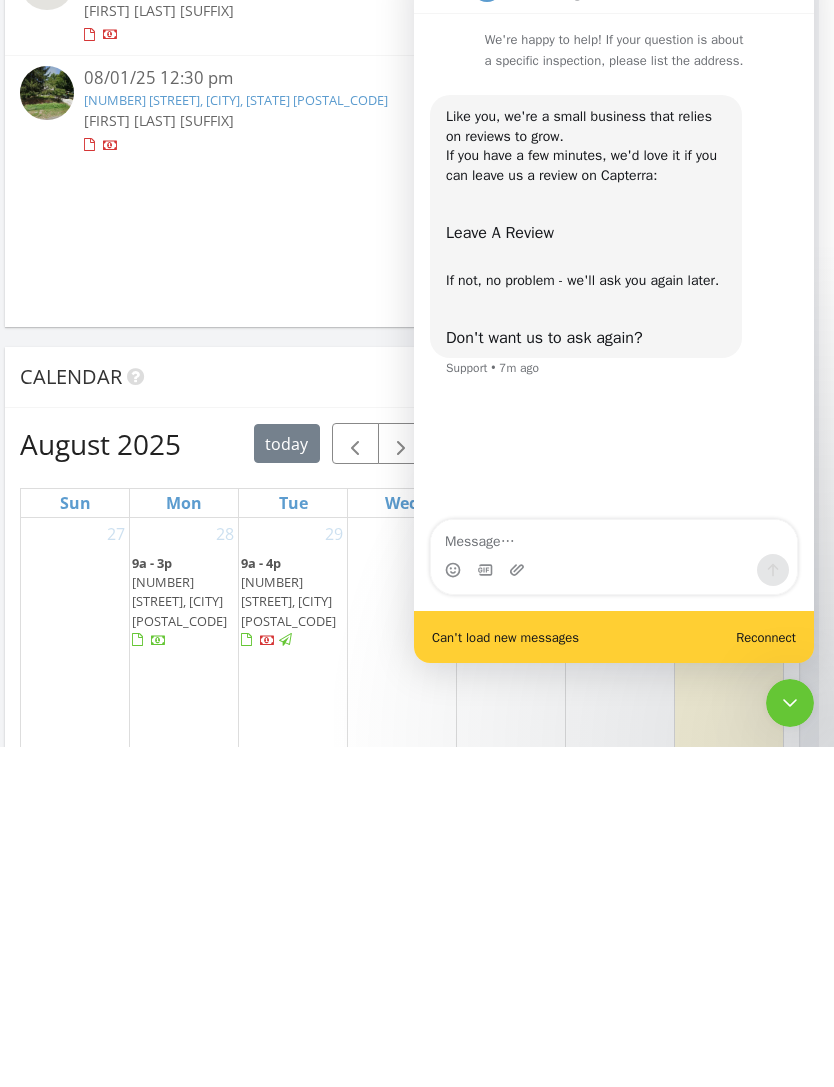 click 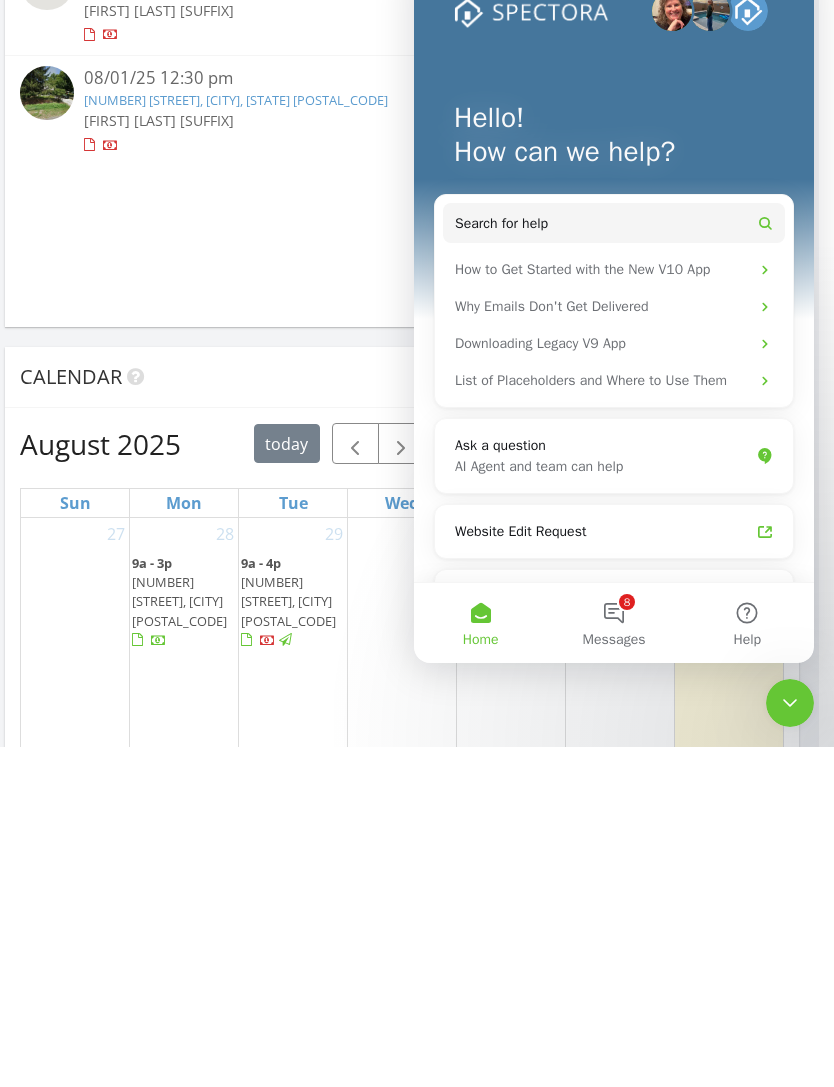 scroll, scrollTop: 1838, scrollLeft: 15, axis: both 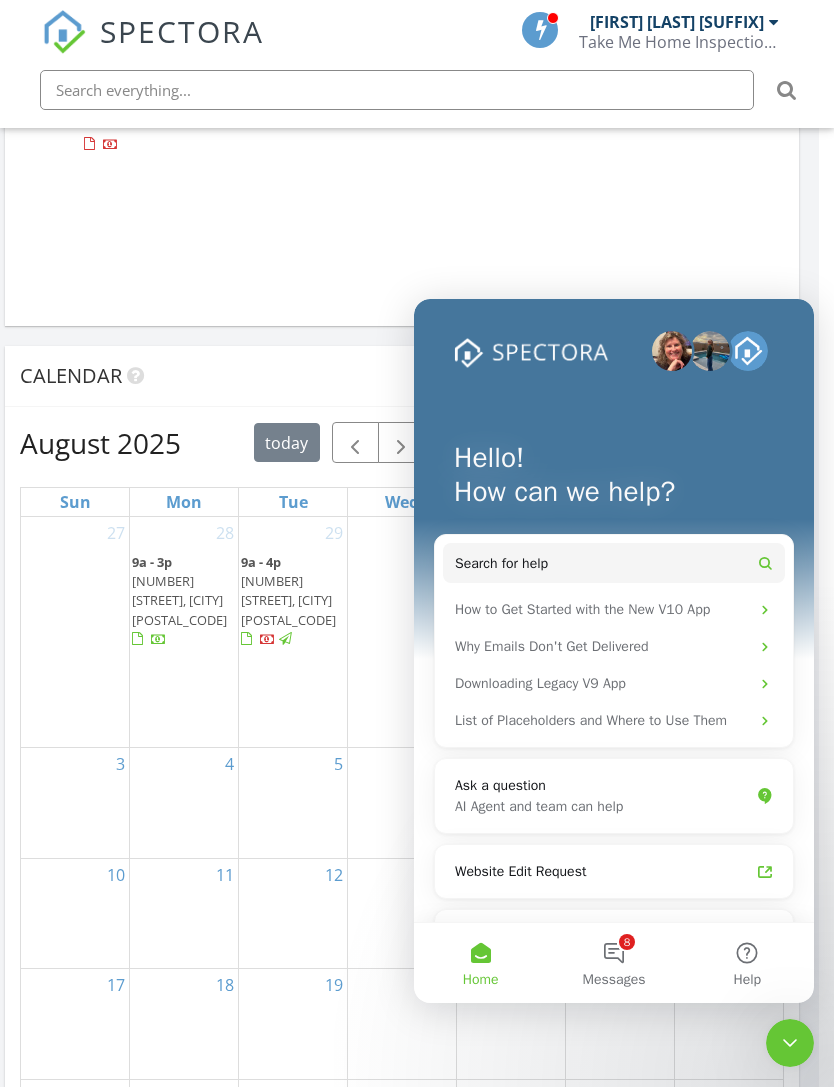 click 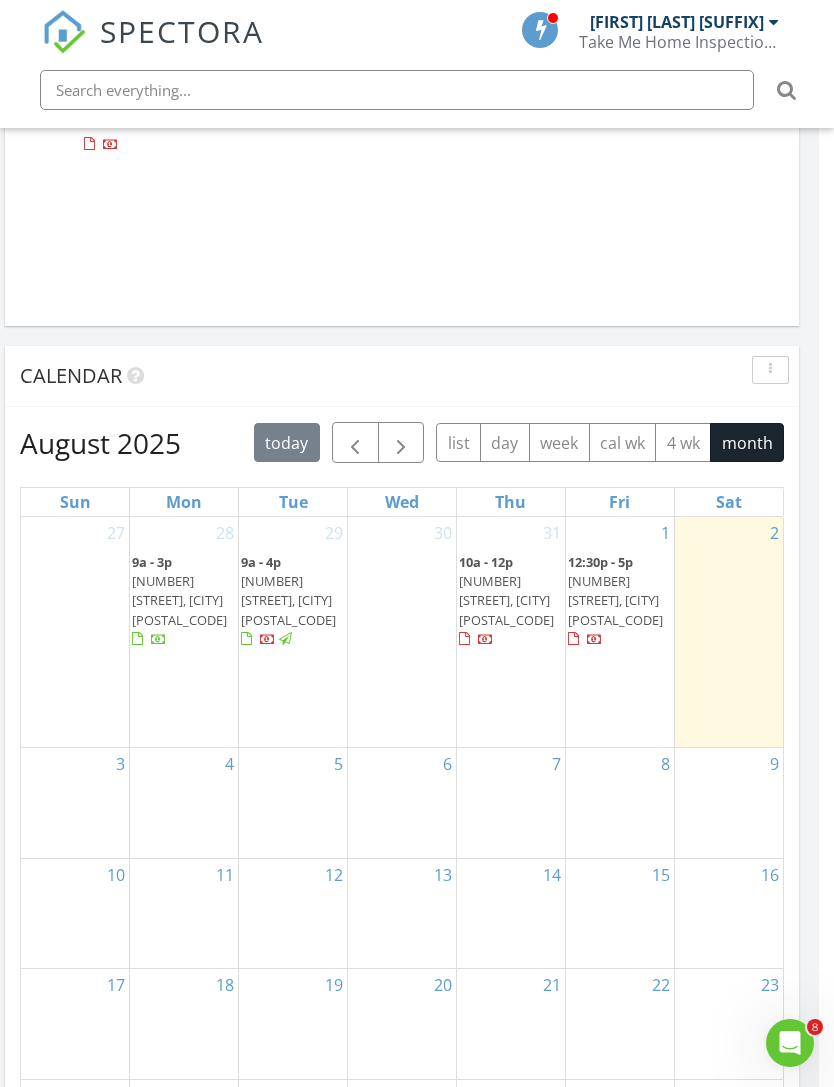 scroll, scrollTop: 0, scrollLeft: 0, axis: both 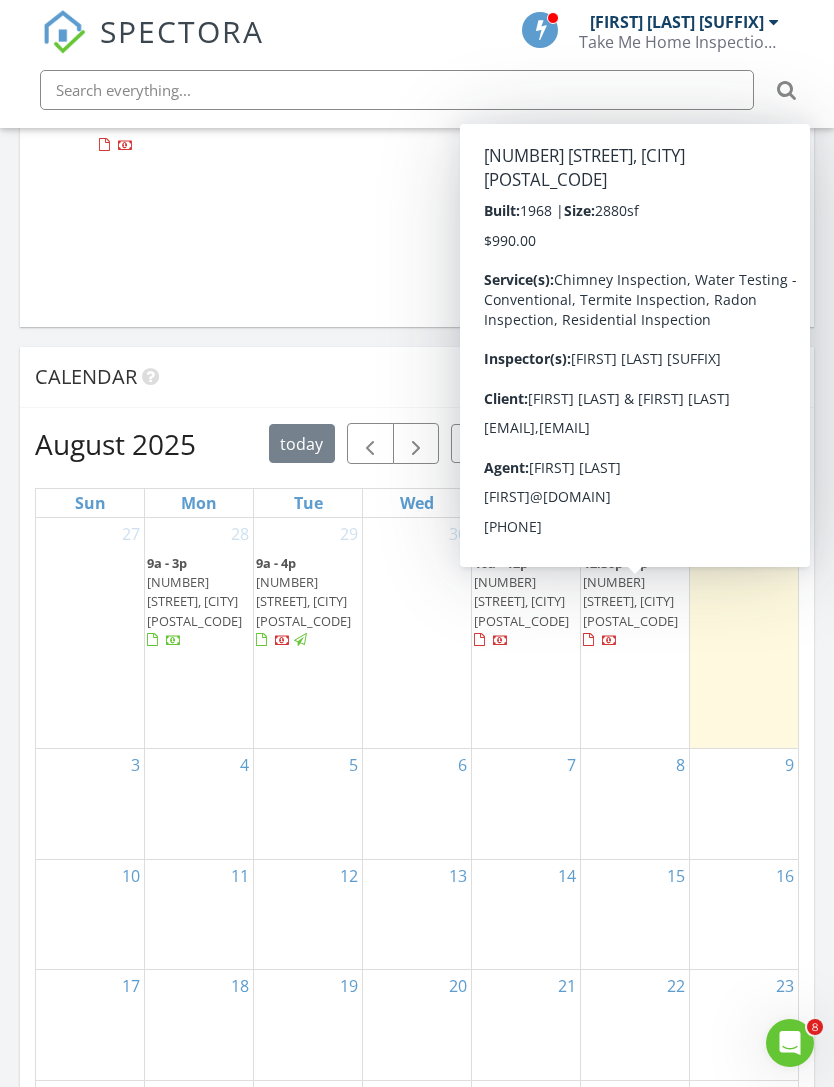 click on "[NUMBER] [STREET], [CITY] [POSTAL_CODE]" at bounding box center [630, 601] 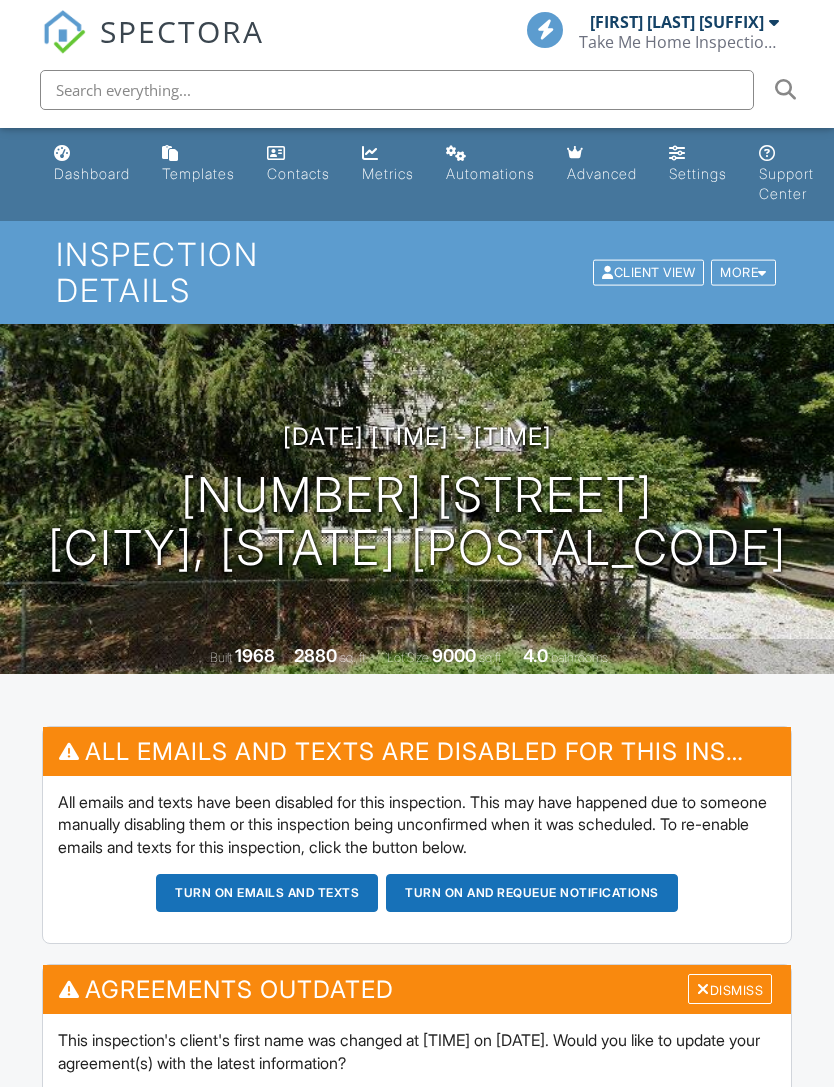 scroll, scrollTop: 114, scrollLeft: 0, axis: vertical 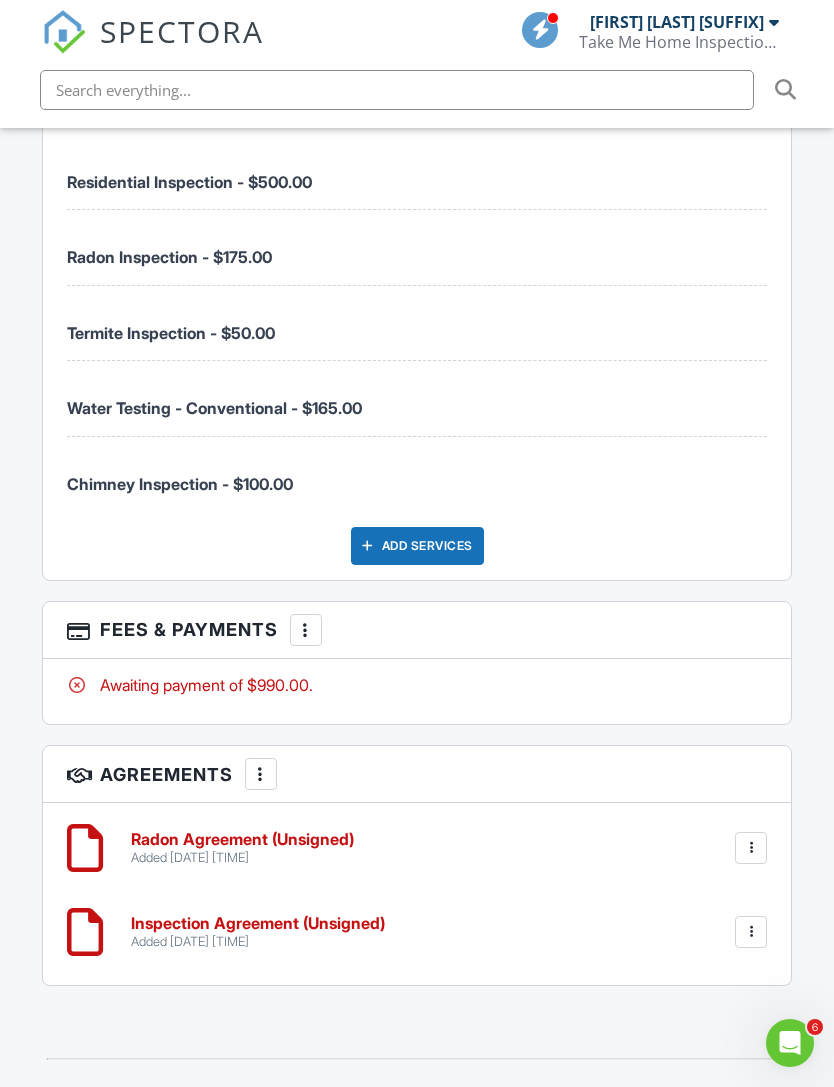 click at bounding box center (306, 630) 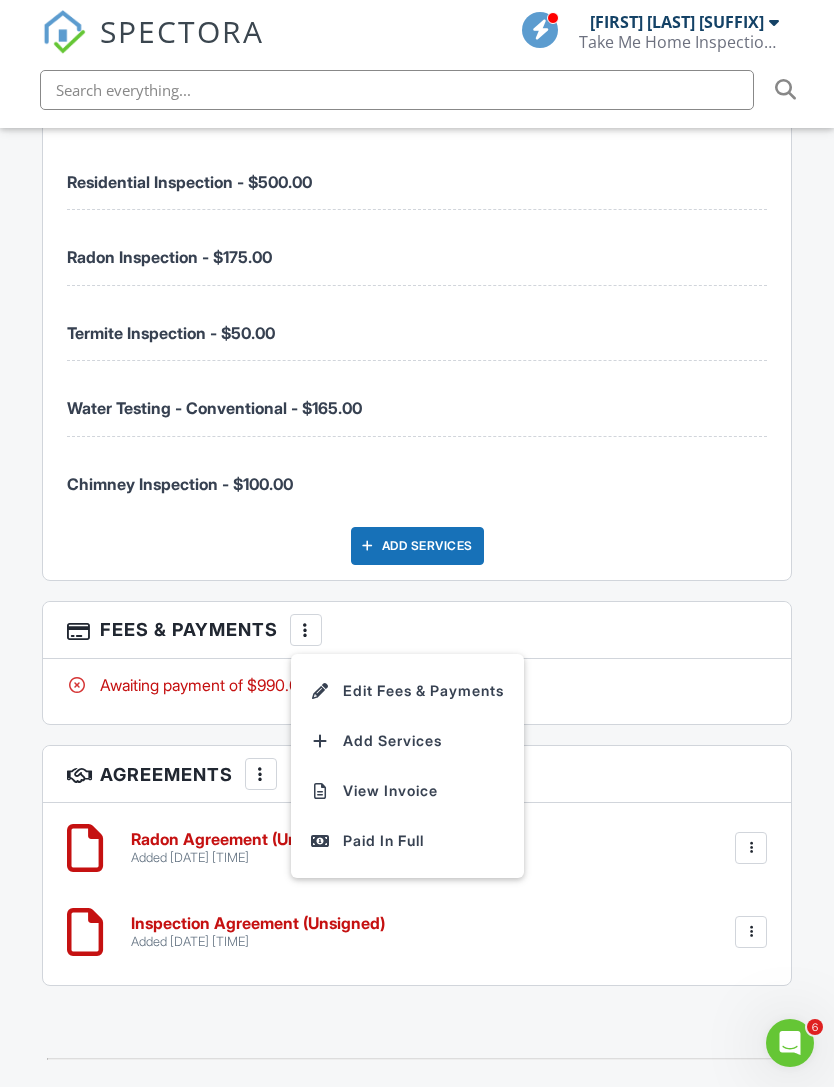 click on "Edit Fees & Payments" at bounding box center (407, 691) 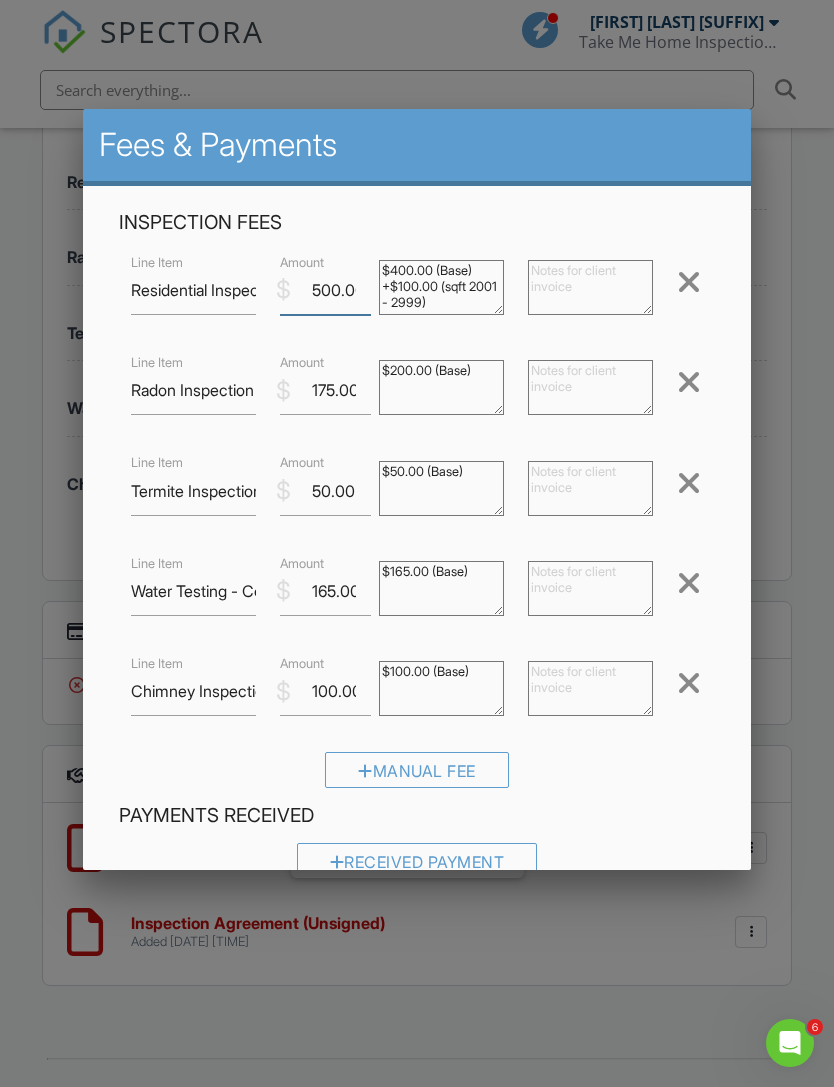click on "500.00" at bounding box center [325, 290] 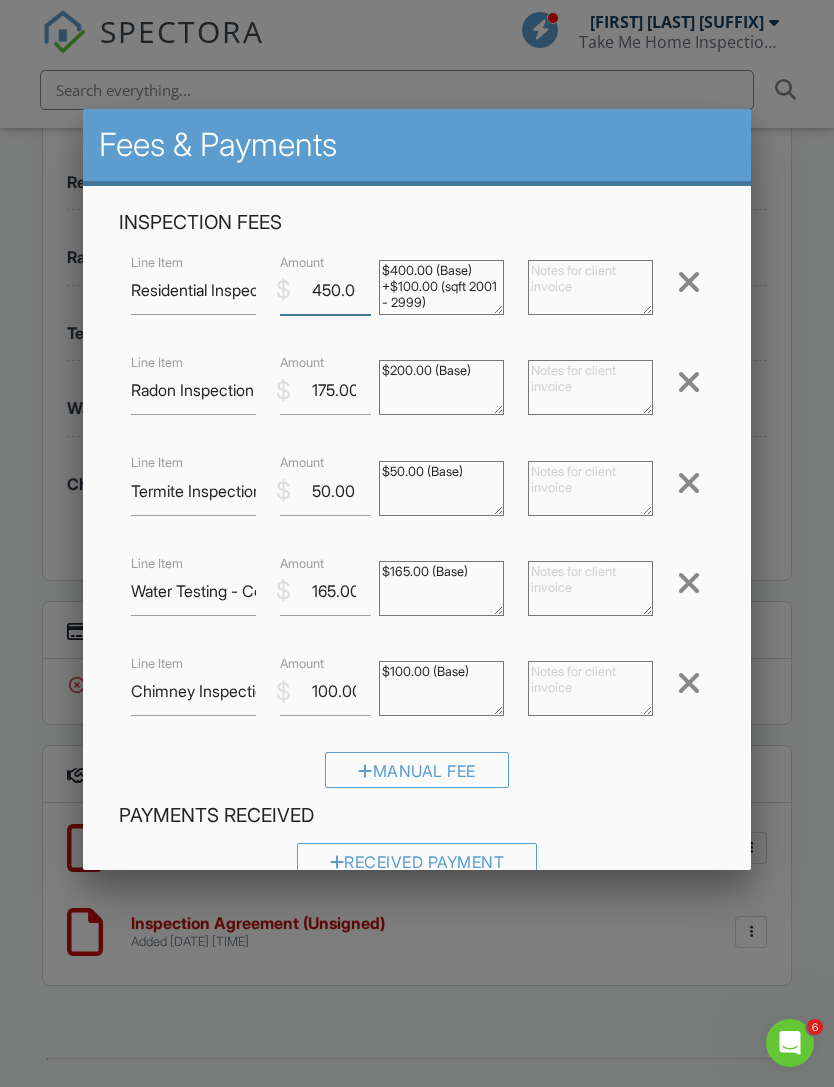 type on "450.00" 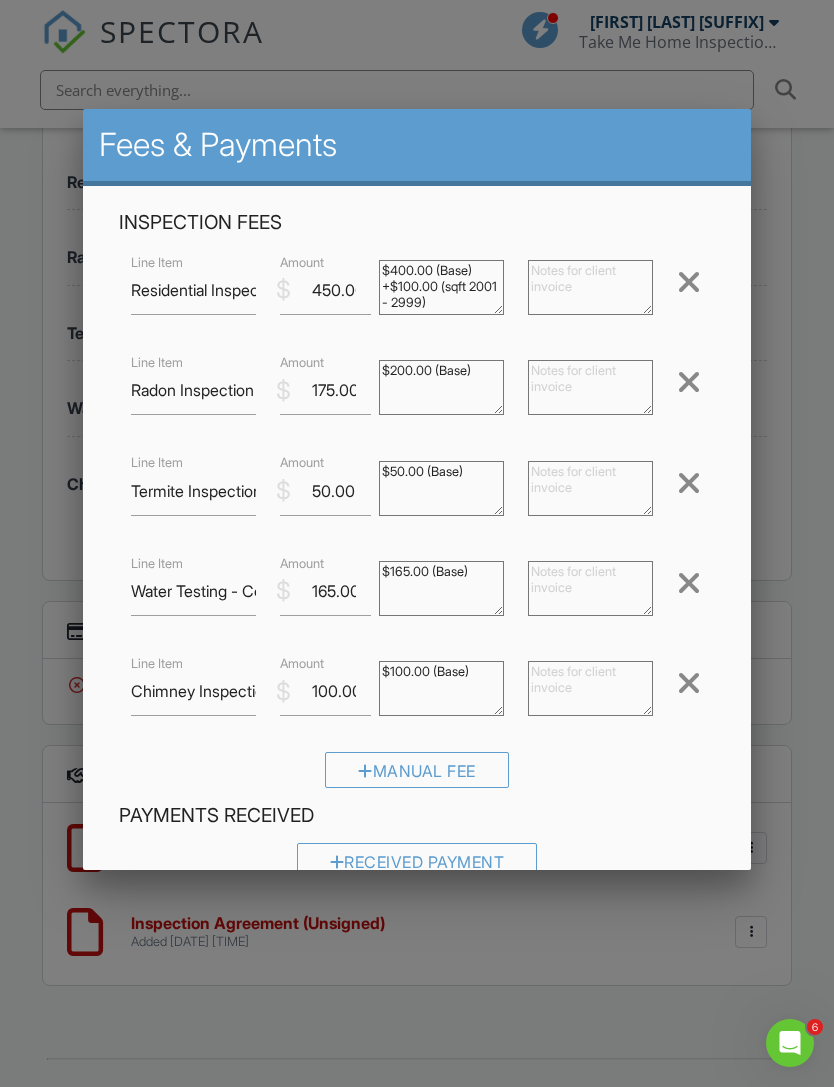 click at bounding box center [590, 287] 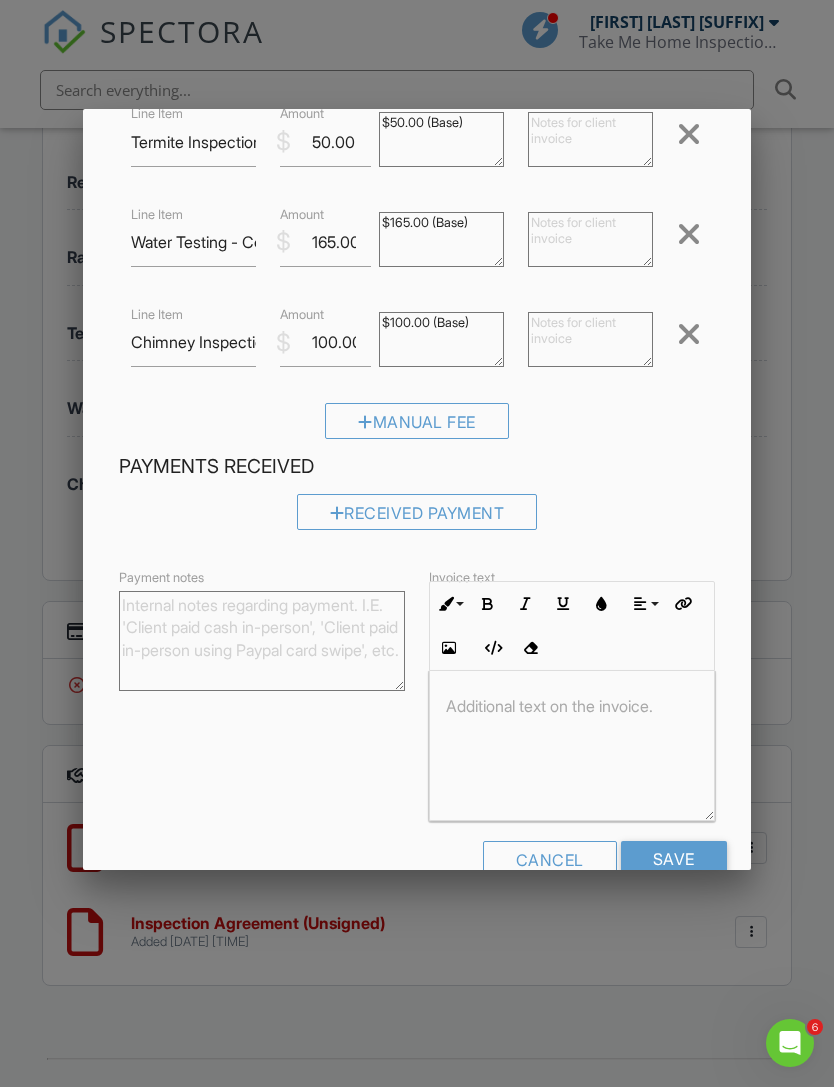 scroll, scrollTop: 347, scrollLeft: 0, axis: vertical 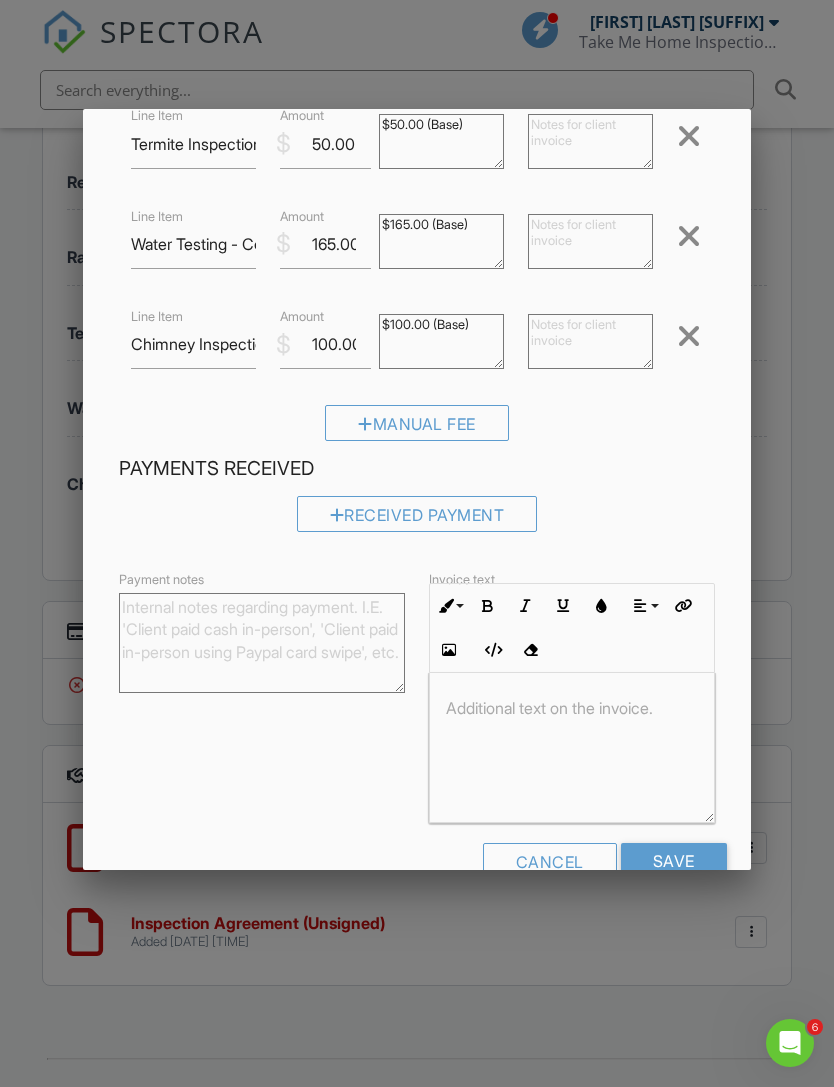 type on "$50 Nurse/ Doctor discount" 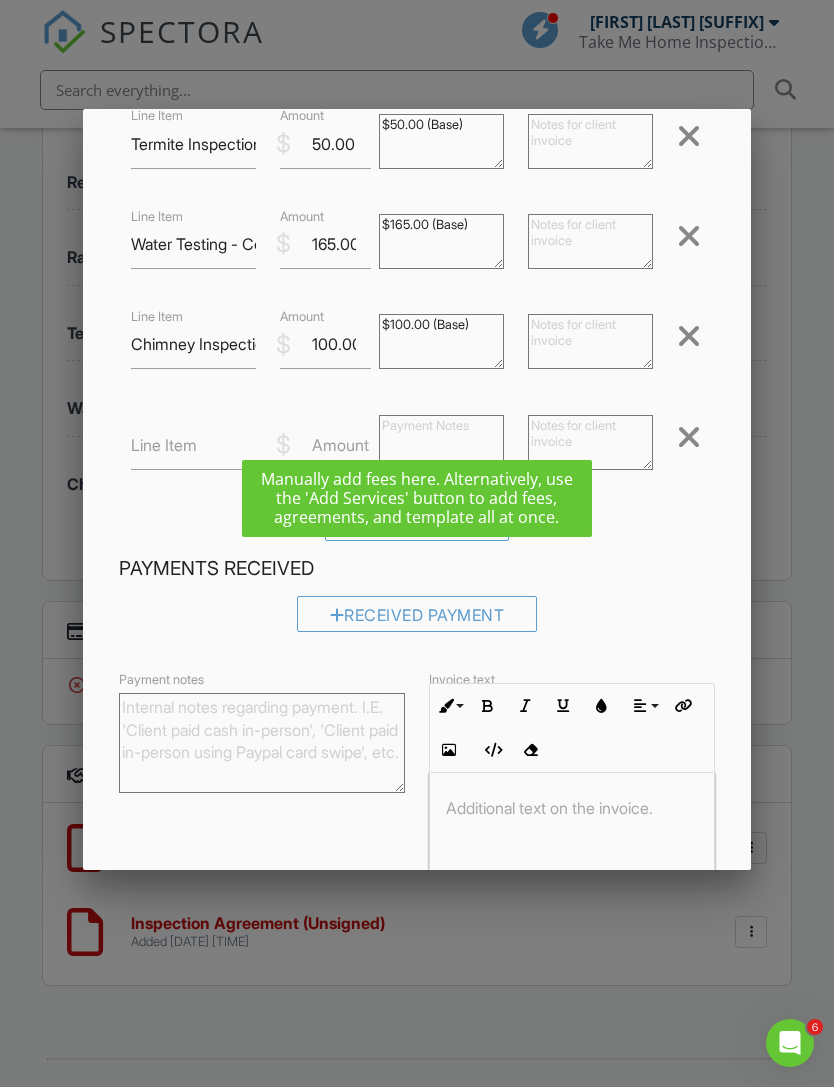 click on "Line Item" at bounding box center (164, 445) 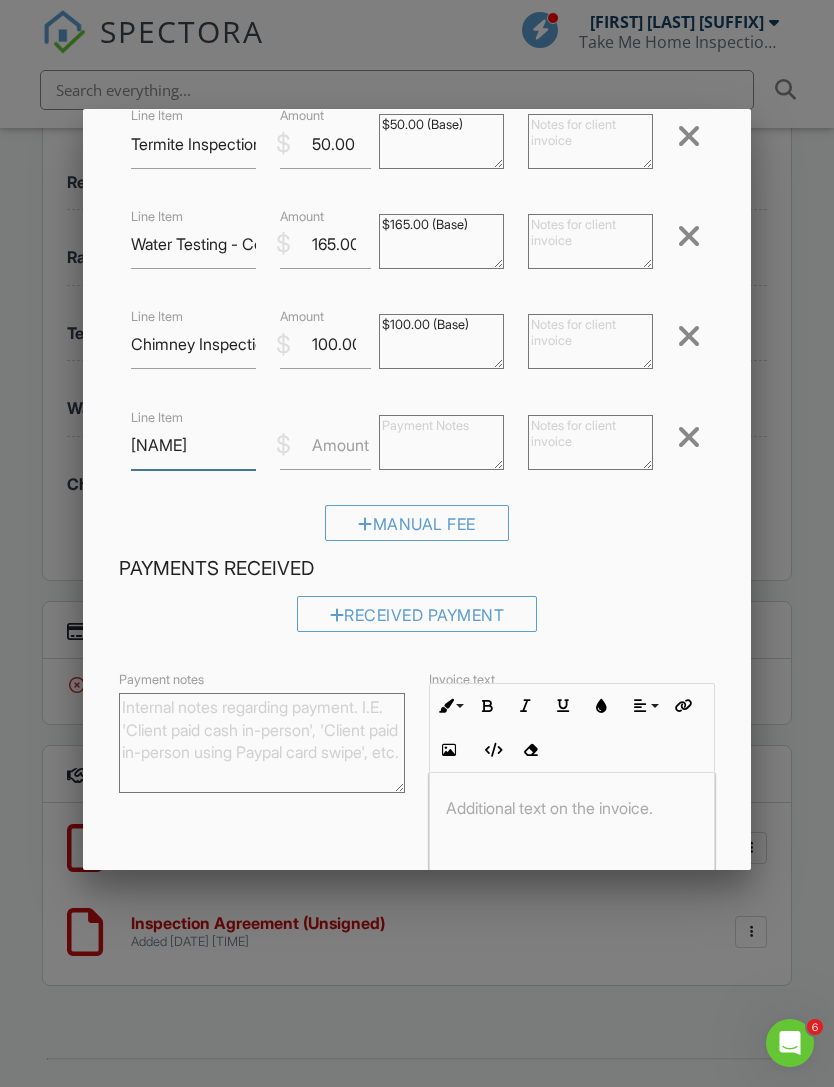 type on "Mold Swab Analysis" 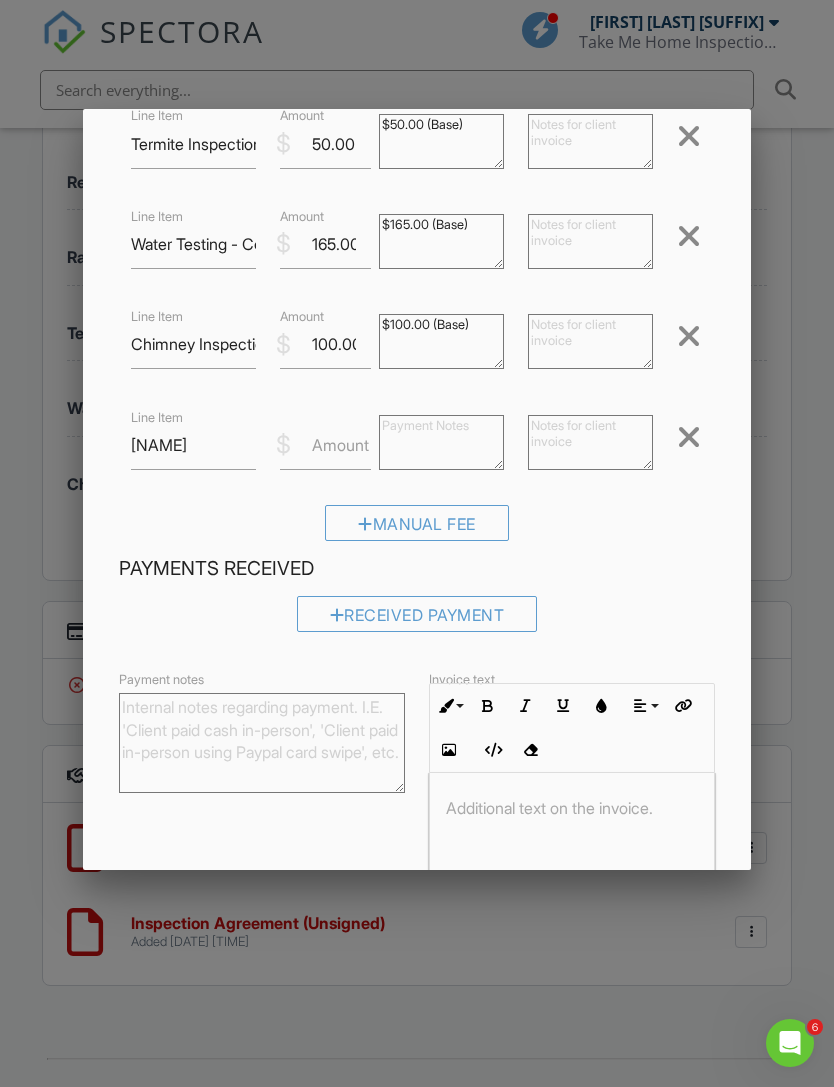 click on "Amount" at bounding box center [340, 445] 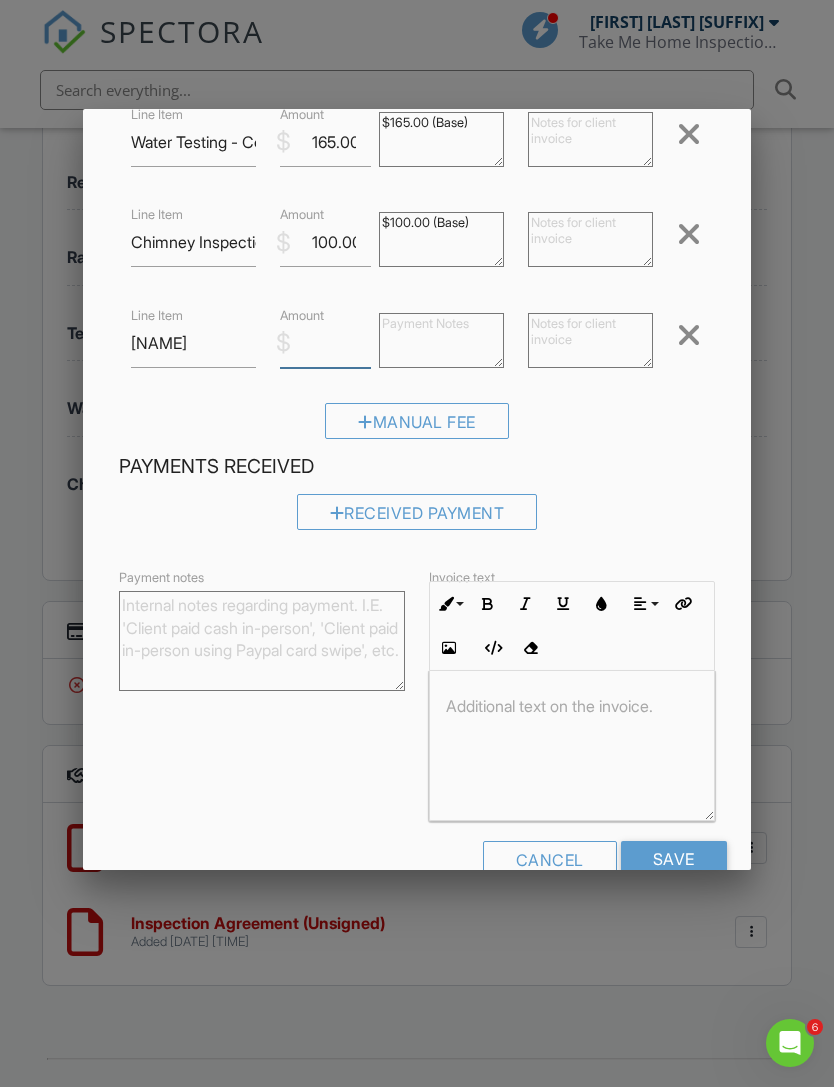 scroll, scrollTop: 447, scrollLeft: 0, axis: vertical 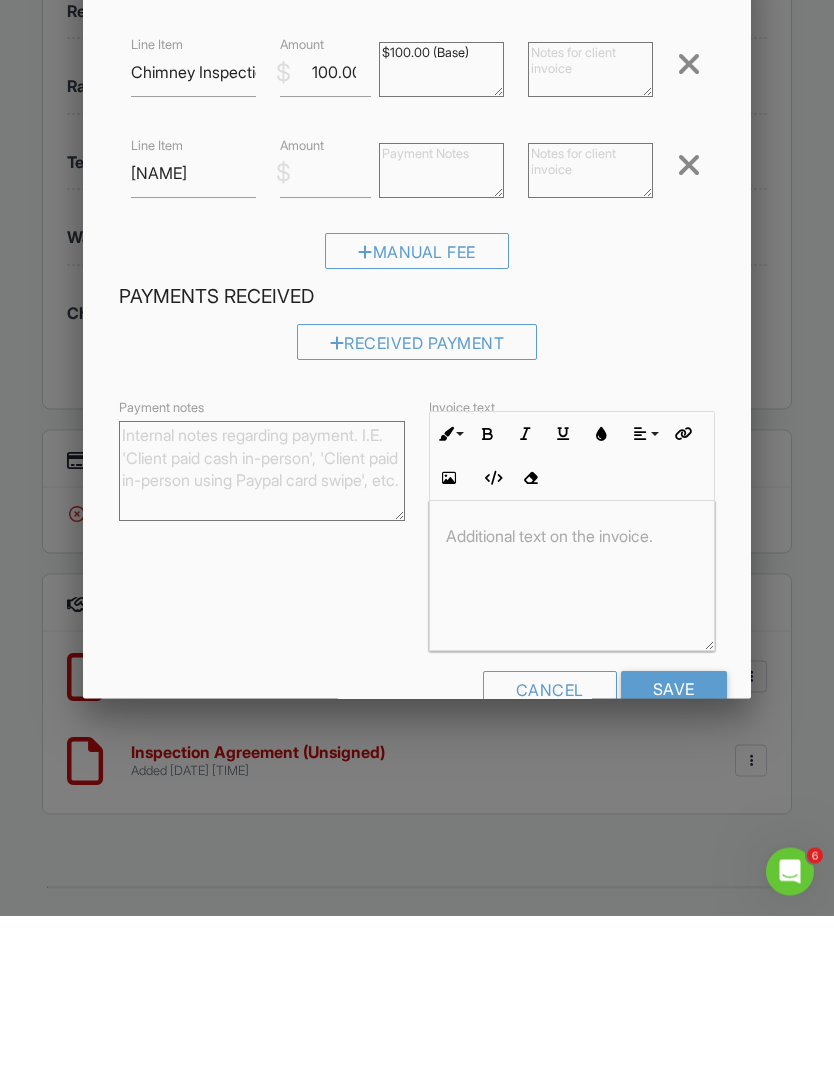 click on "Save" at bounding box center [674, 861] 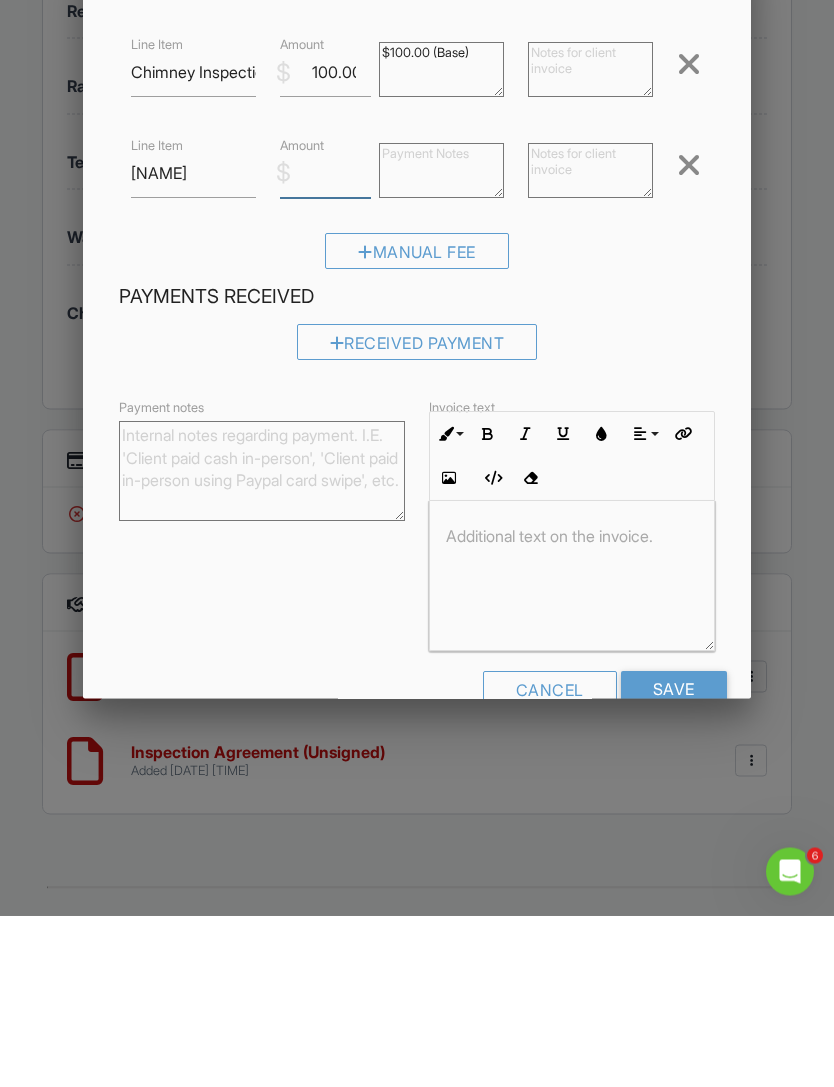 click on "Amount" at bounding box center (325, 345) 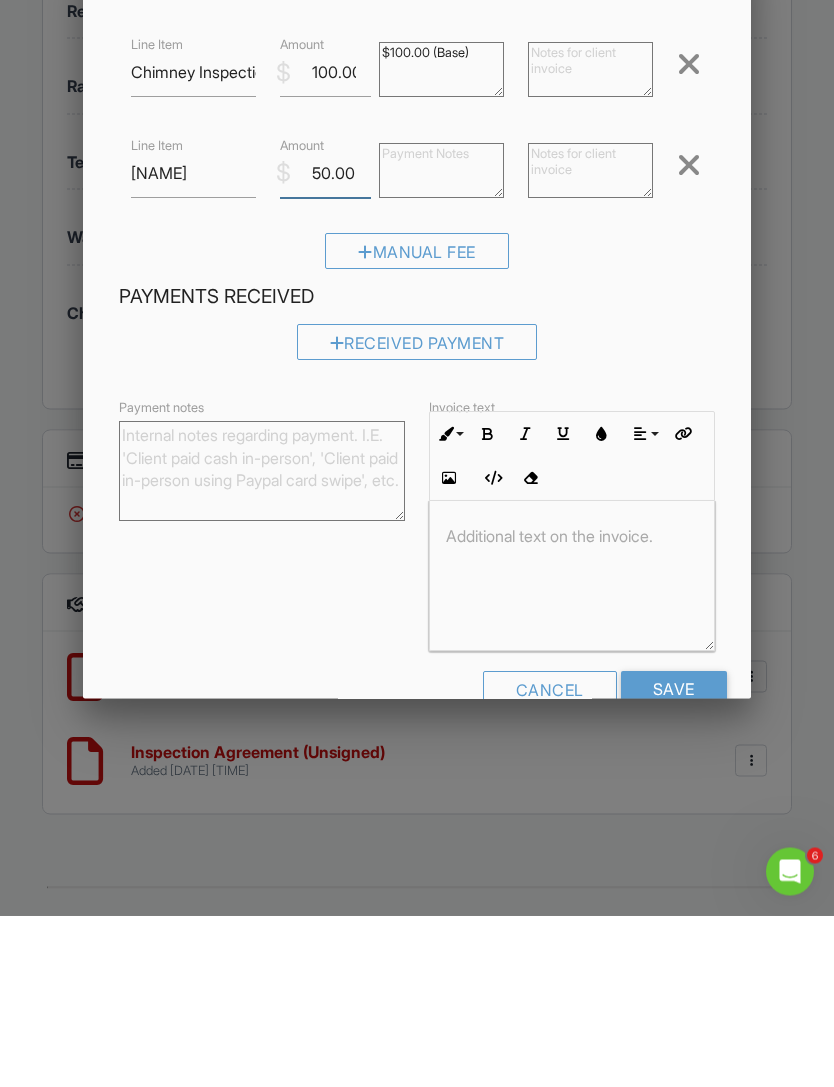type on "50.00" 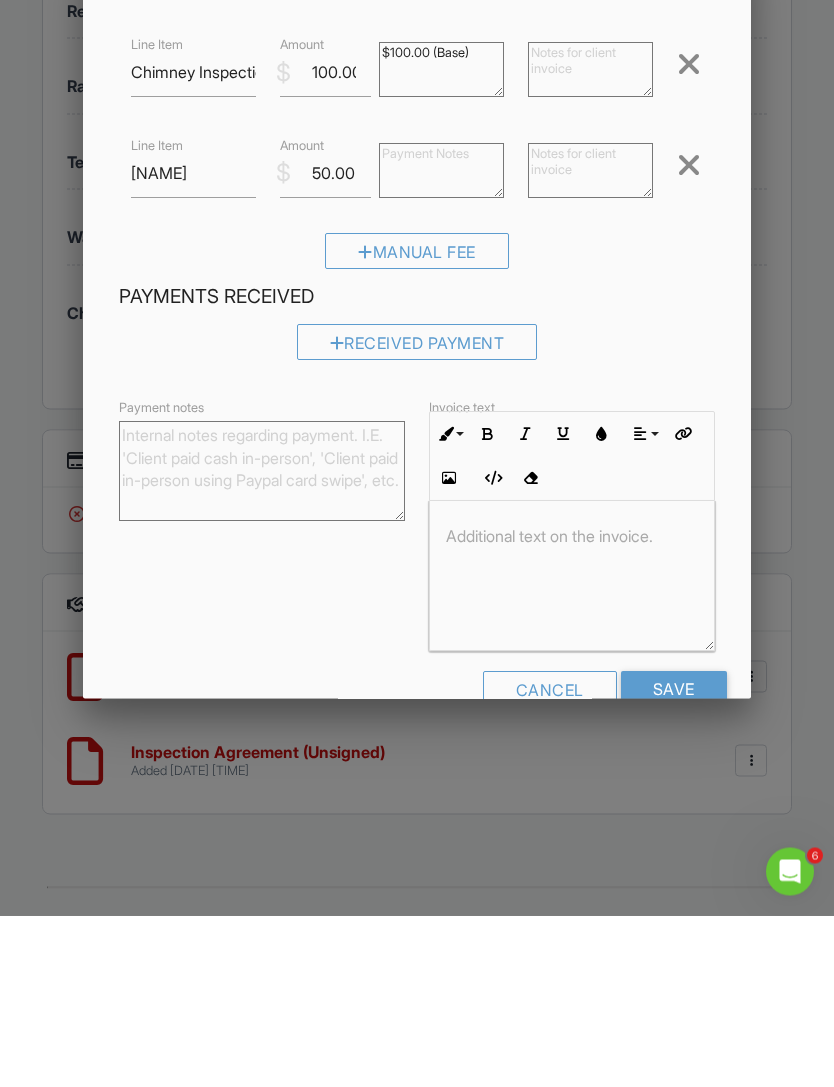 click on "Save" at bounding box center [674, 861] 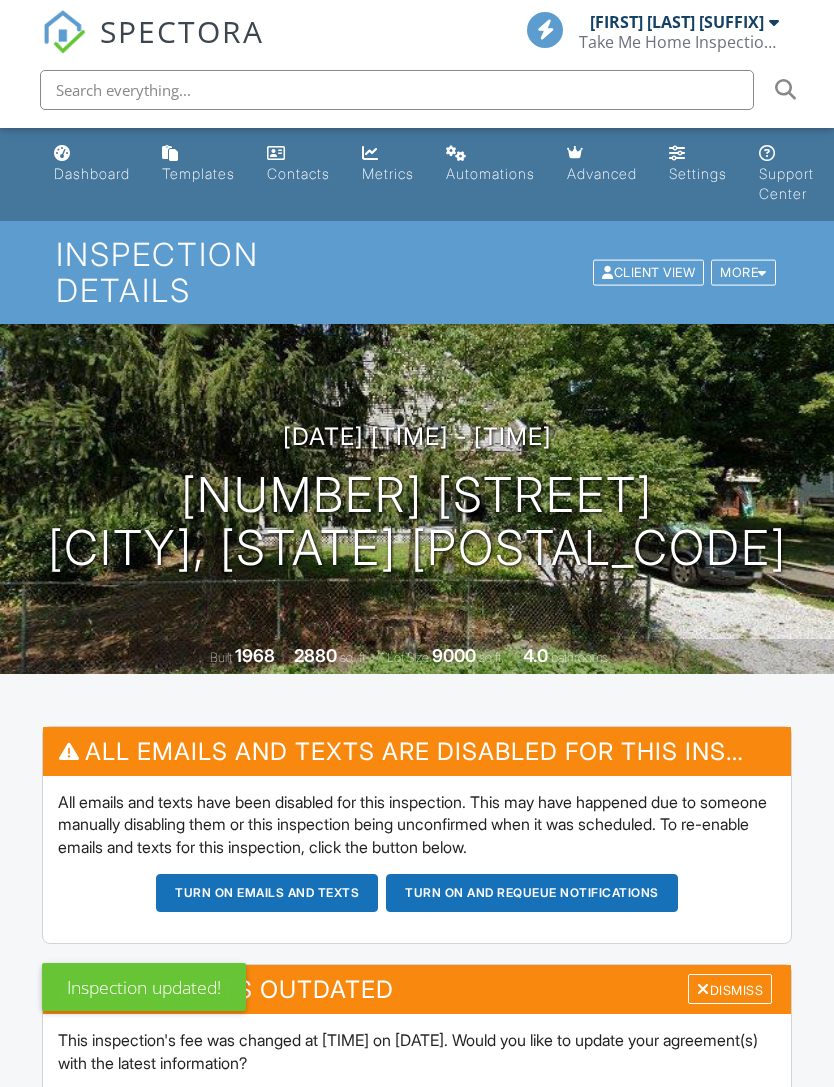 scroll, scrollTop: 0, scrollLeft: 0, axis: both 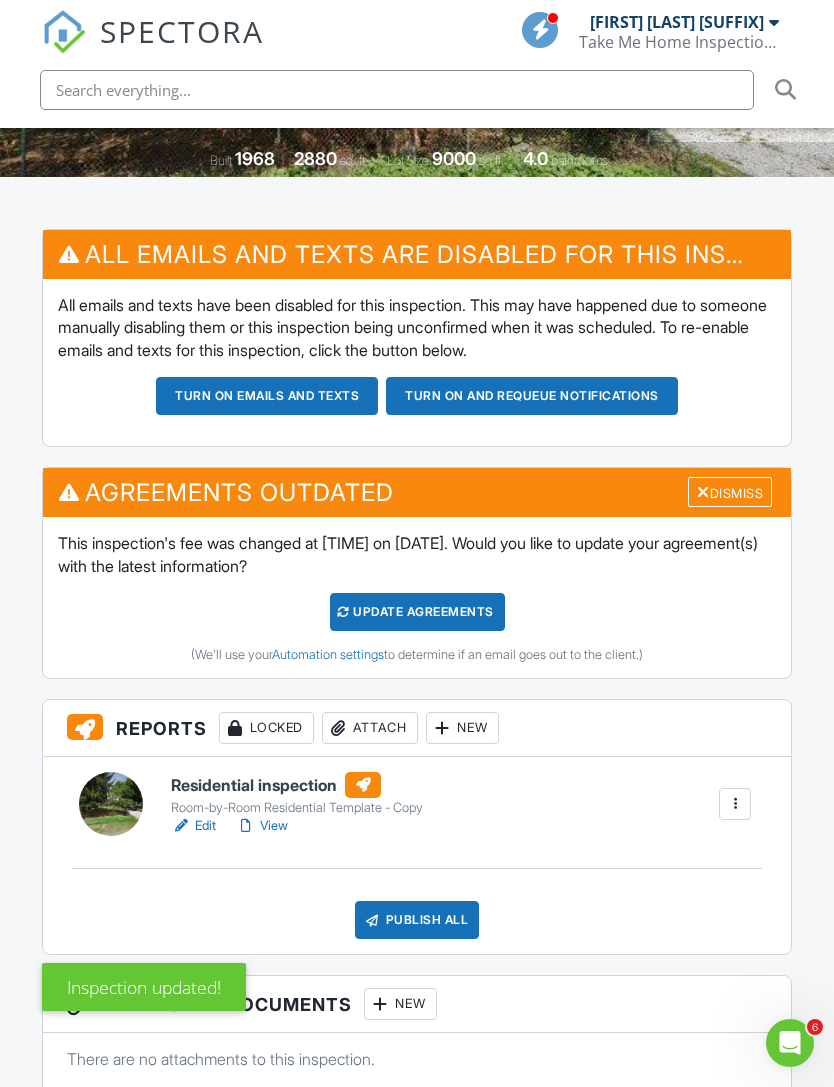 click on "Update Agreements" at bounding box center (417, 612) 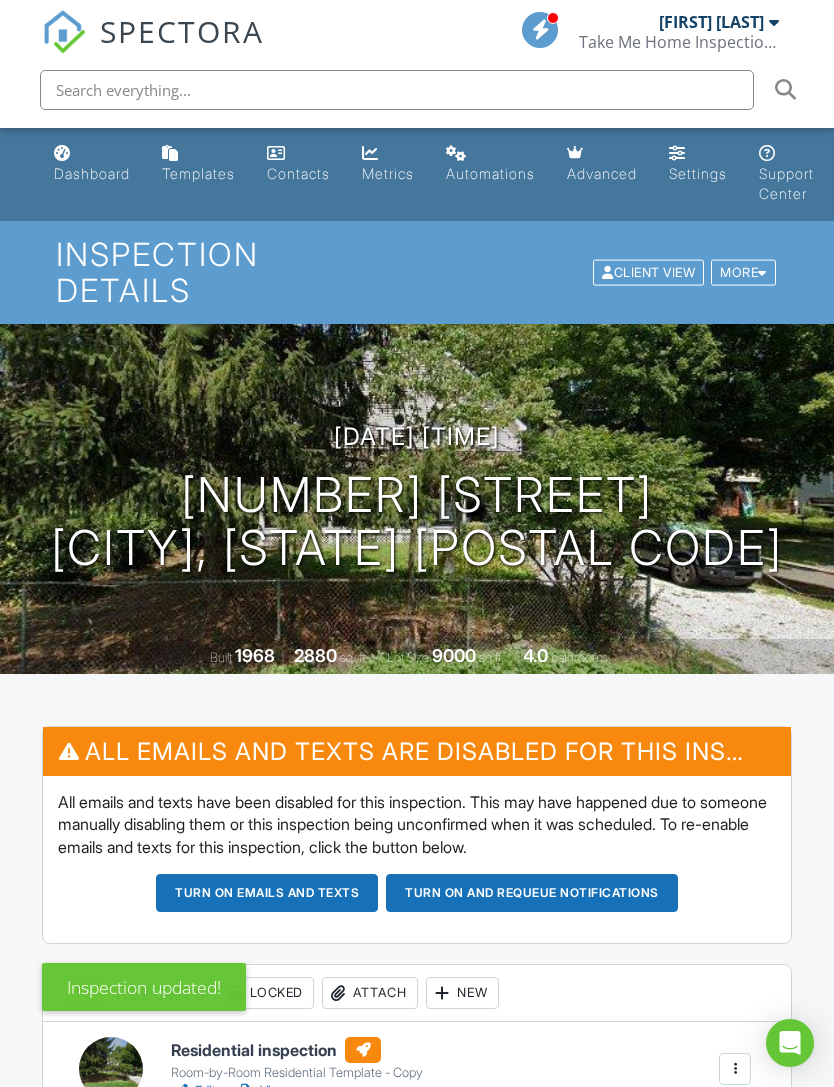 scroll, scrollTop: 131, scrollLeft: 0, axis: vertical 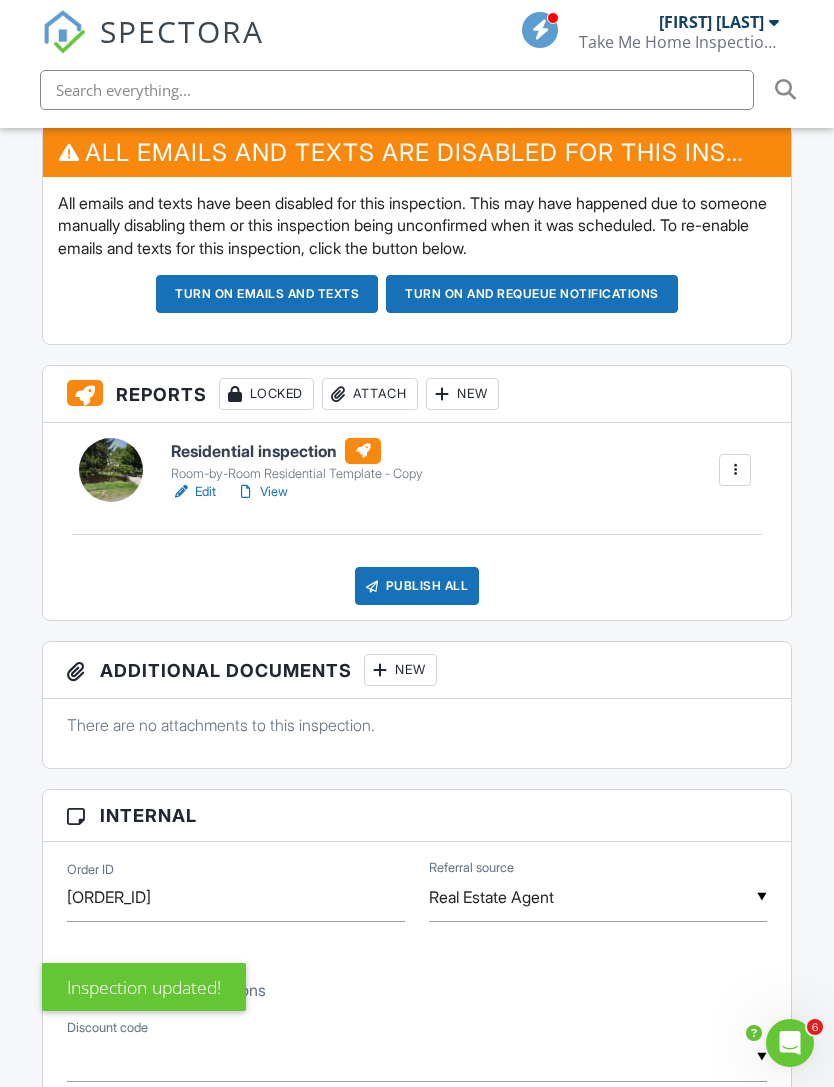 click on "Turn on and Requeue Notifications" at bounding box center (532, 294) 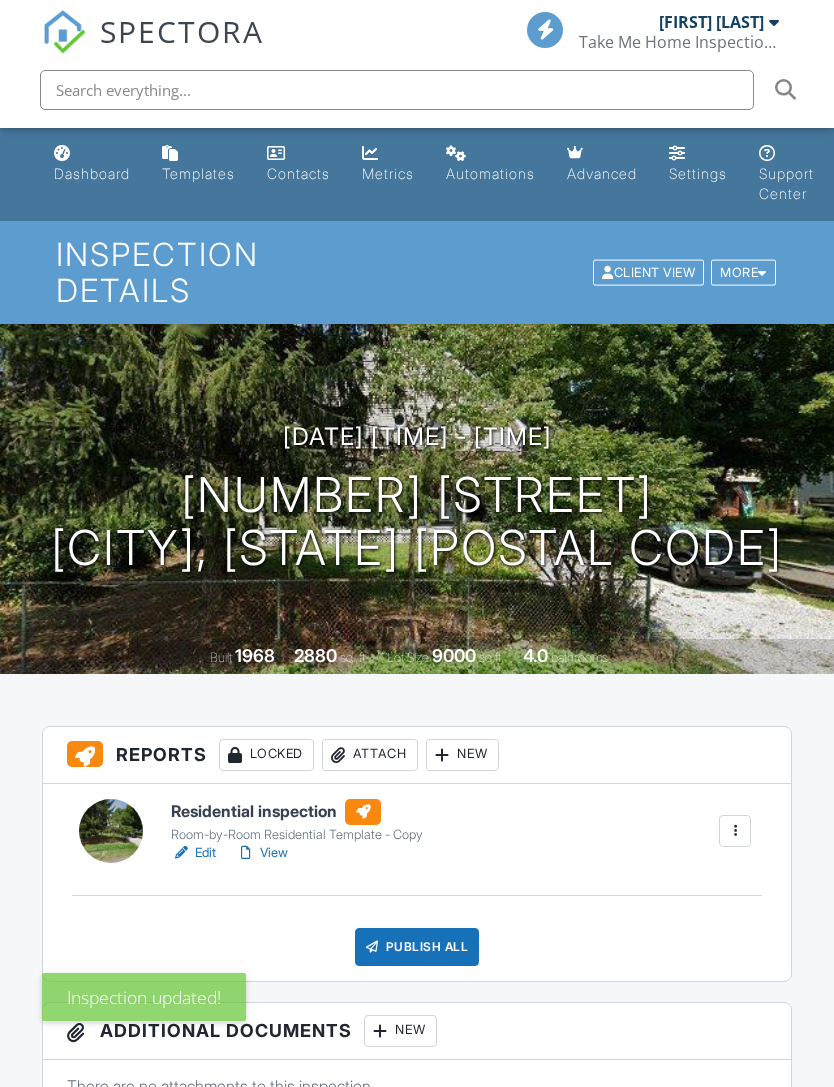 scroll, scrollTop: 0, scrollLeft: 0, axis: both 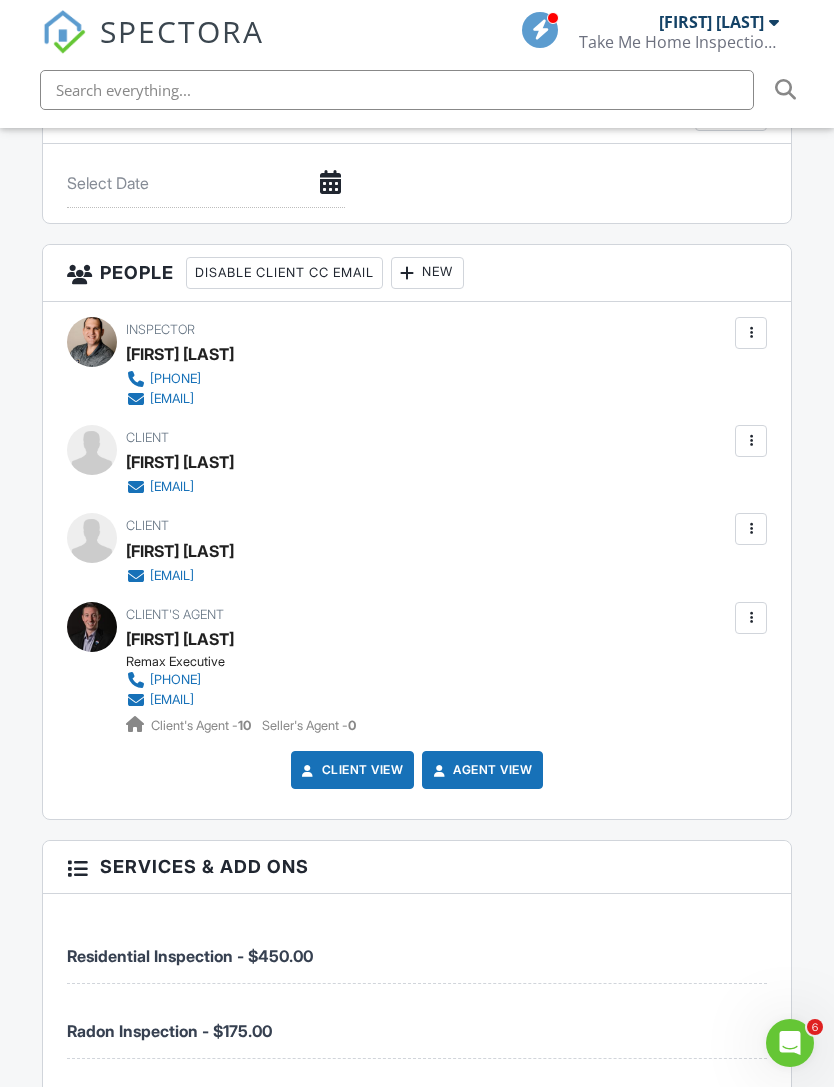 click at bounding box center [751, 441] 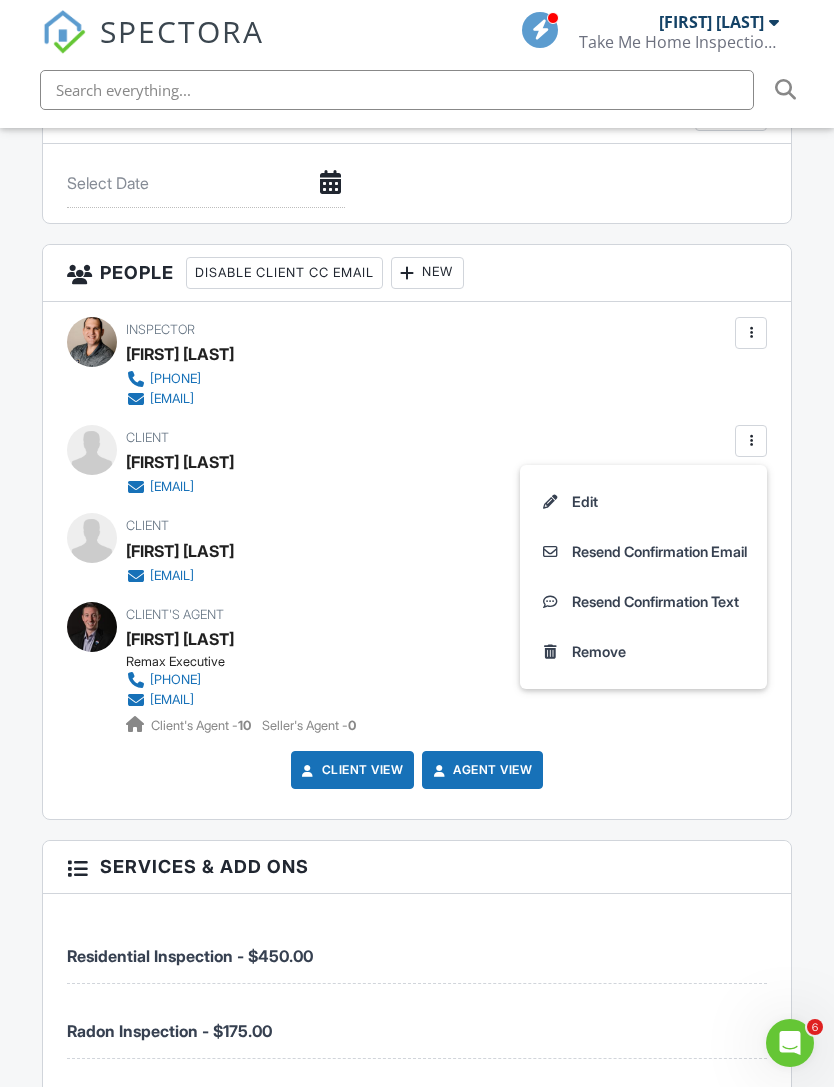click on "Resend Confirmation Email" at bounding box center (643, 552) 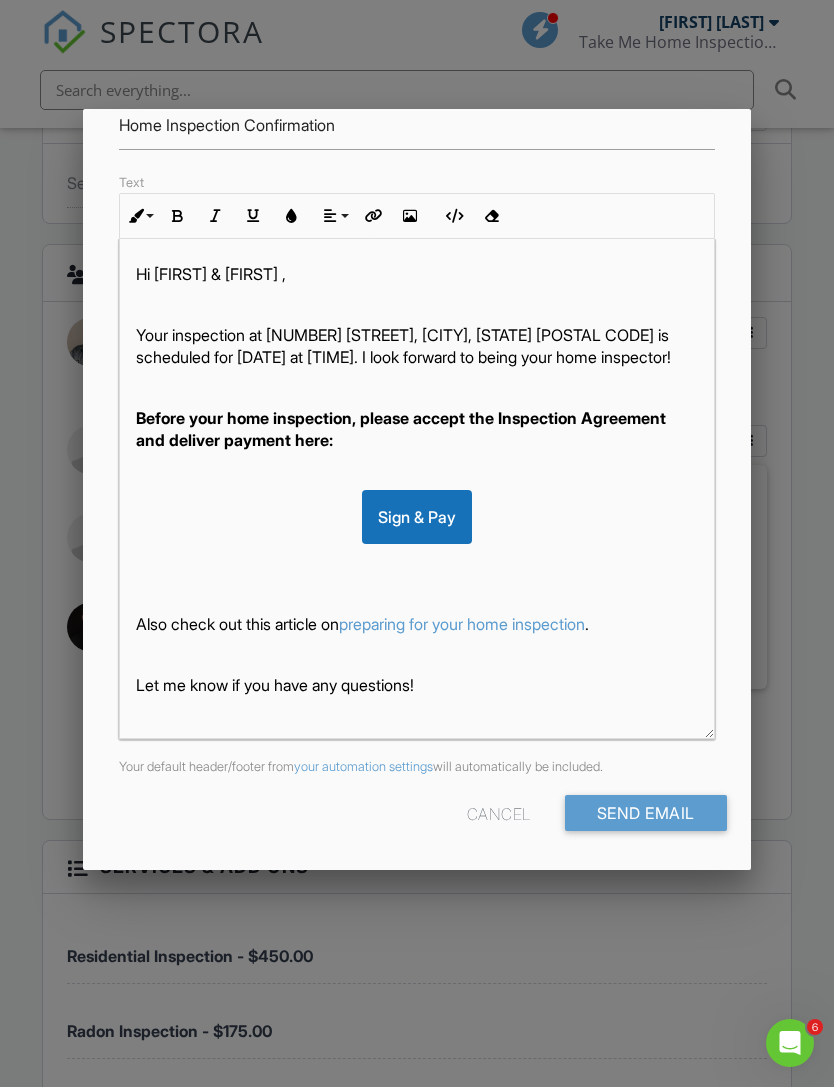 scroll, scrollTop: 221, scrollLeft: 0, axis: vertical 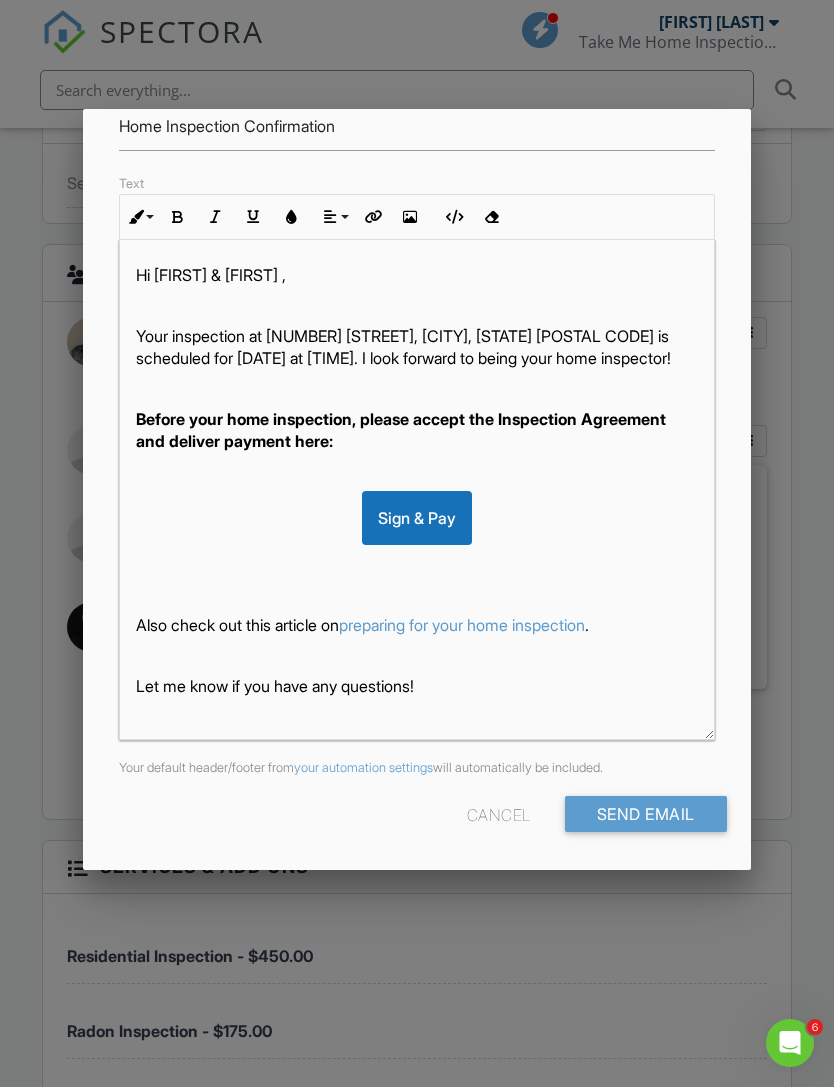 click on "Send Email" at bounding box center (646, 814) 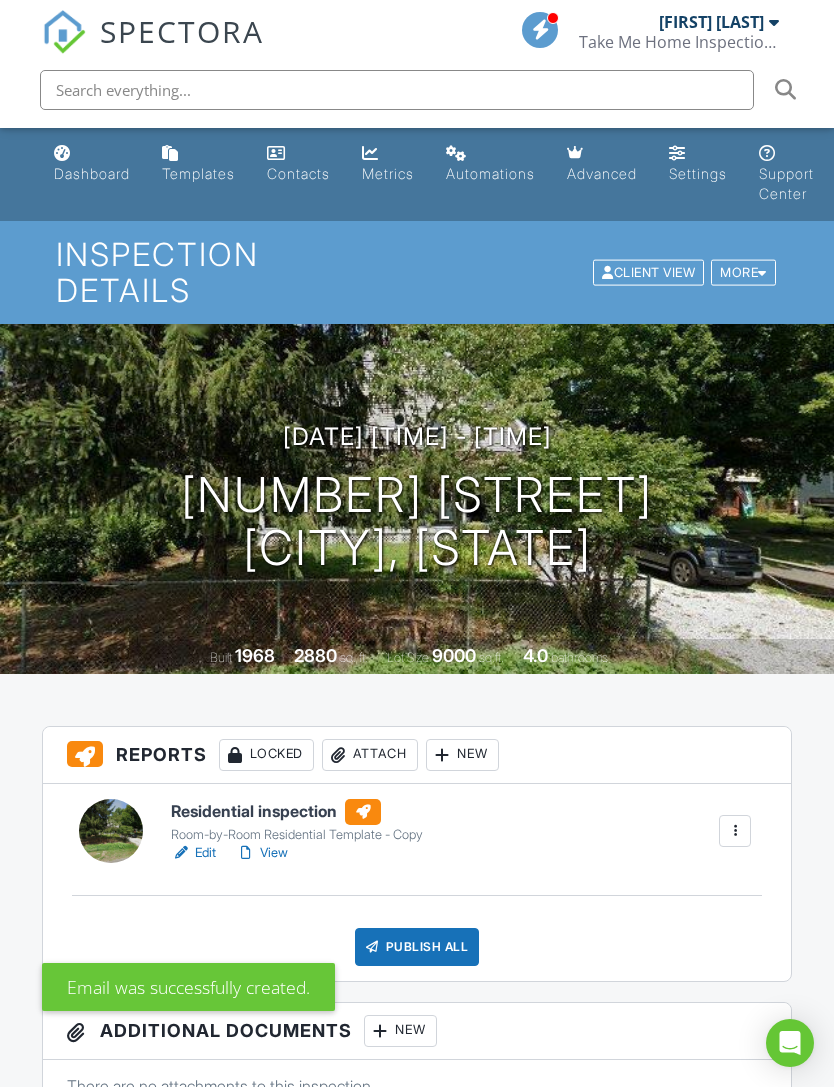 scroll, scrollTop: 0, scrollLeft: 0, axis: both 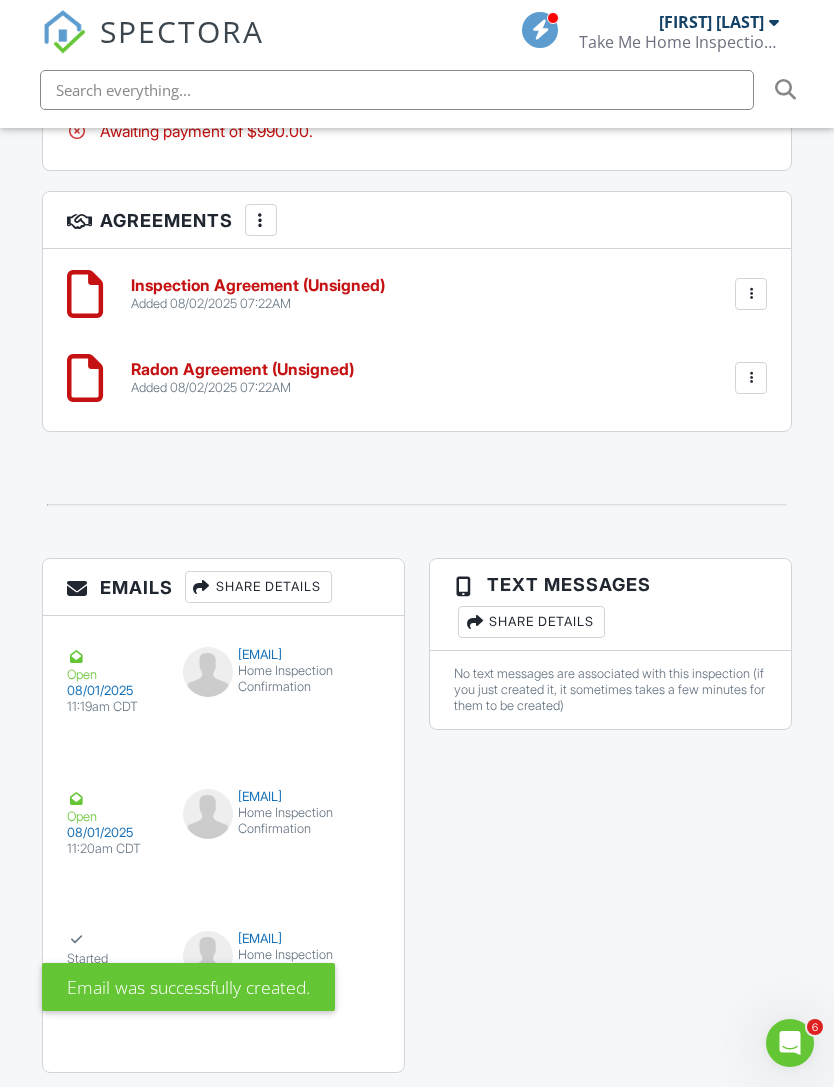 click on "SPECTORA" at bounding box center [182, 31] 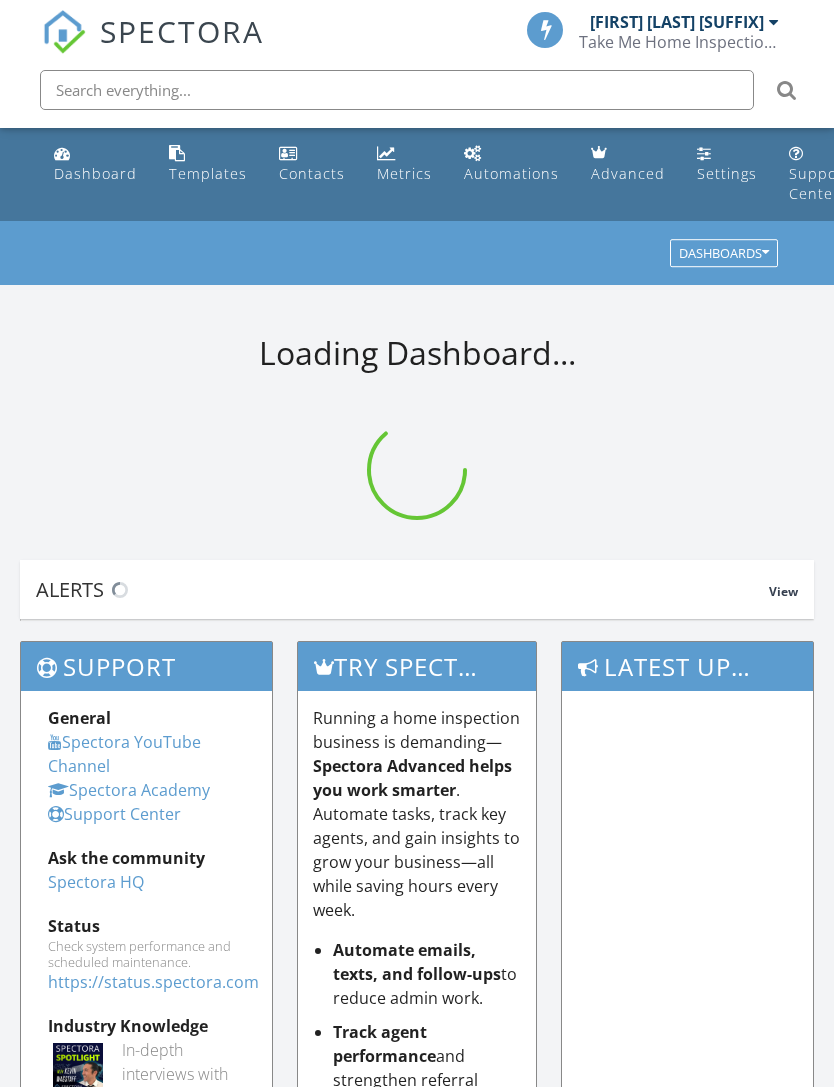 scroll, scrollTop: 0, scrollLeft: 0, axis: both 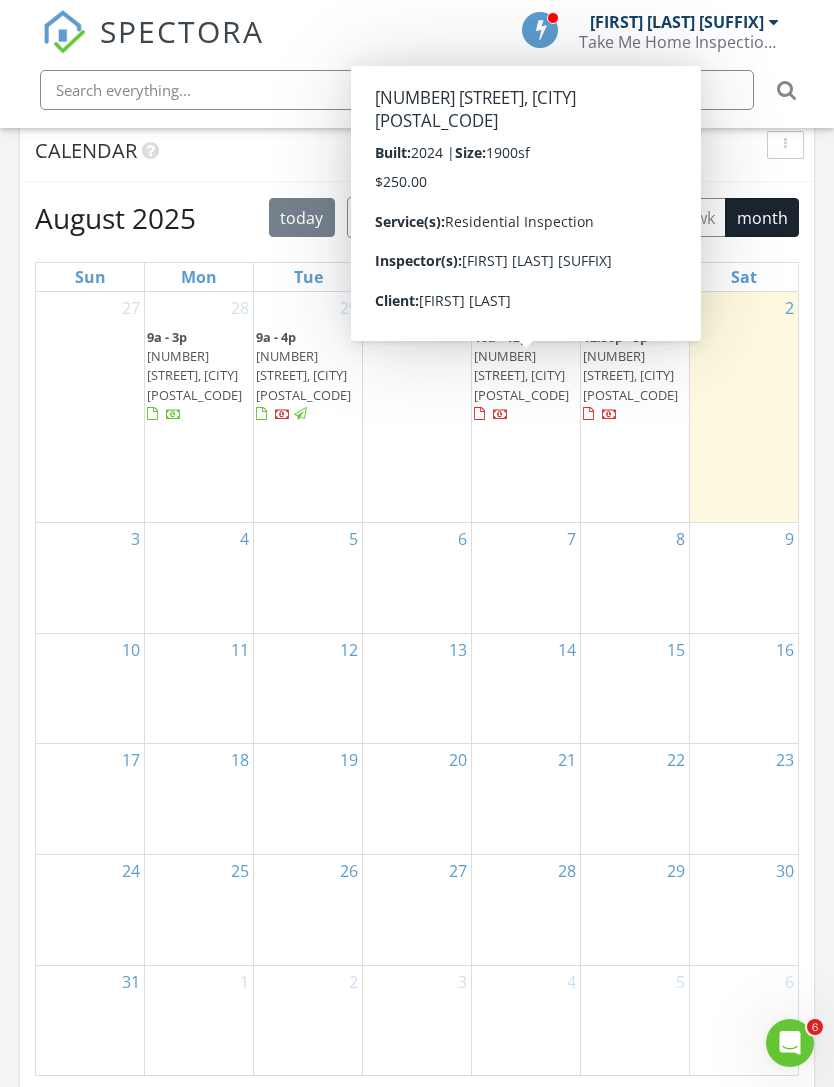 click on "18 Goldspire Dr, Elkton 21921" at bounding box center (521, 375) 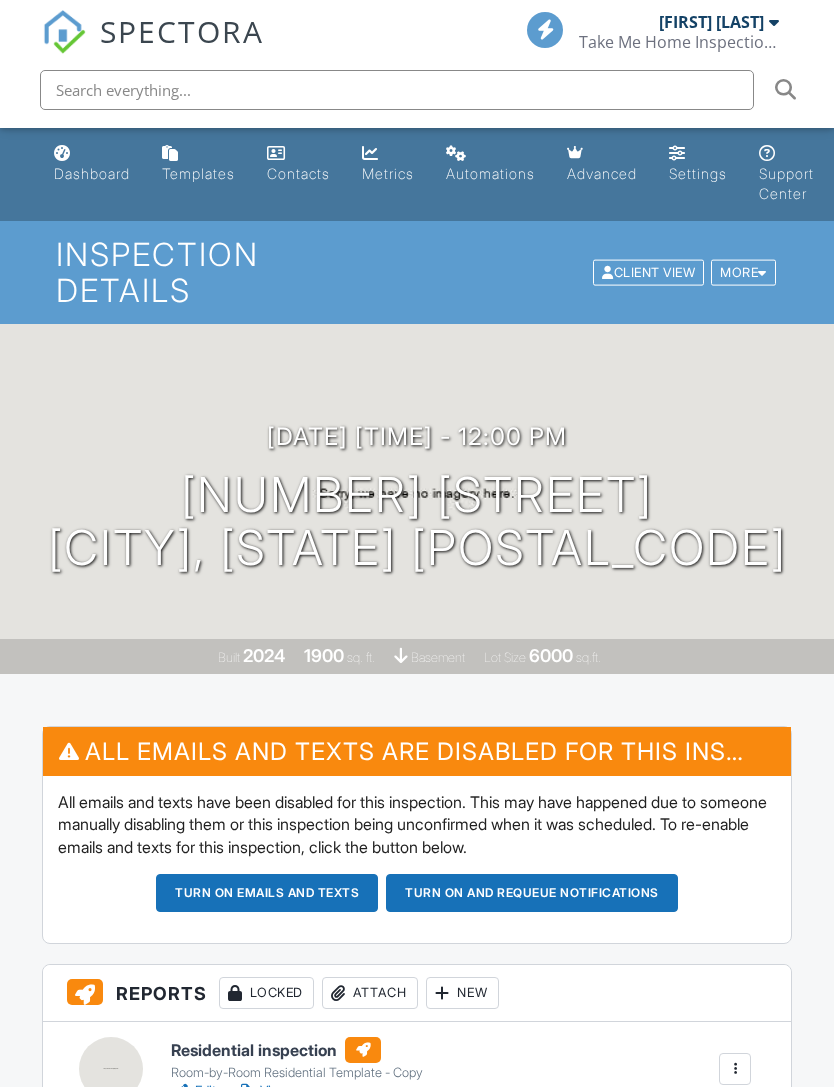 scroll, scrollTop: 203, scrollLeft: 0, axis: vertical 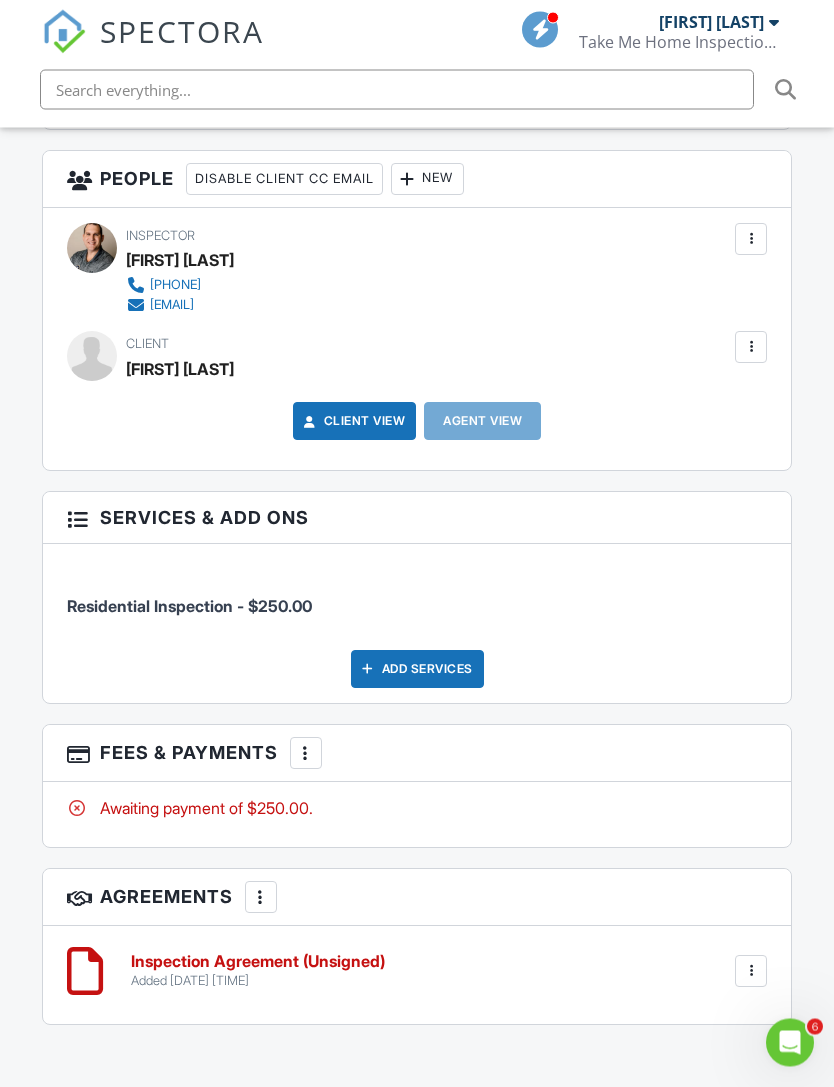 click at bounding box center [306, 754] 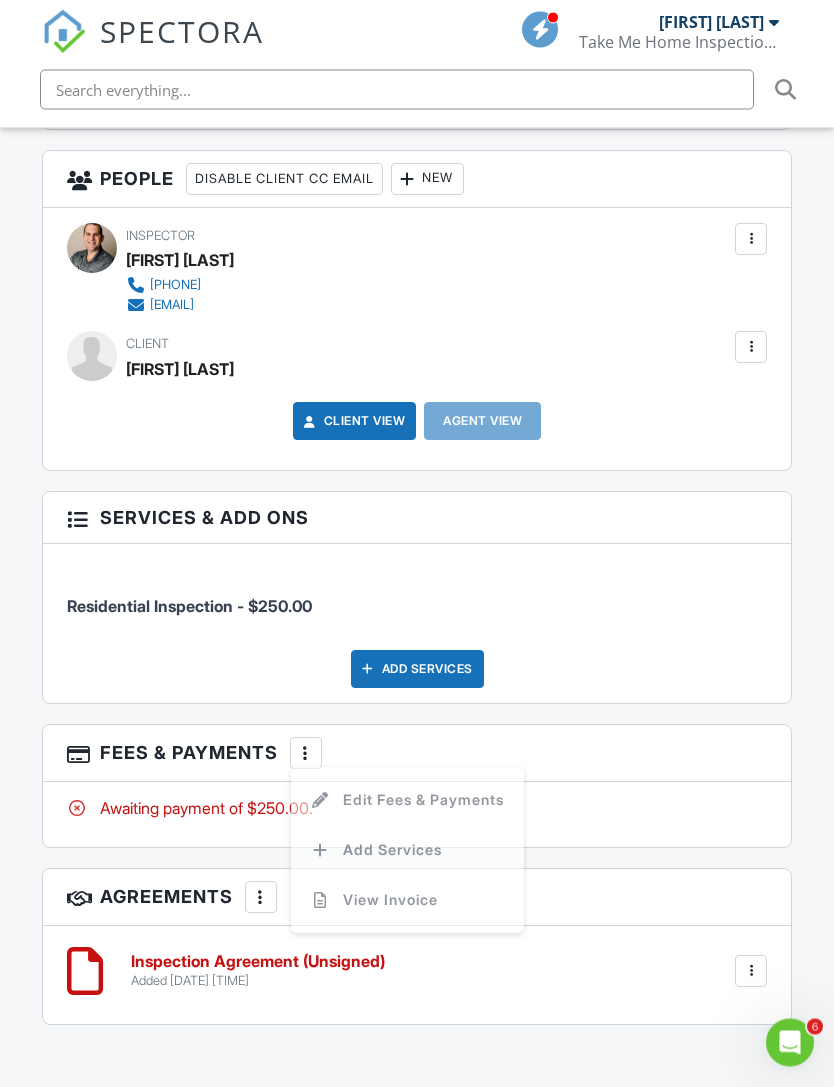scroll, scrollTop: 2465, scrollLeft: 0, axis: vertical 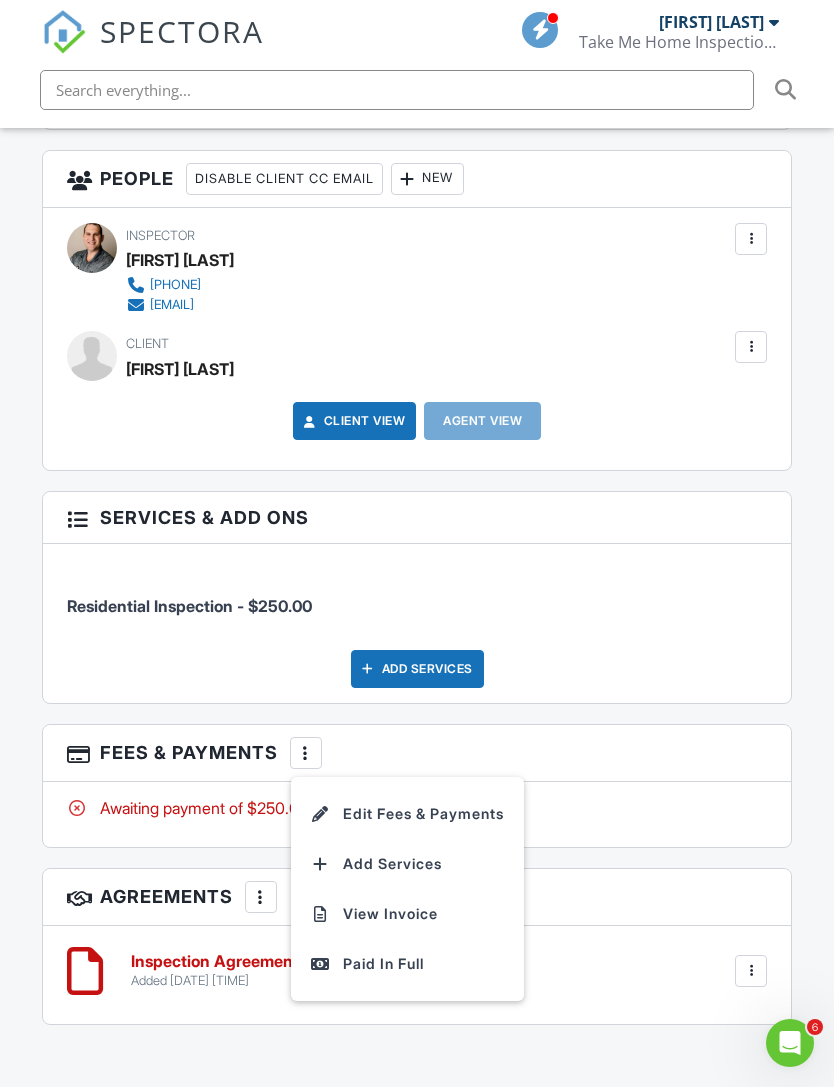 click on "People
Disable Client CC Email
New
Client
Client's Agent
Listing Agent
Add Another Person
Inspector
[FIRST] [LAST]
[PHONE]
[EMAIL]
Make Invisible
Mark As Requested
Remove
Update Client
First name
[FIRST]
Last name
[LAST]
Email (required)
CC Email
Phone
Internal notes visible only to the company
Private notes visible only to company admins
Cancel
Save
Confirm client deletion
This will remove the client from this inspection. All email reminders and follow-ups will be removed as well. Note that this is only an option before publishing a report.
Cancel
Remove Client
Client
[FIRST] [LAST]
Edit
Remove" at bounding box center (417, 597) 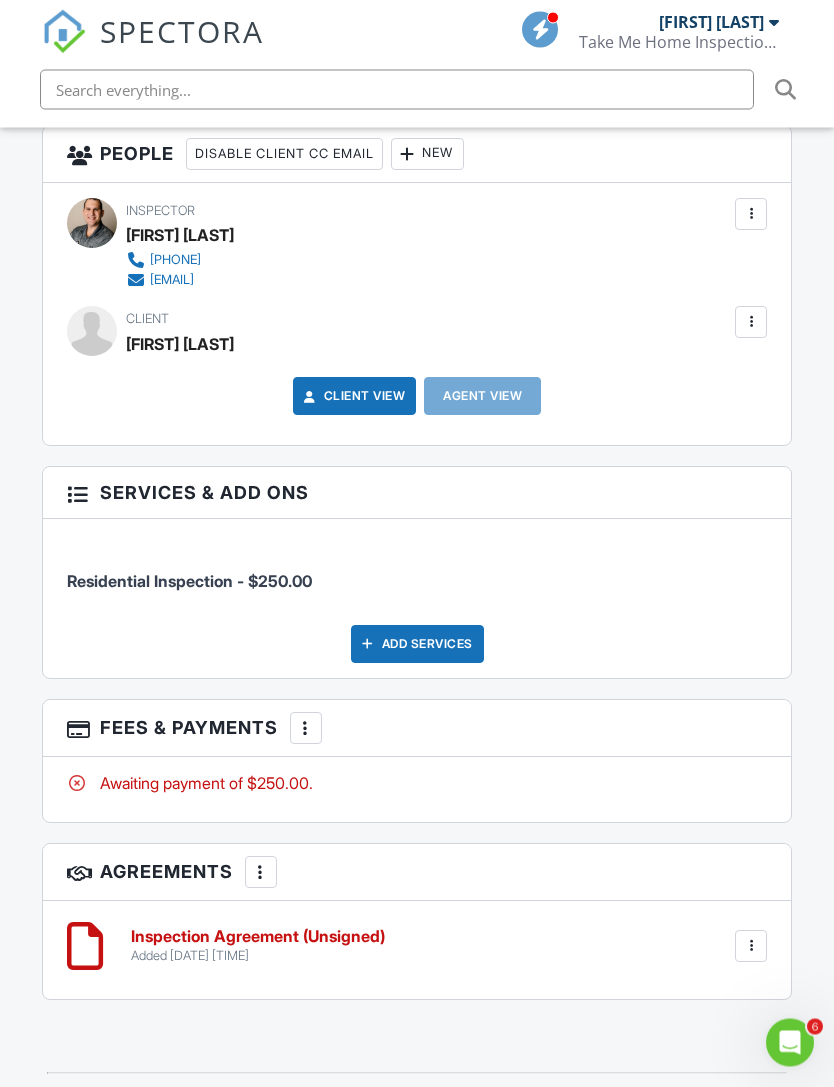 scroll, scrollTop: 2669, scrollLeft: 0, axis: vertical 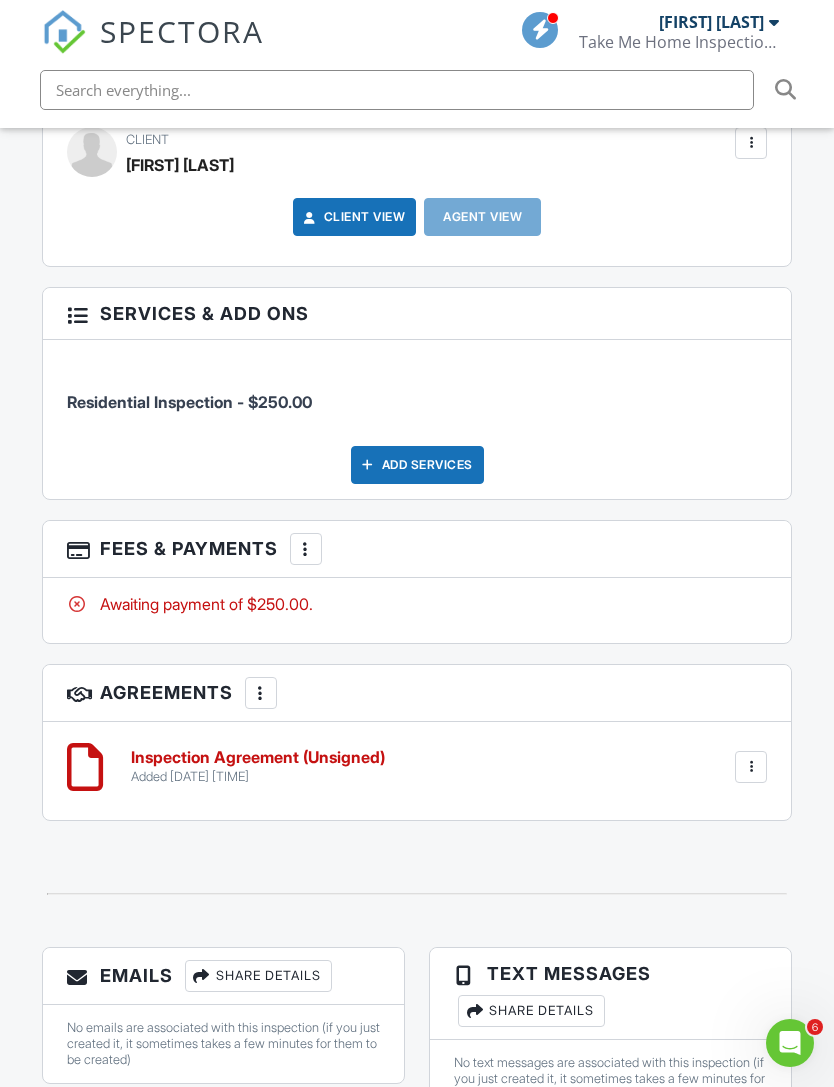 click at bounding box center (751, 767) 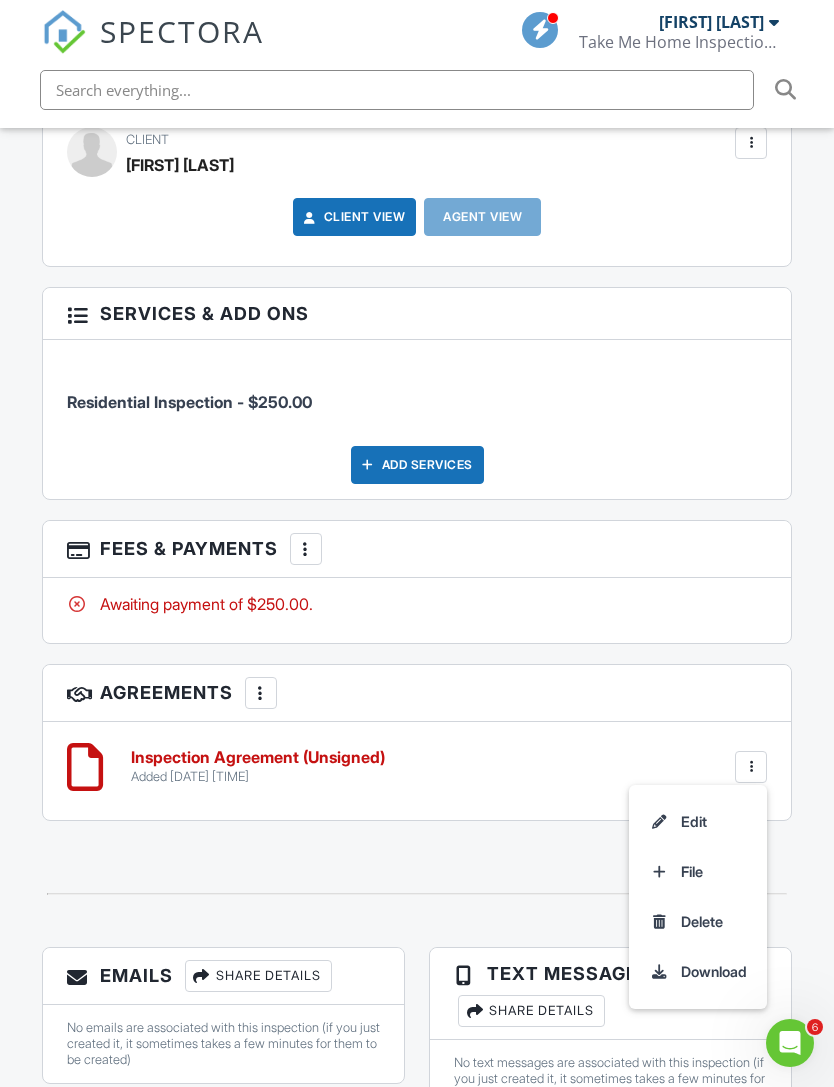 click on "Delete" at bounding box center [698, 922] 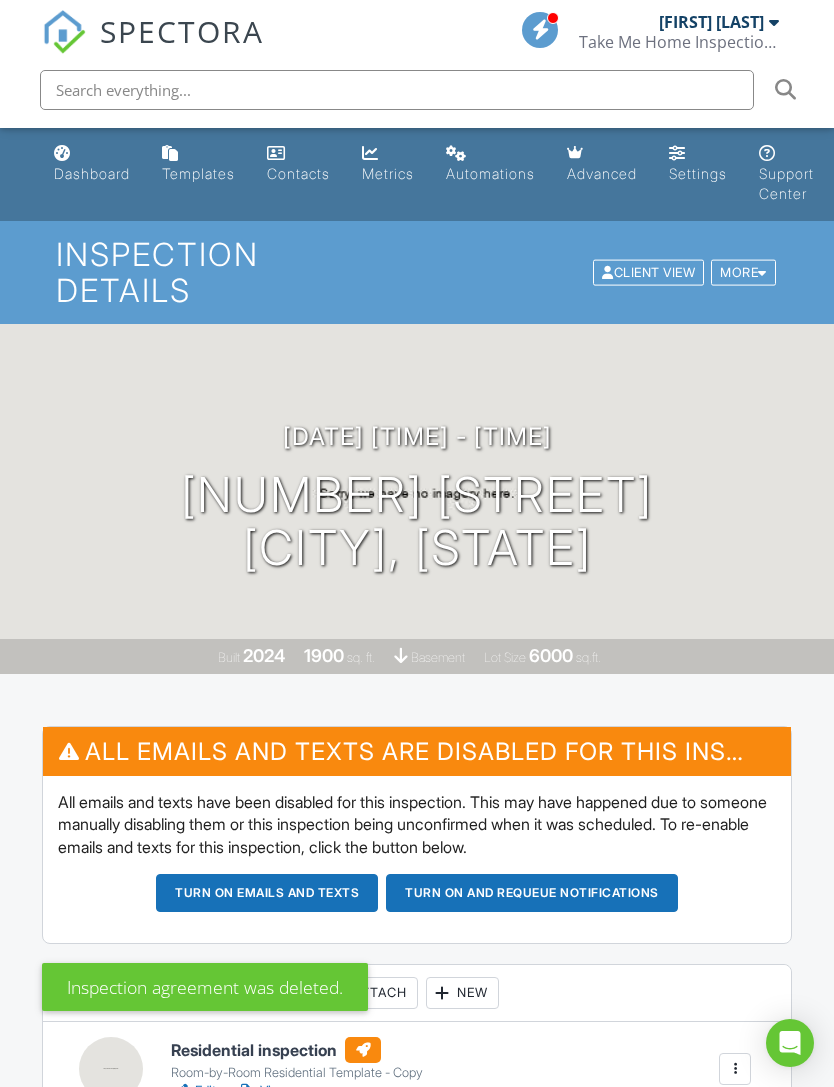 scroll, scrollTop: 0, scrollLeft: 0, axis: both 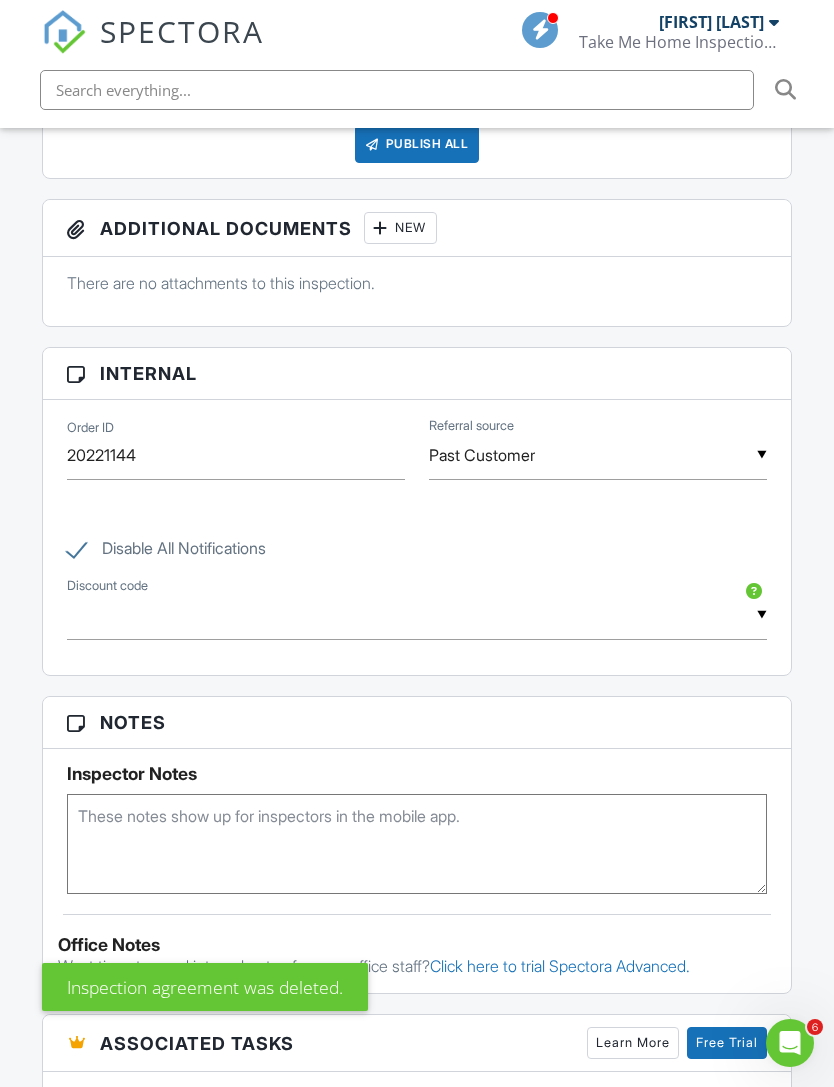 click at bounding box center (417, 844) 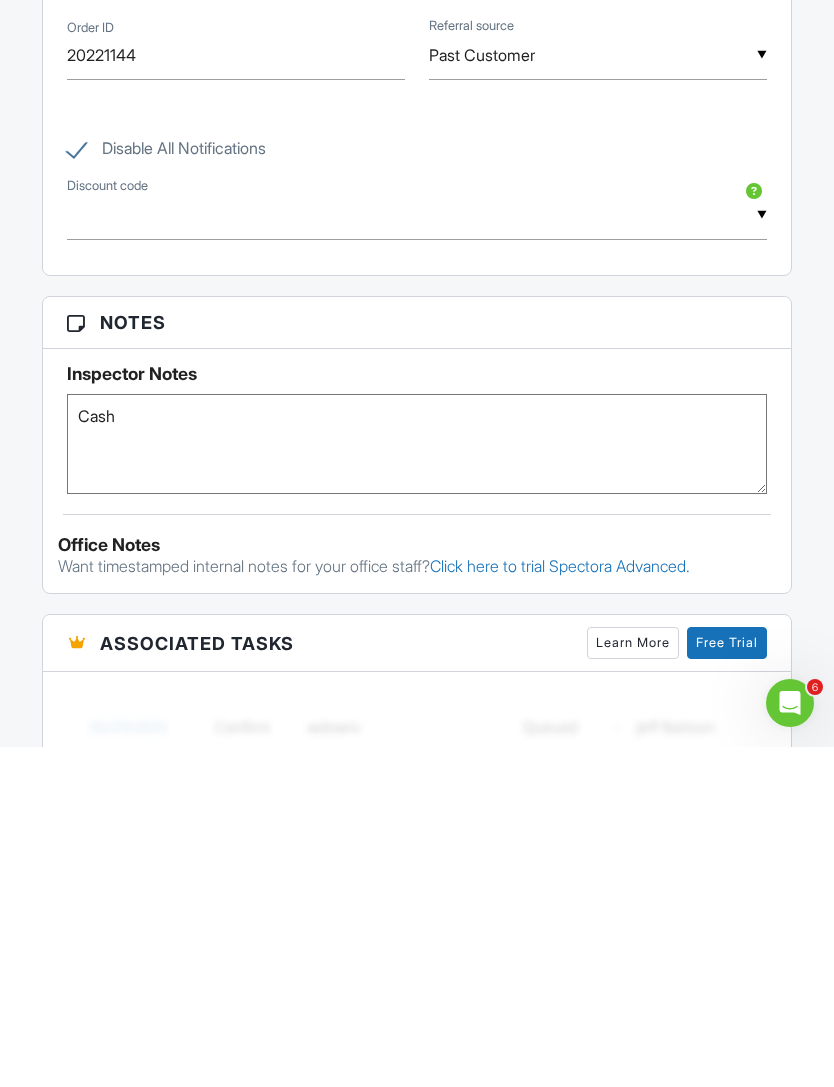 type on "Cash" 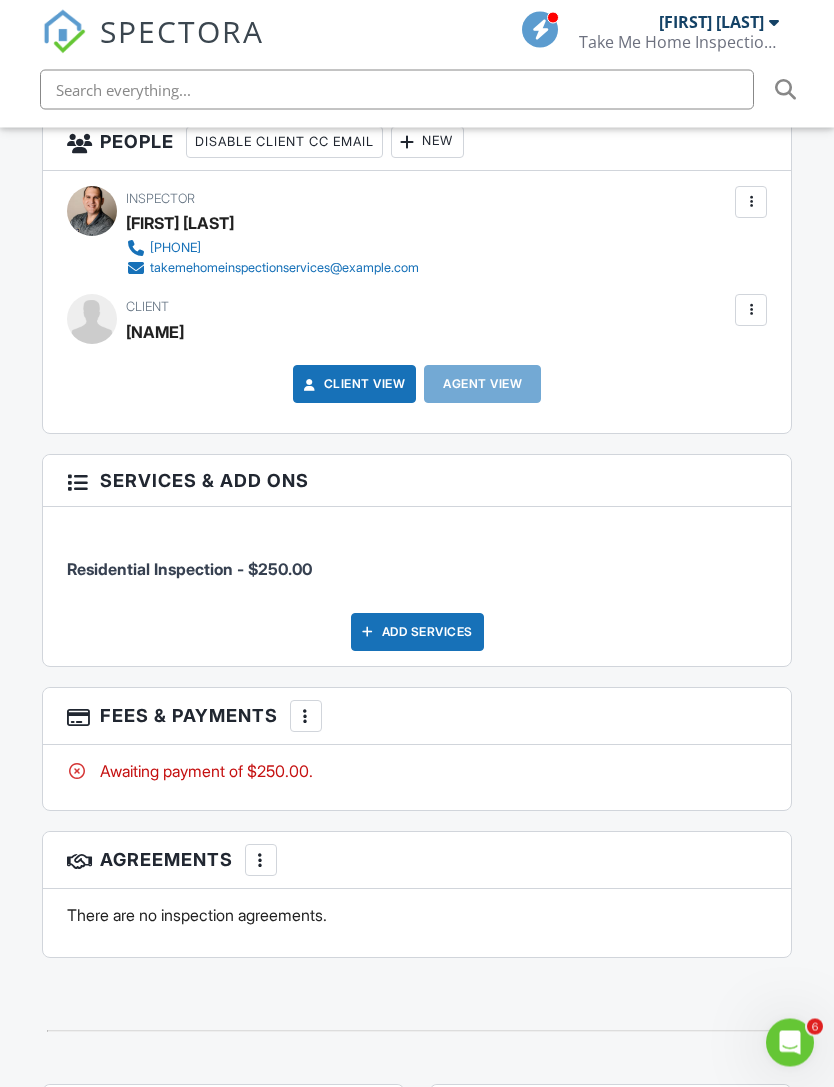 scroll, scrollTop: 2502, scrollLeft: 0, axis: vertical 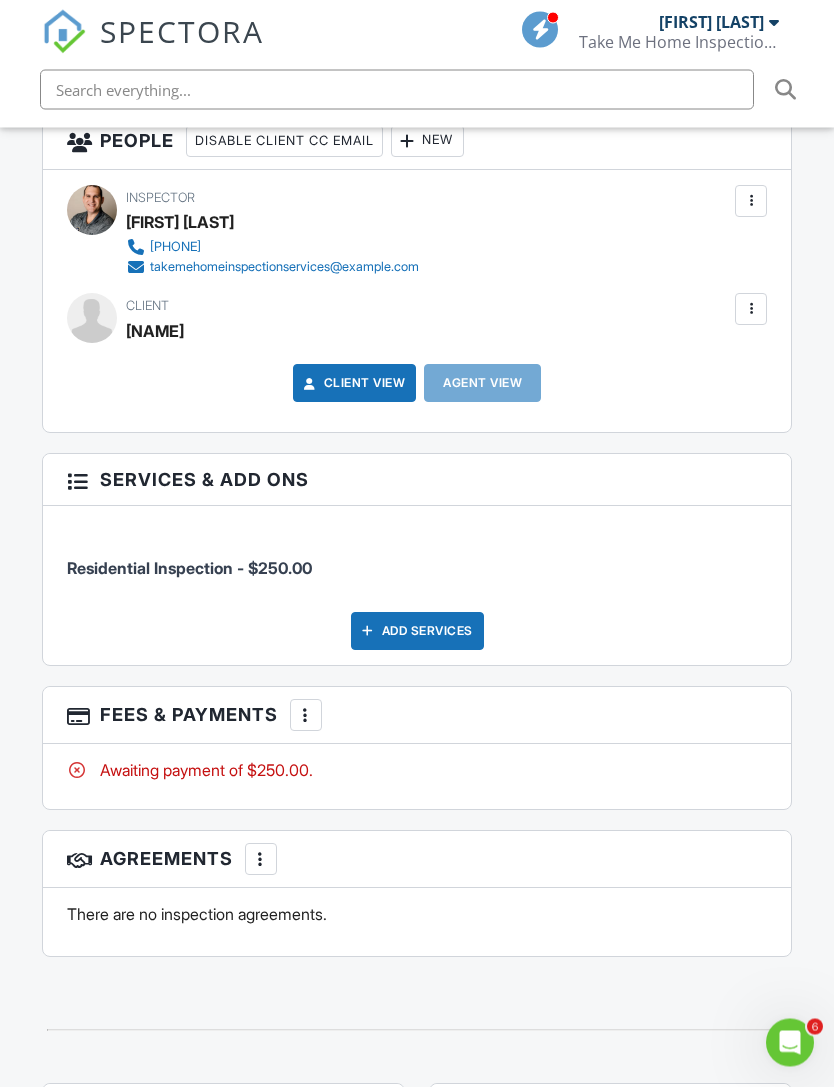 click at bounding box center (306, 716) 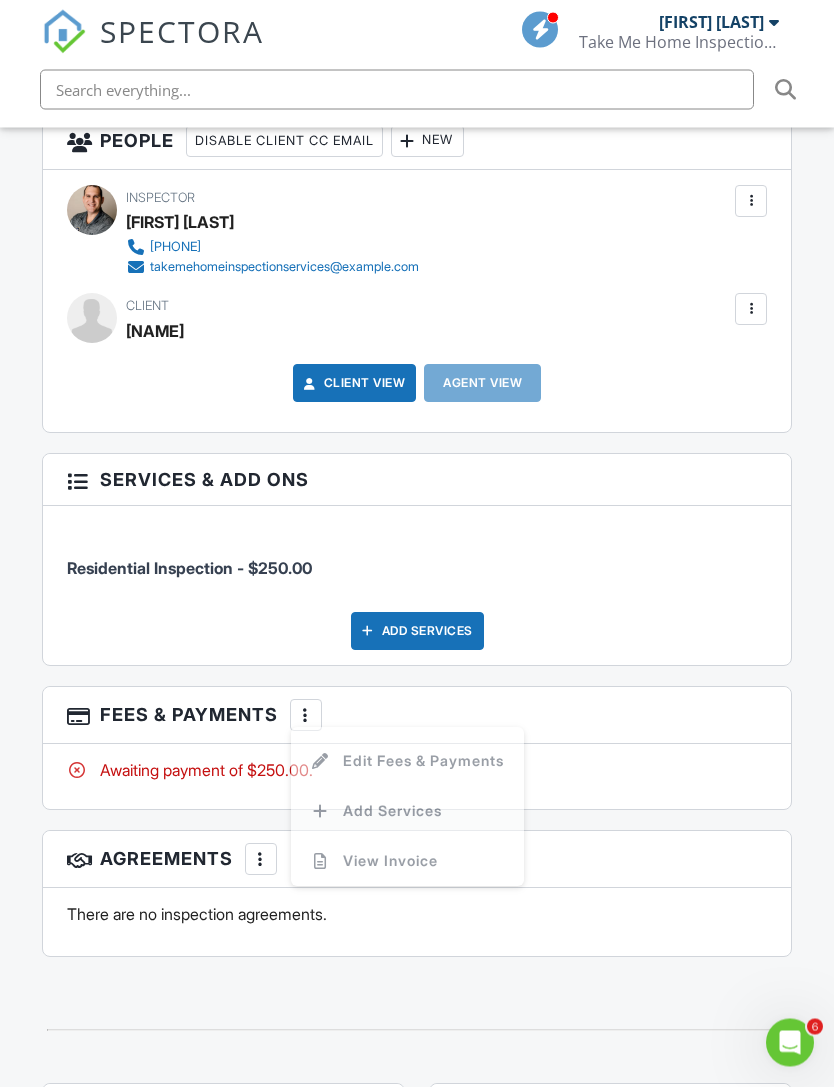 scroll, scrollTop: 2503, scrollLeft: 0, axis: vertical 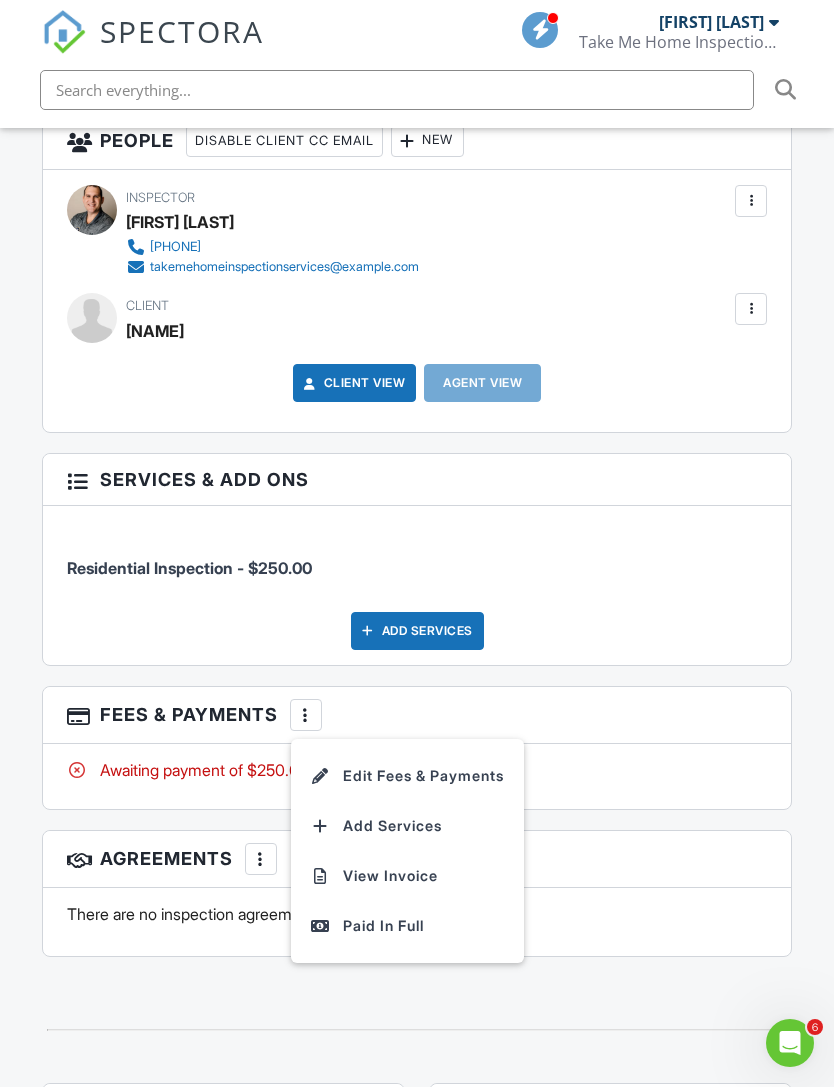 click on "Paid In Full" at bounding box center [407, 926] 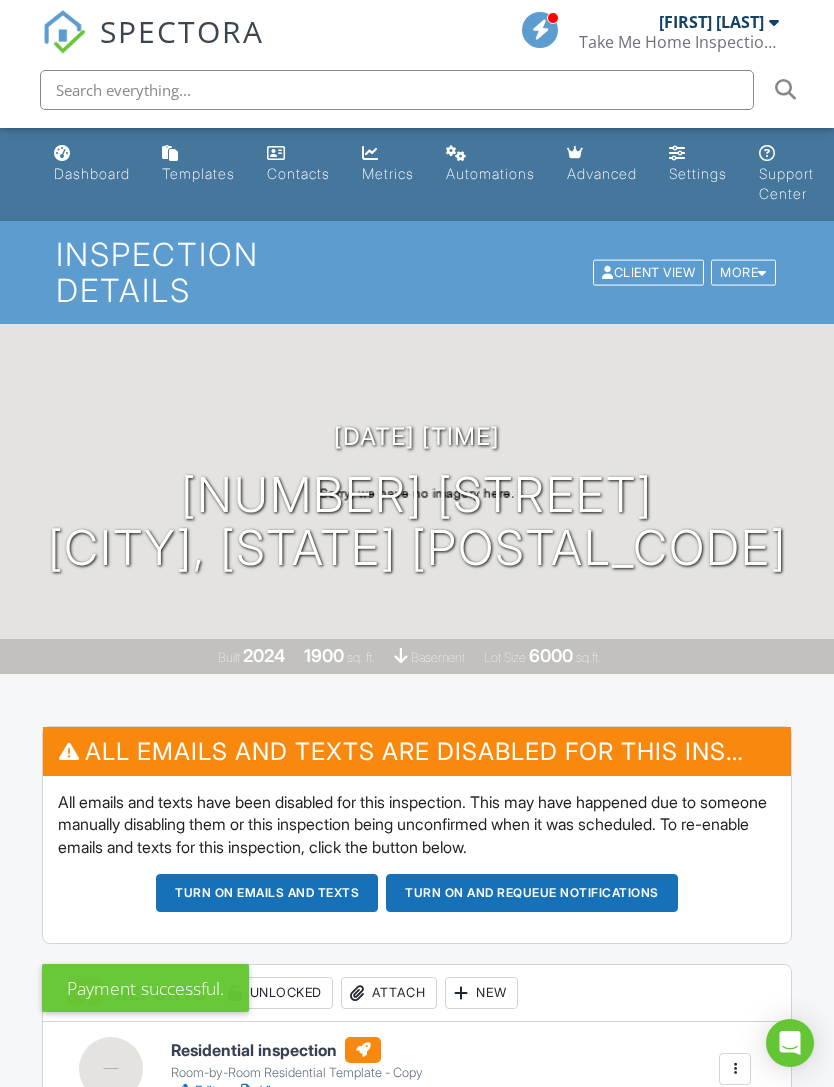 scroll, scrollTop: 0, scrollLeft: 0, axis: both 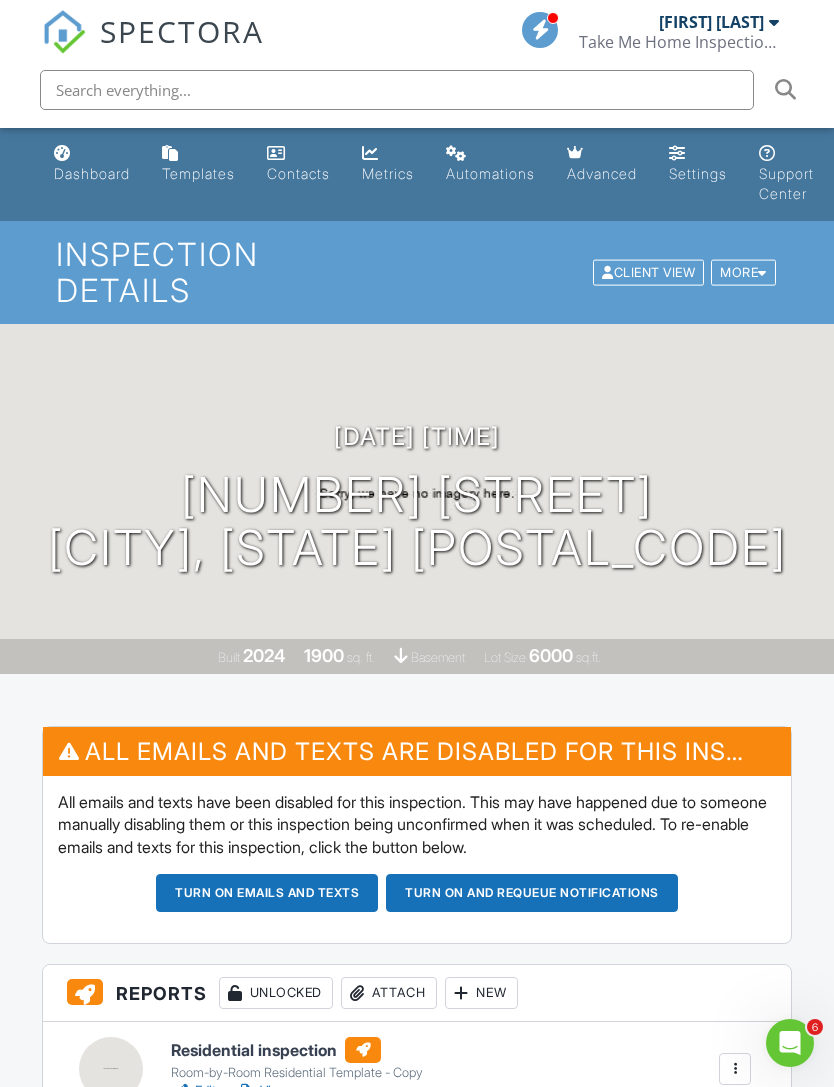 click on "SPECTORA" at bounding box center [182, 31] 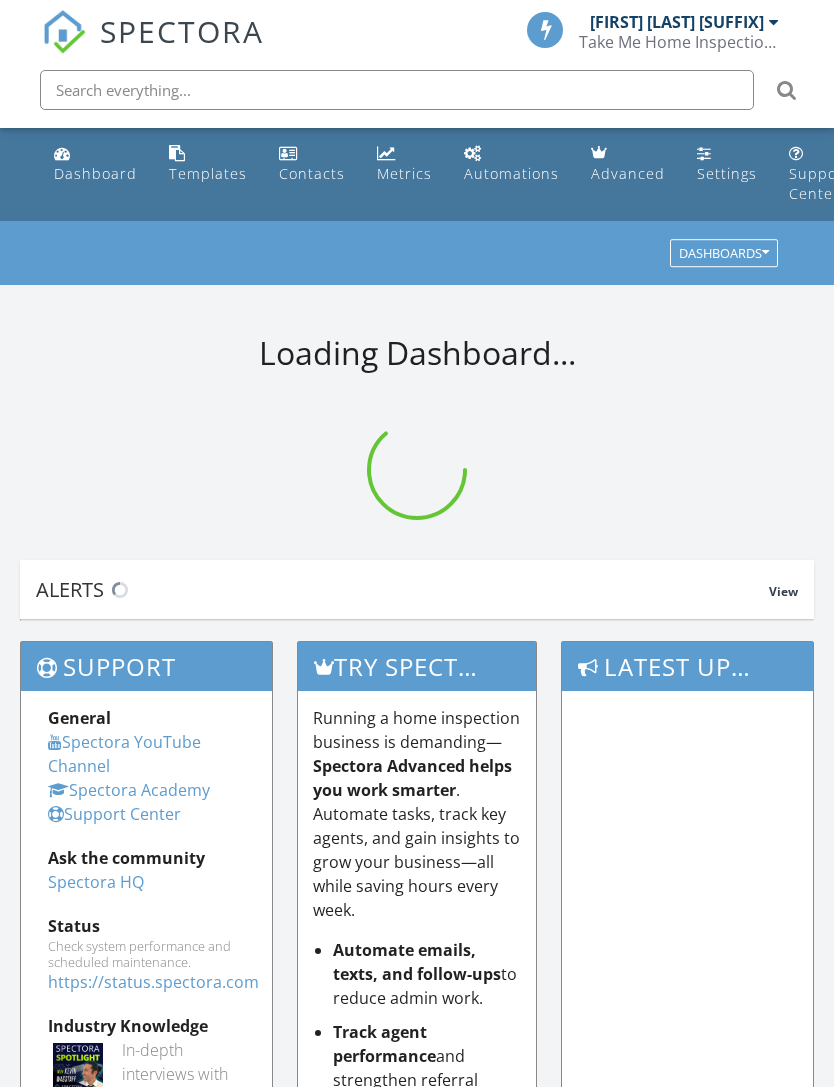 scroll, scrollTop: 0, scrollLeft: 0, axis: both 